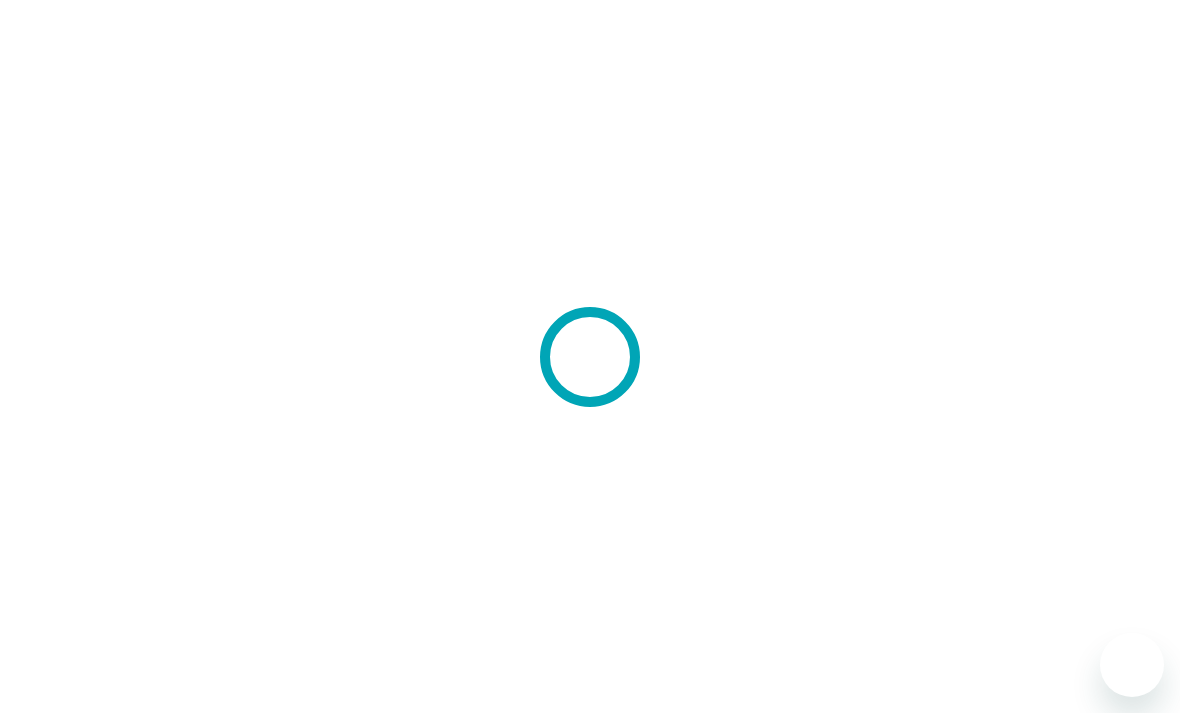 scroll, scrollTop: 0, scrollLeft: 0, axis: both 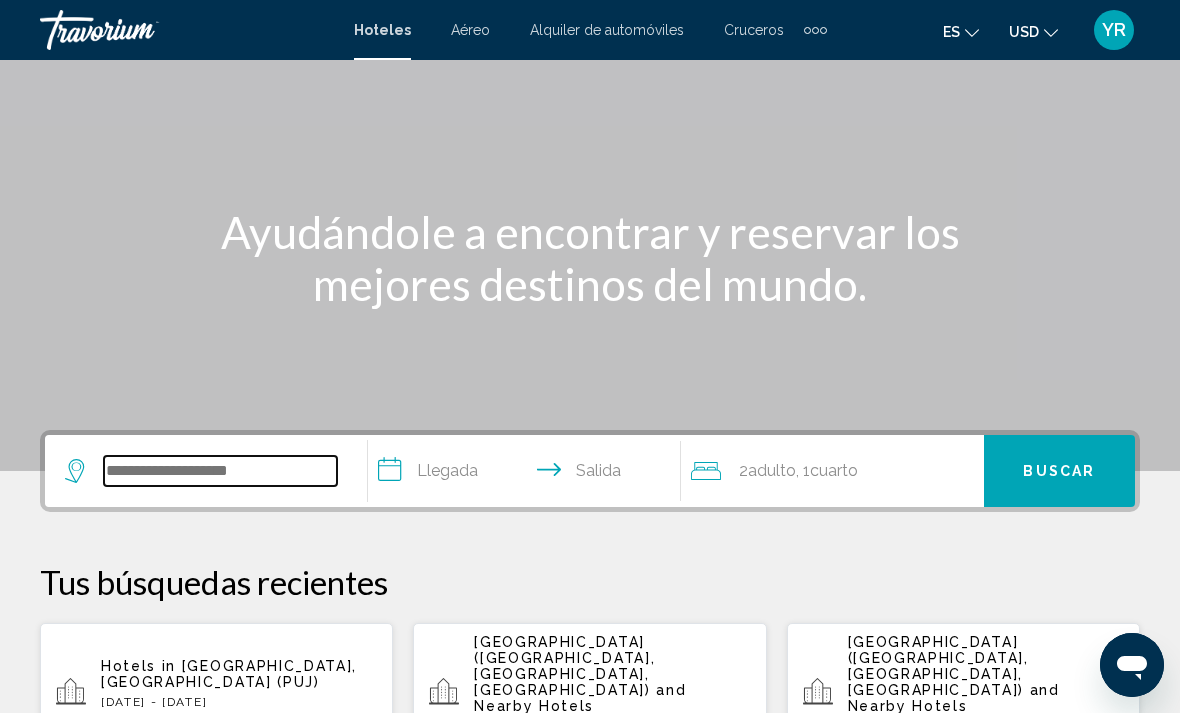 click at bounding box center [220, 471] 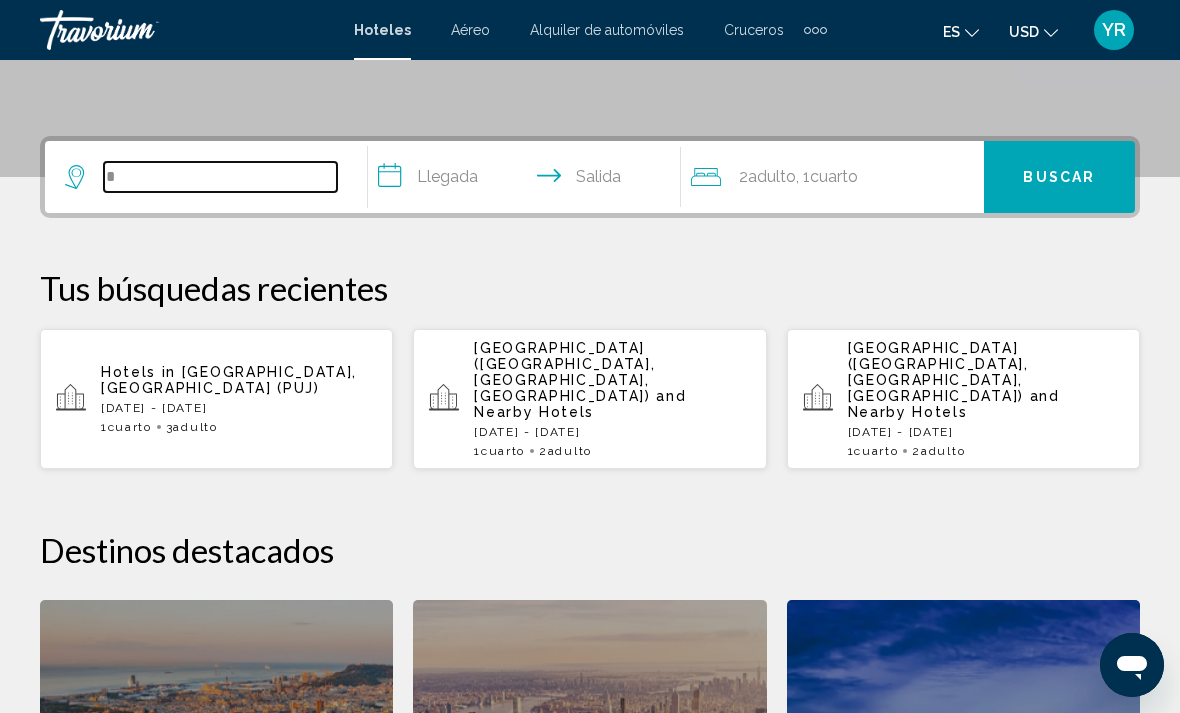 scroll, scrollTop: 422, scrollLeft: 0, axis: vertical 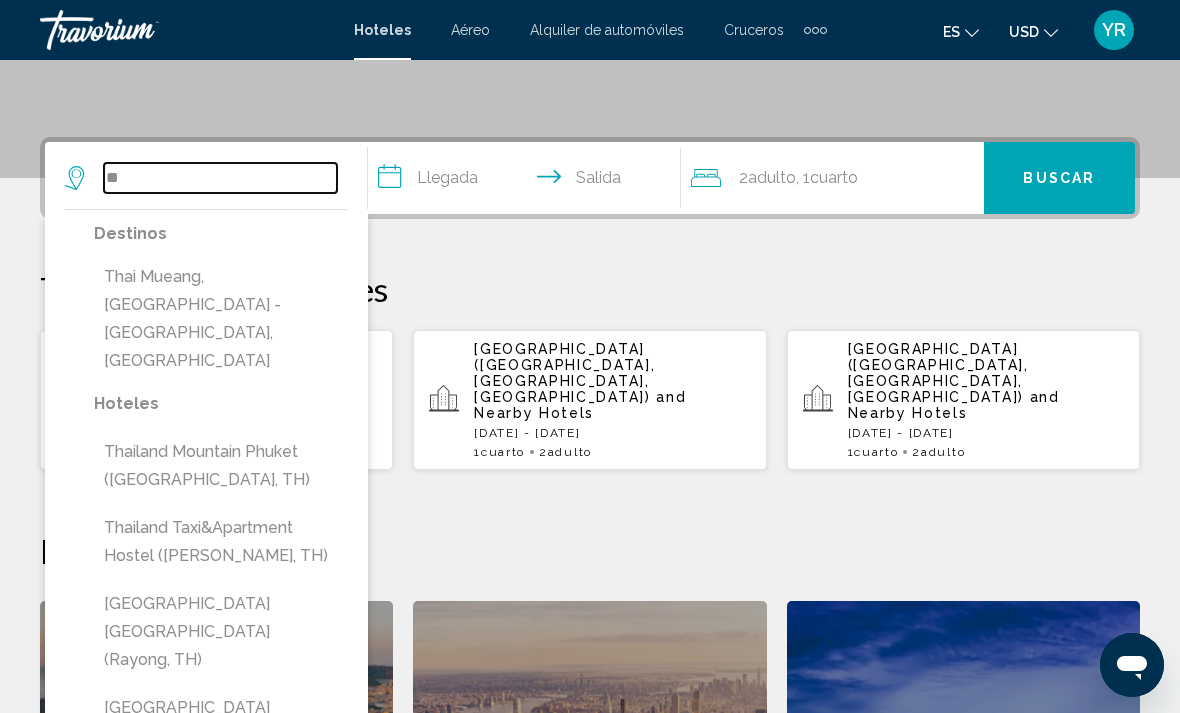 type on "*" 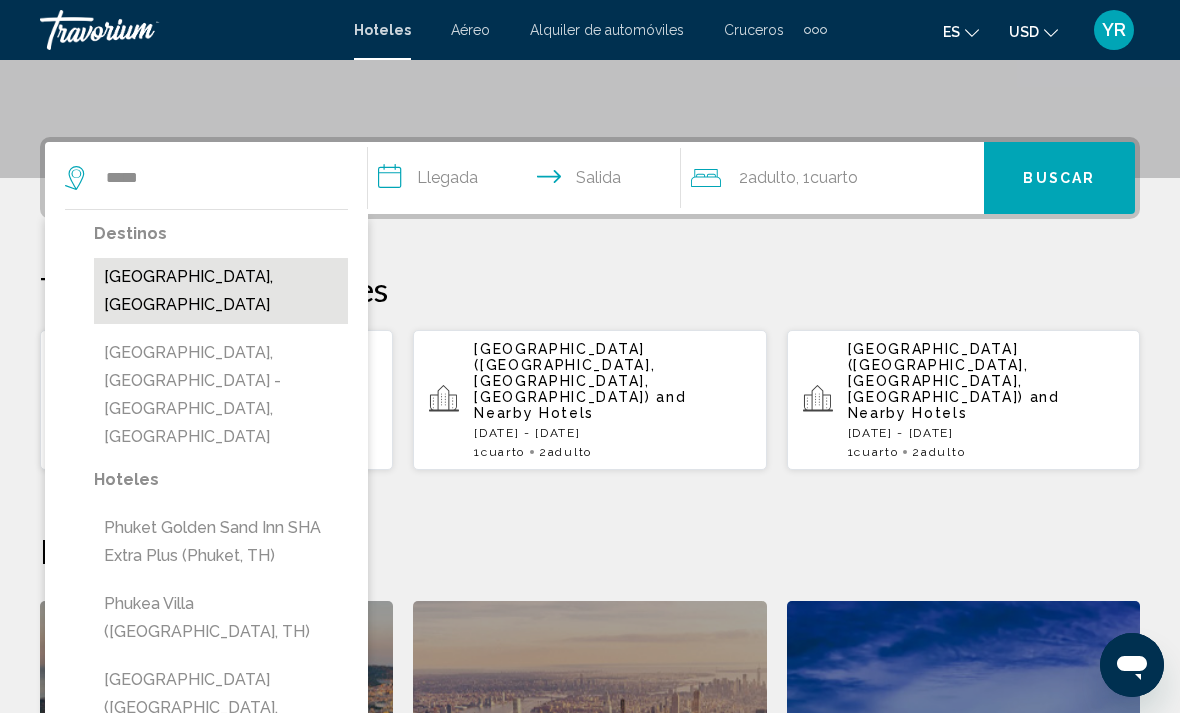 click on "[GEOGRAPHIC_DATA], [GEOGRAPHIC_DATA]" at bounding box center (221, 291) 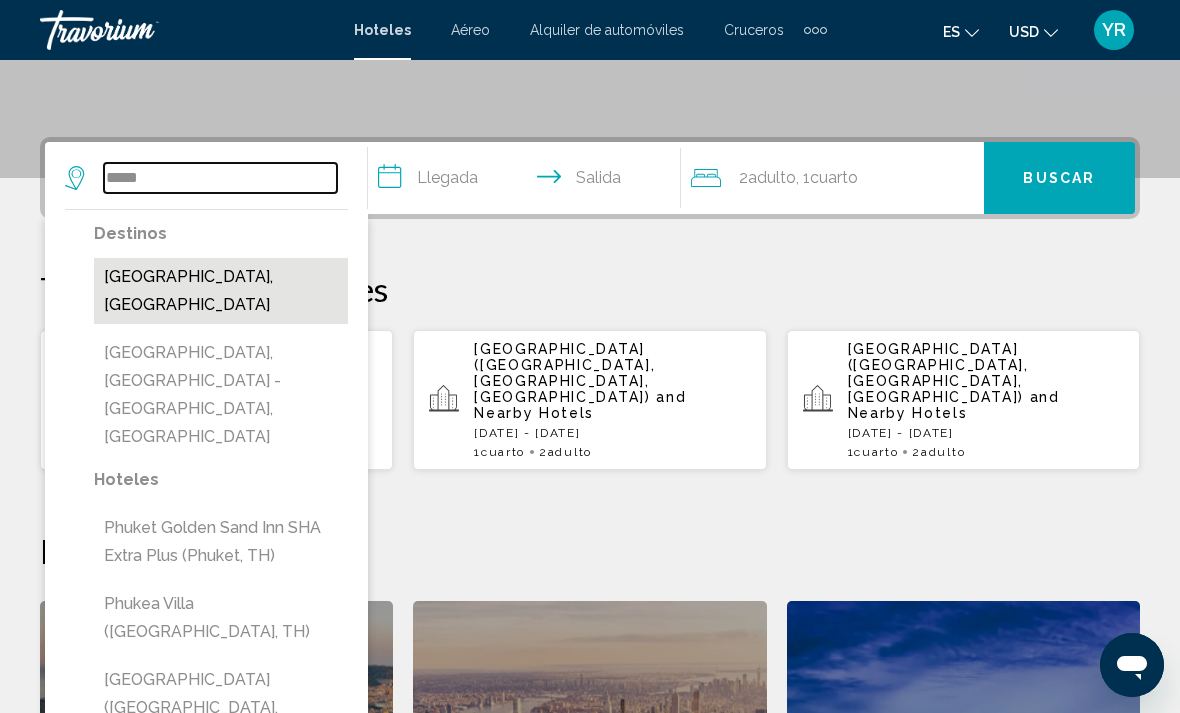 type on "**********" 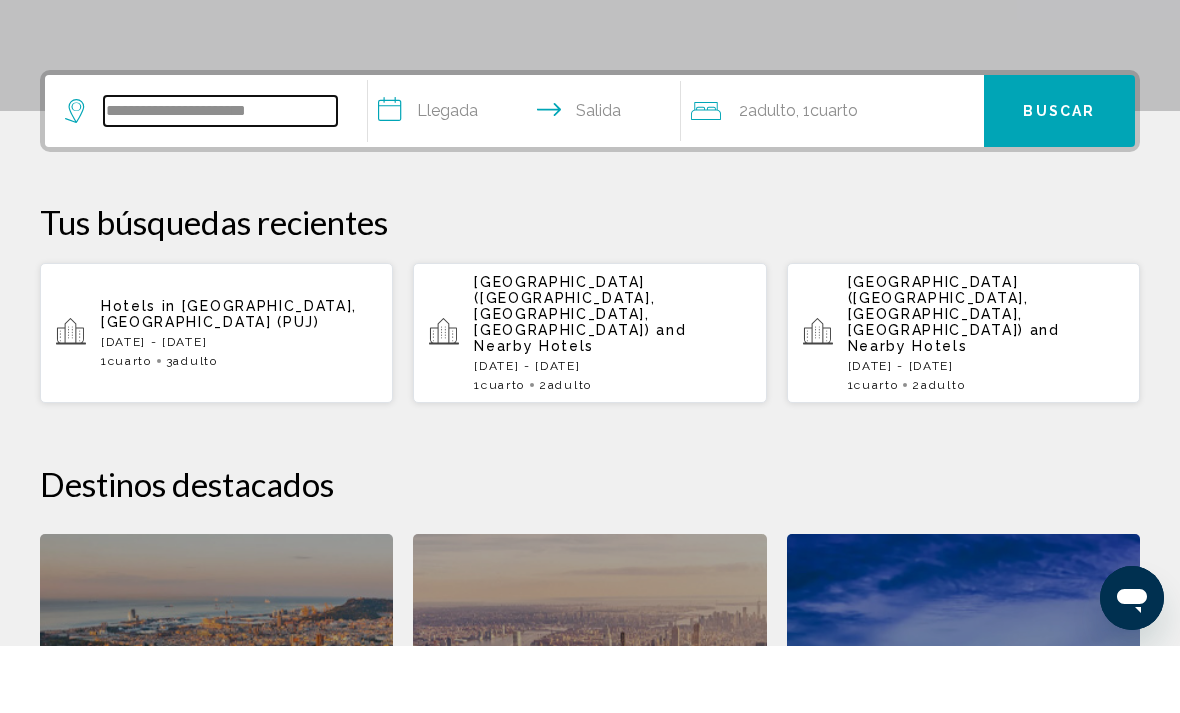 scroll, scrollTop: 425, scrollLeft: 0, axis: vertical 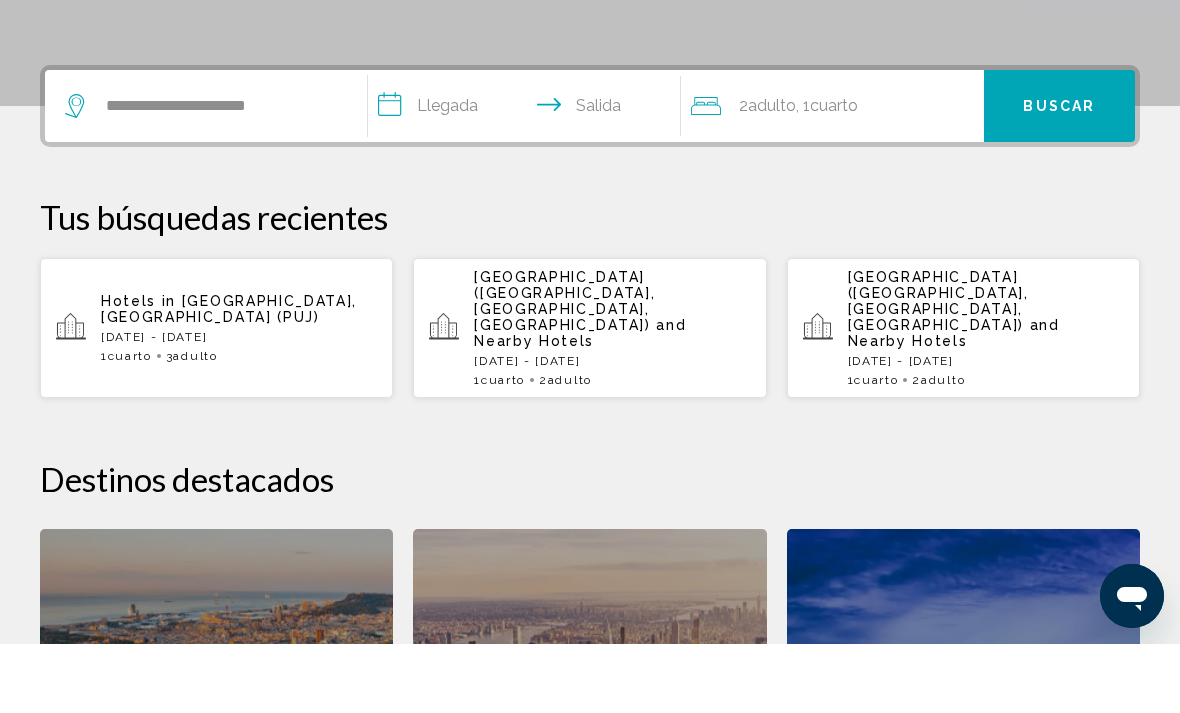 click on "**********" at bounding box center (528, 178) 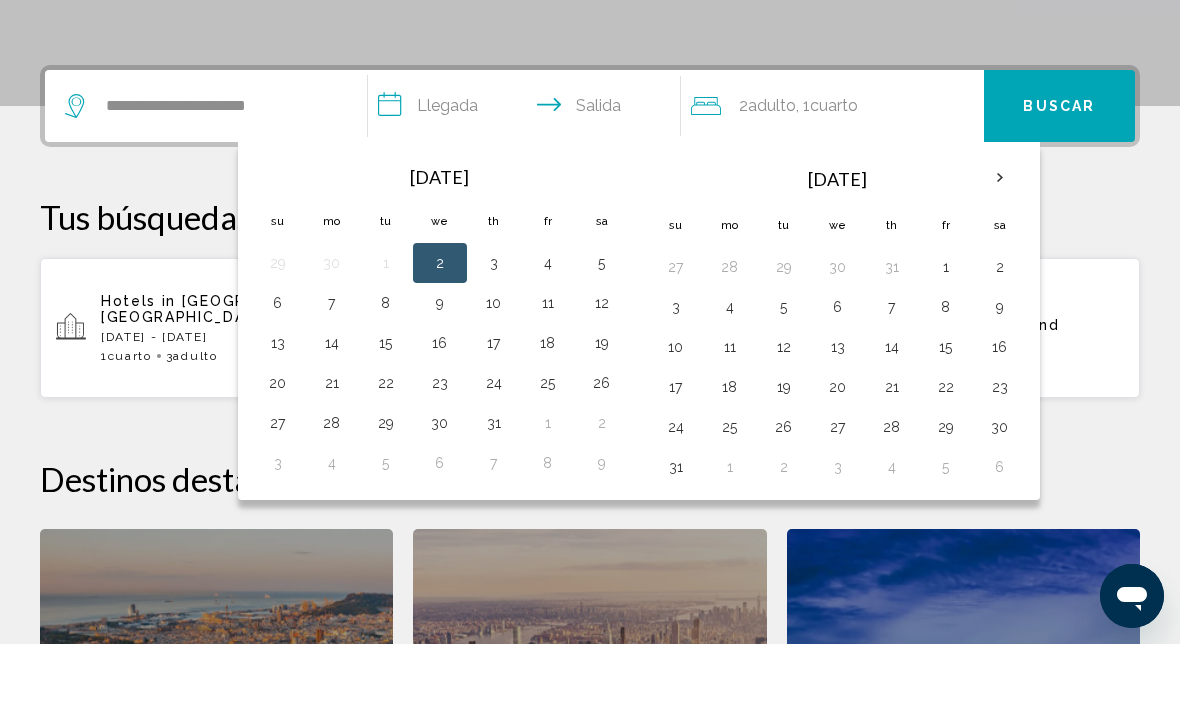 scroll, scrollTop: 494, scrollLeft: 0, axis: vertical 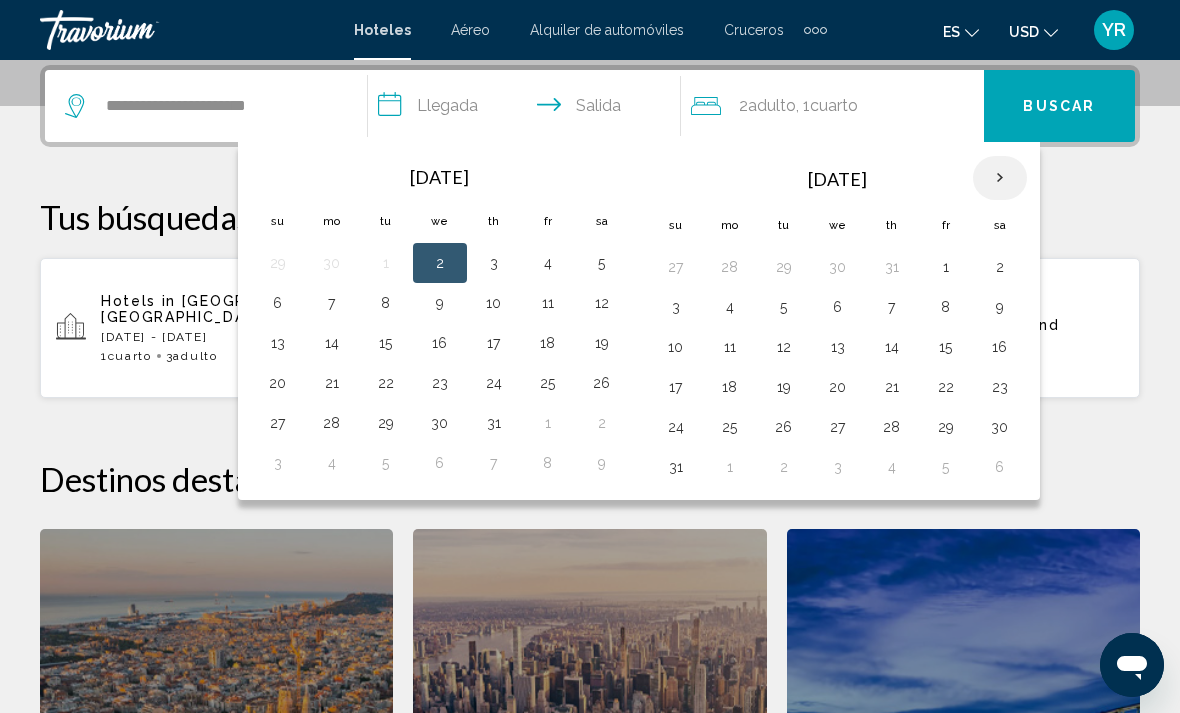 click at bounding box center (1000, 178) 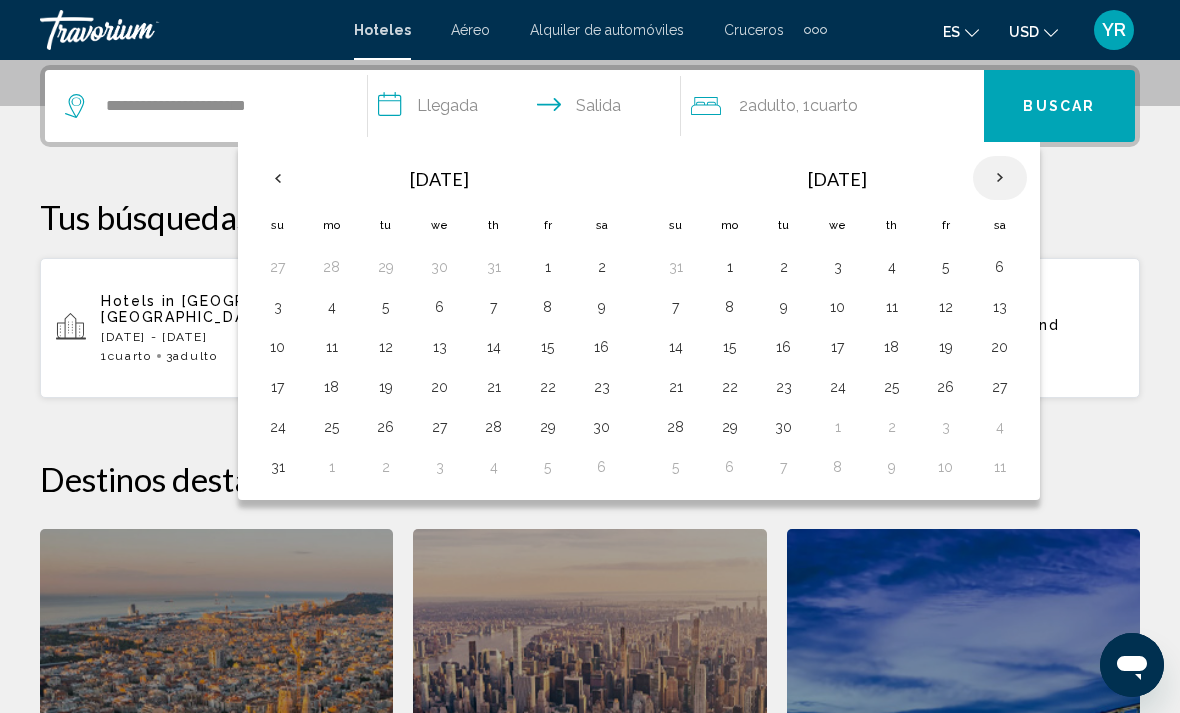 click at bounding box center (1000, 178) 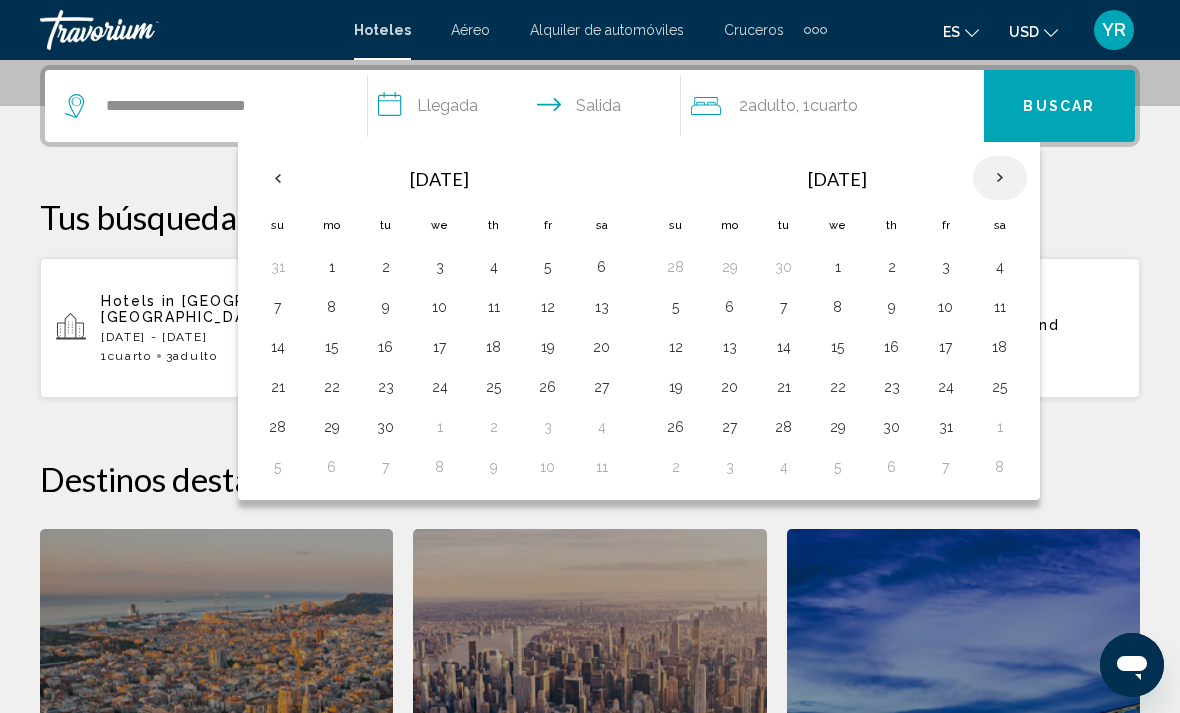 click at bounding box center [1000, 178] 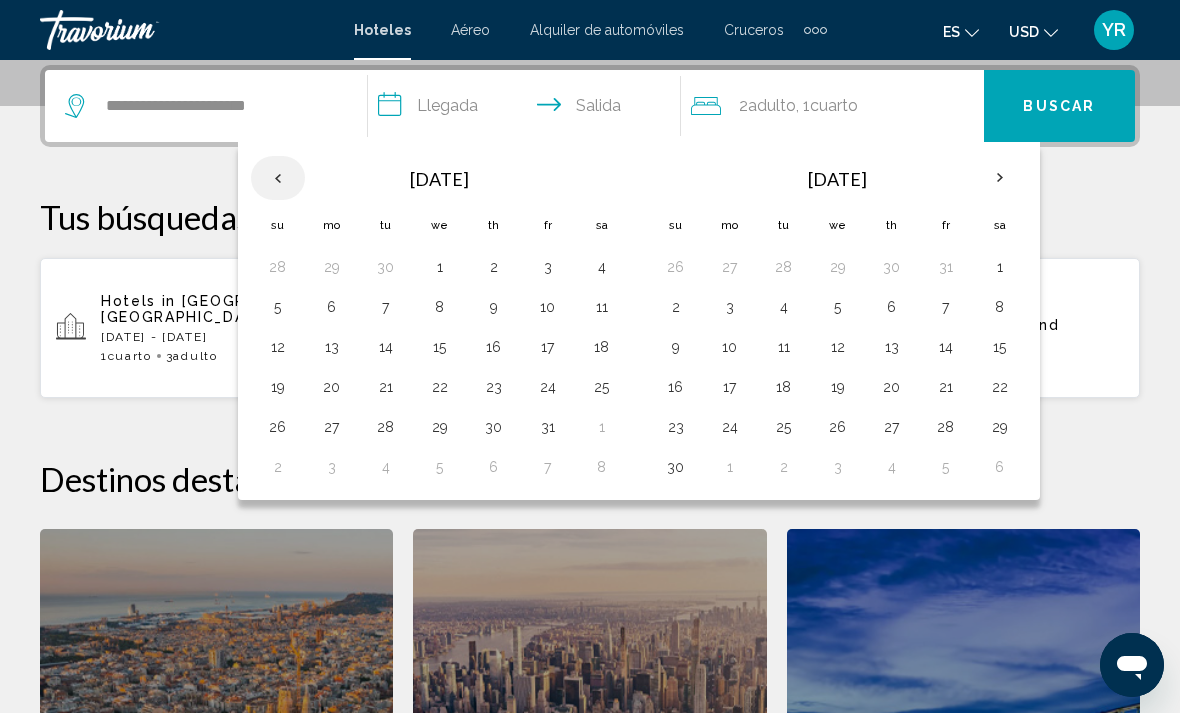 click at bounding box center (278, 178) 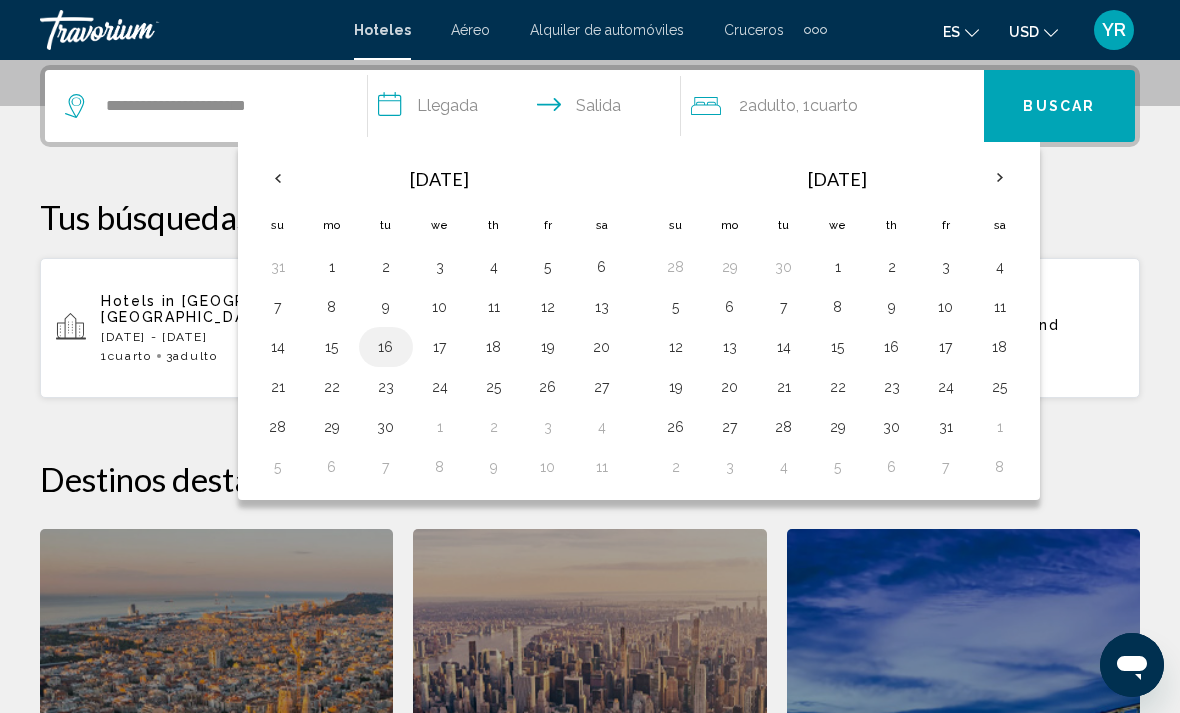 click on "16" at bounding box center (386, 347) 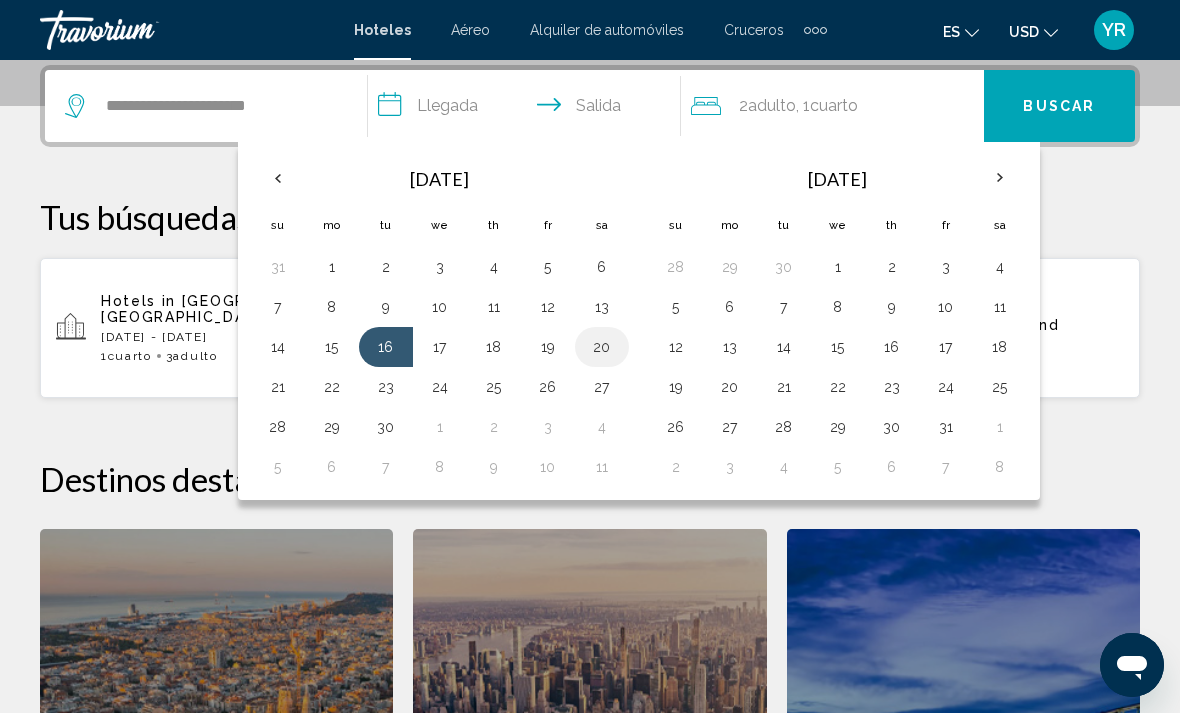 click on "20" at bounding box center [602, 347] 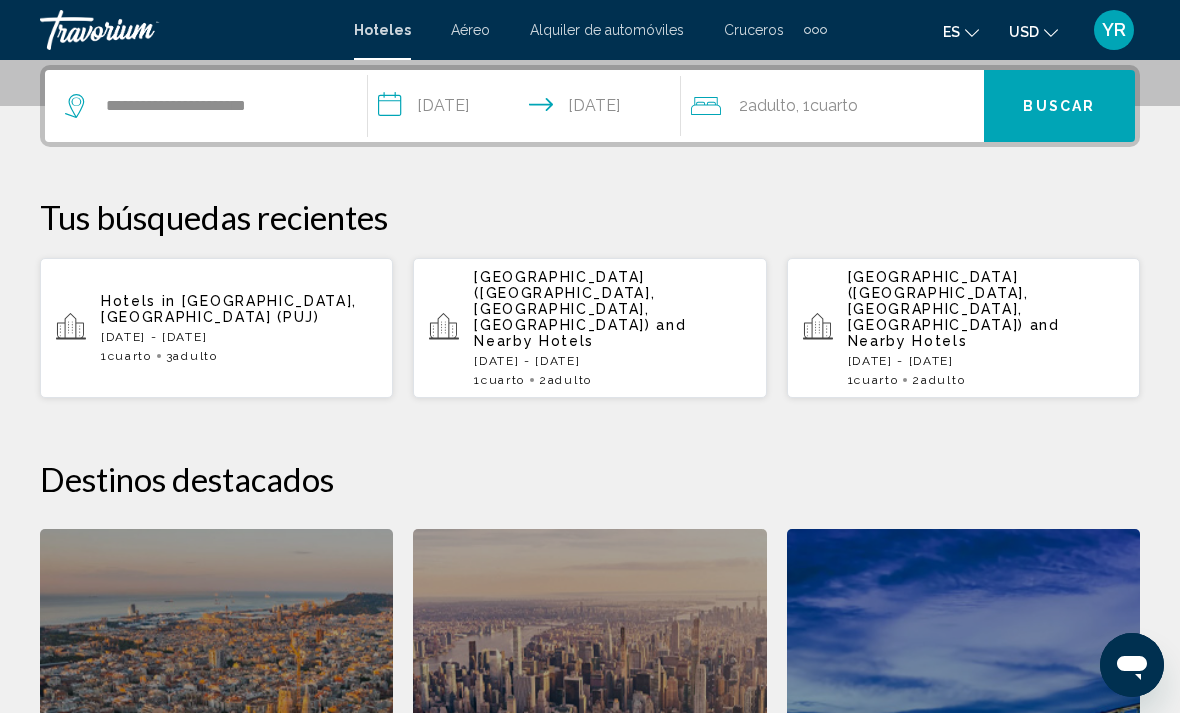 click on "Buscar" at bounding box center [1059, 106] 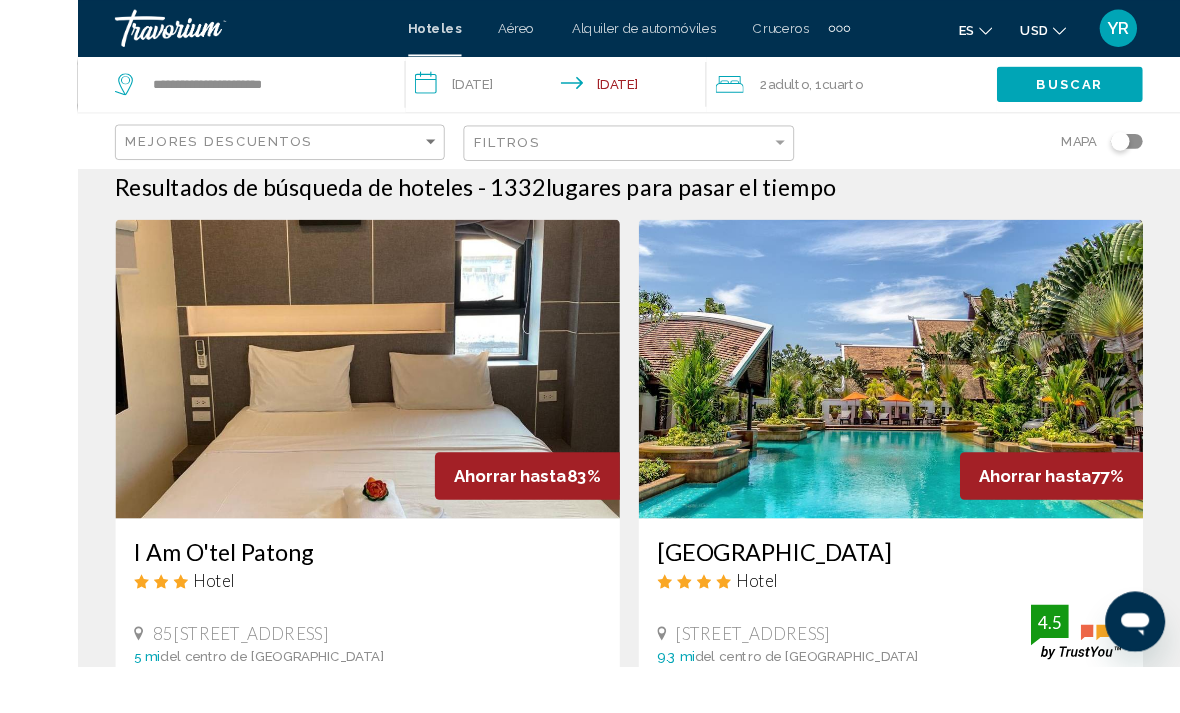 scroll, scrollTop: 163, scrollLeft: 0, axis: vertical 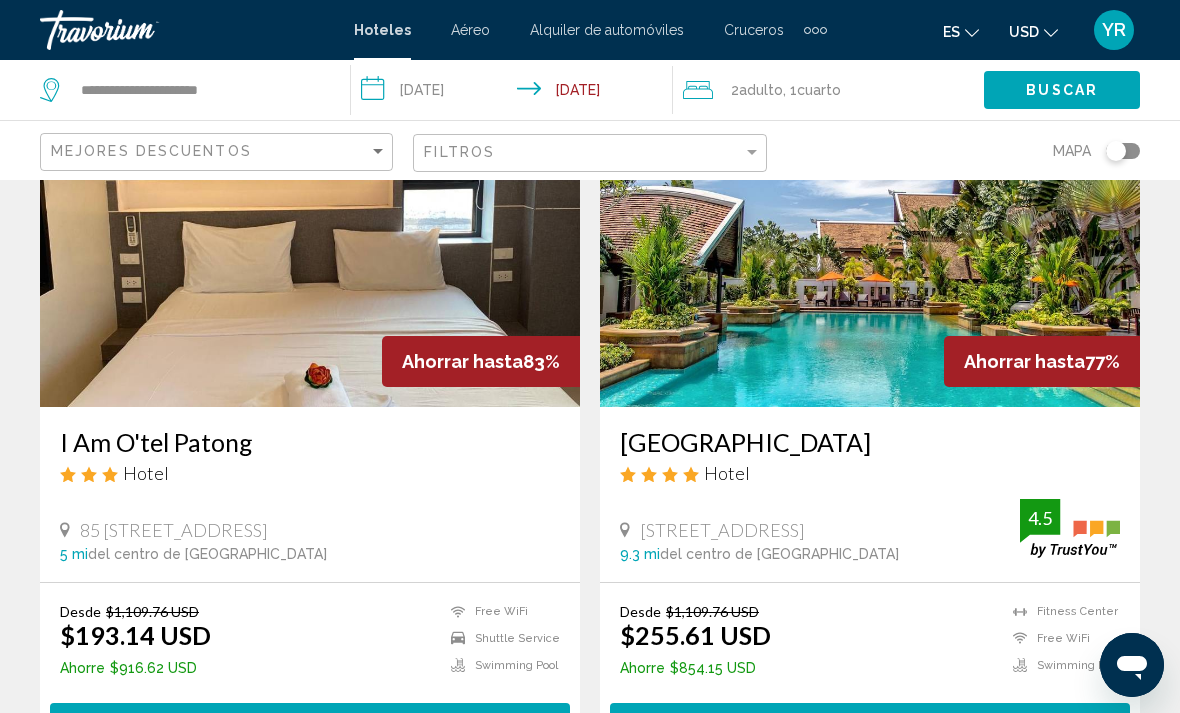 click at bounding box center [870, 247] 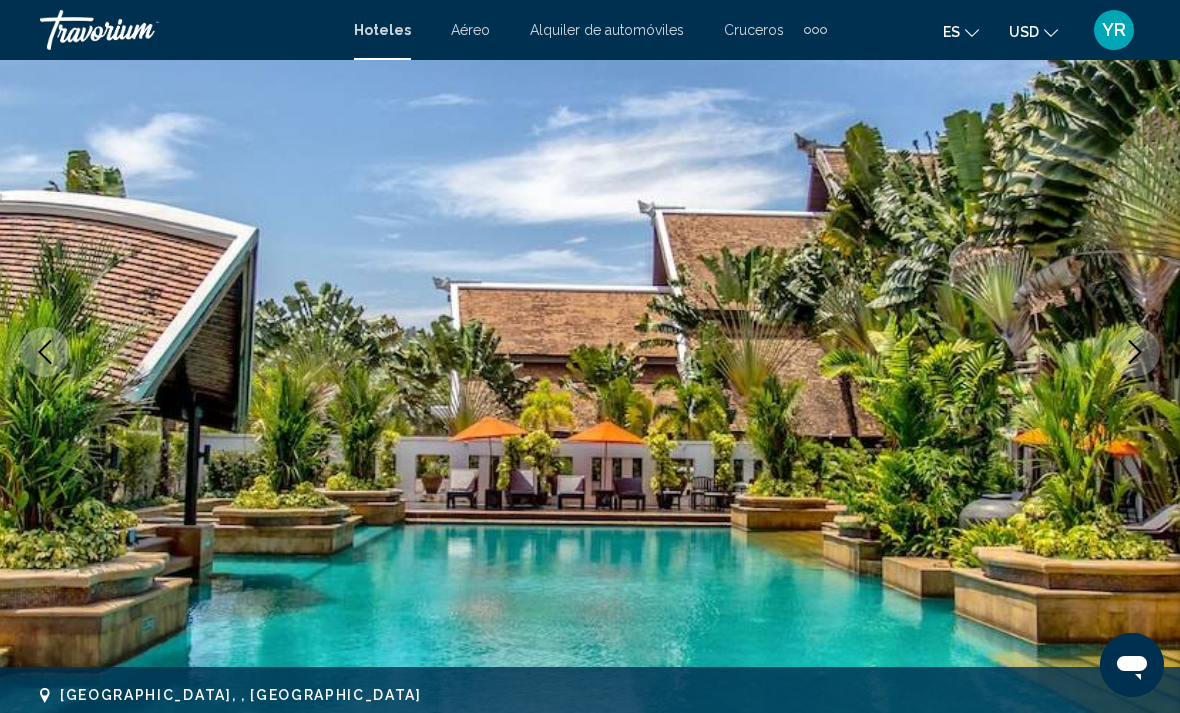 scroll, scrollTop: 184, scrollLeft: 0, axis: vertical 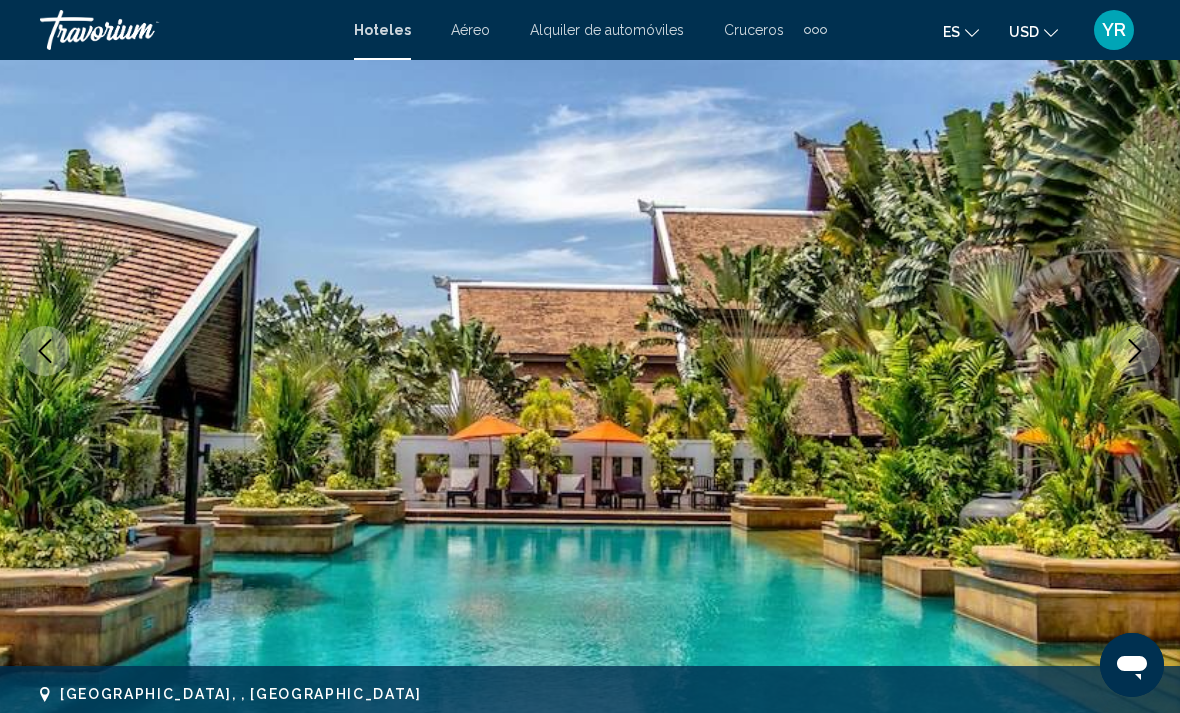 click 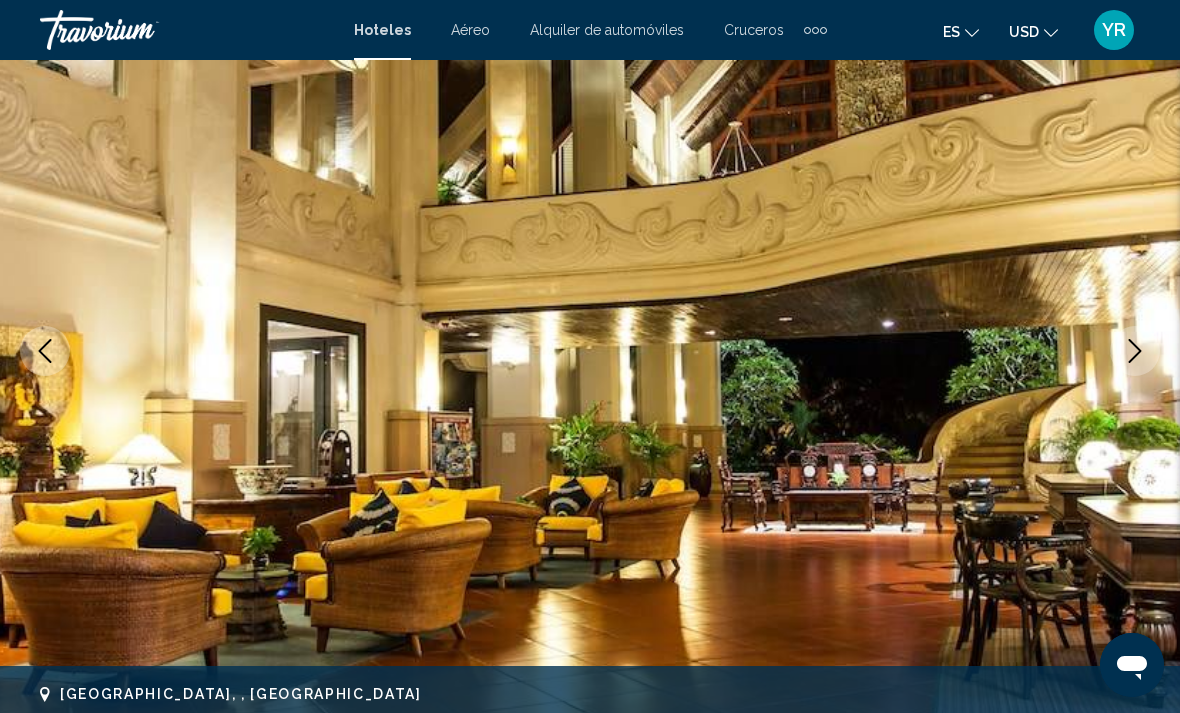 click at bounding box center [1135, 351] 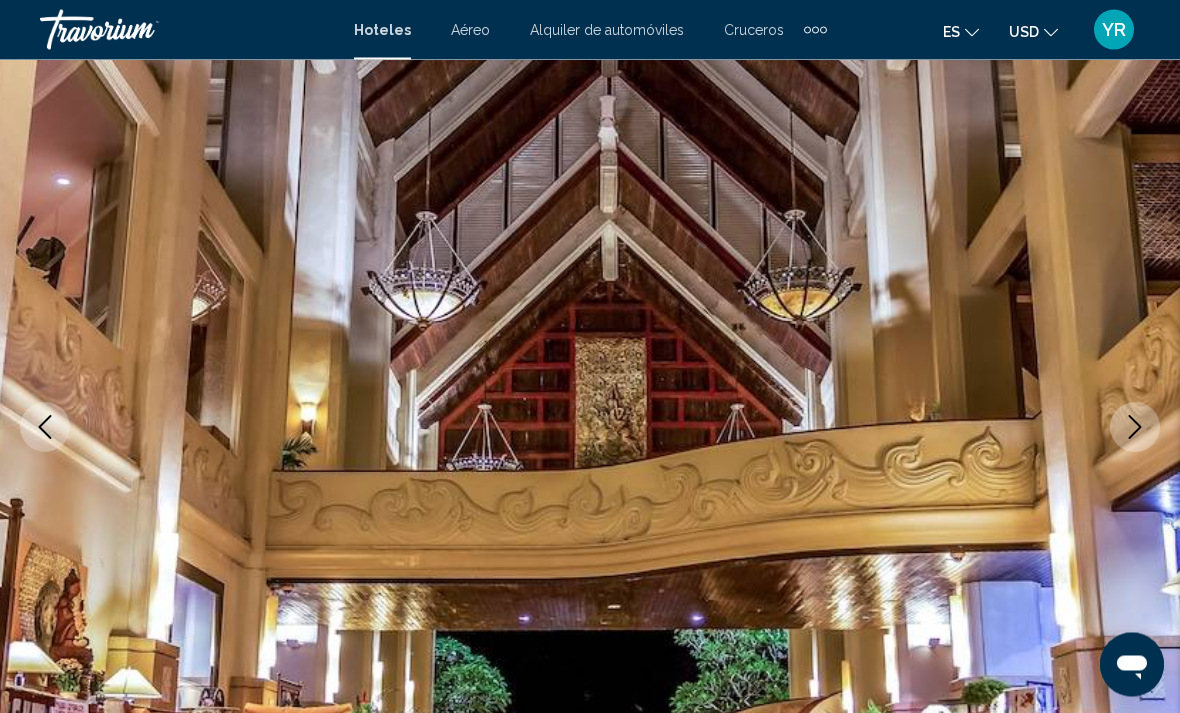scroll, scrollTop: 82, scrollLeft: 0, axis: vertical 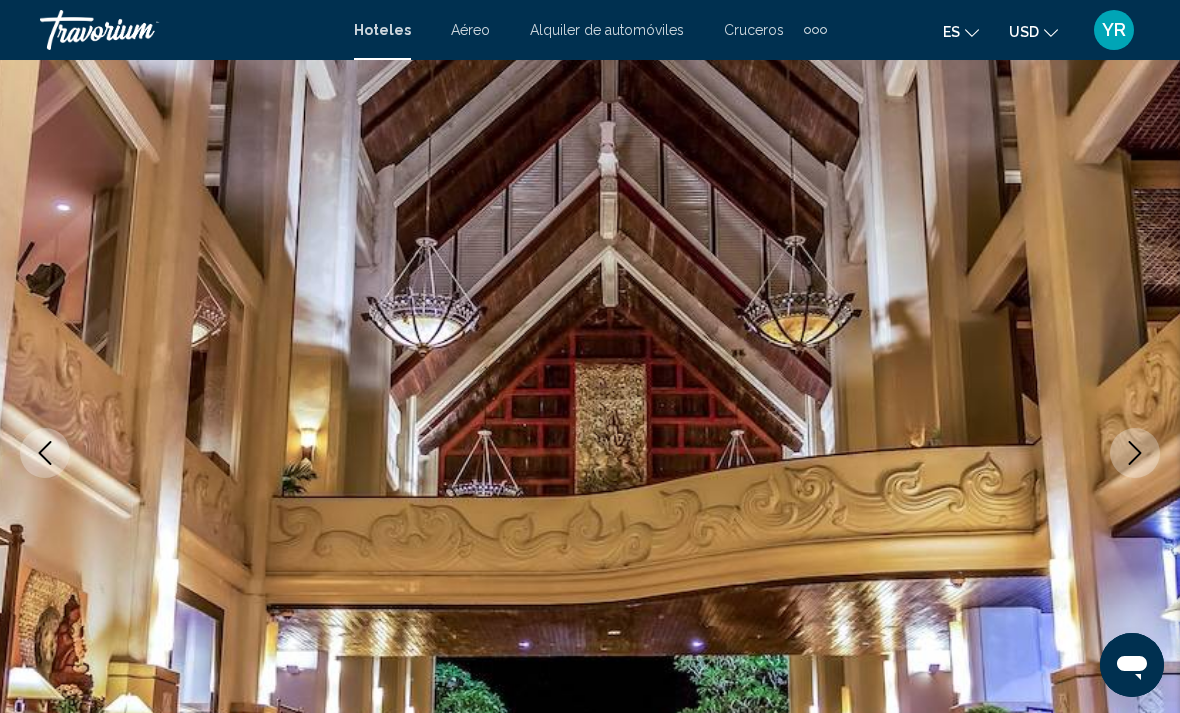 click at bounding box center (1135, 453) 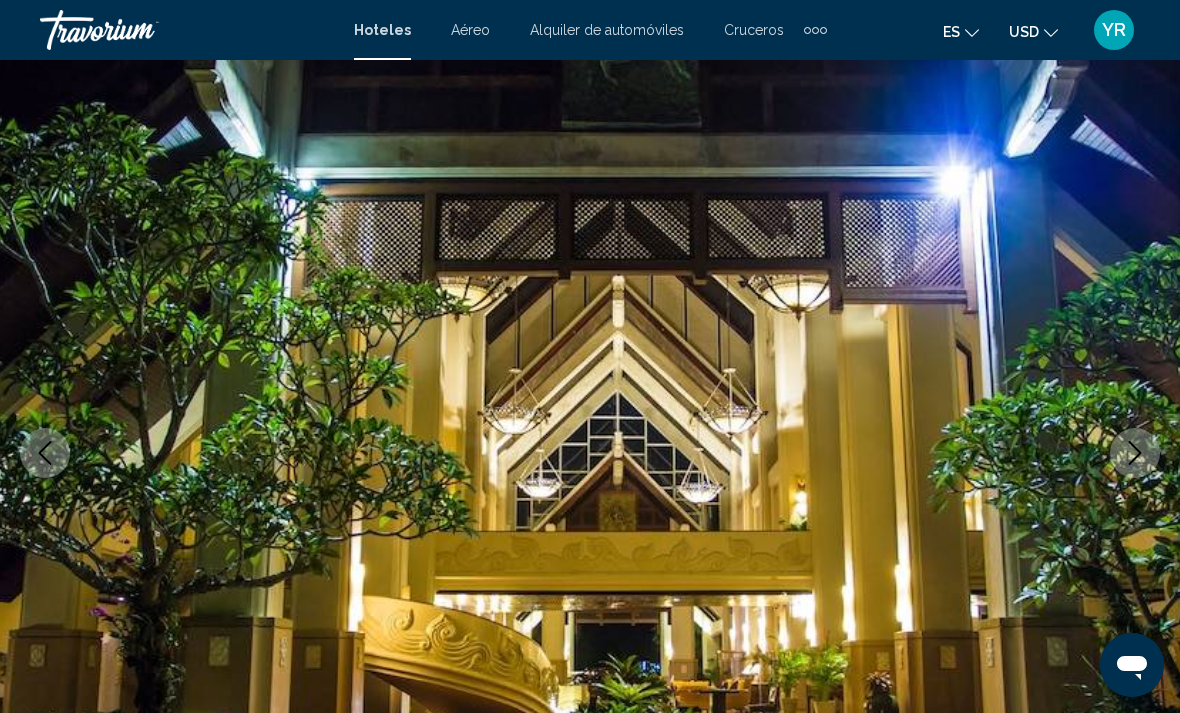 click 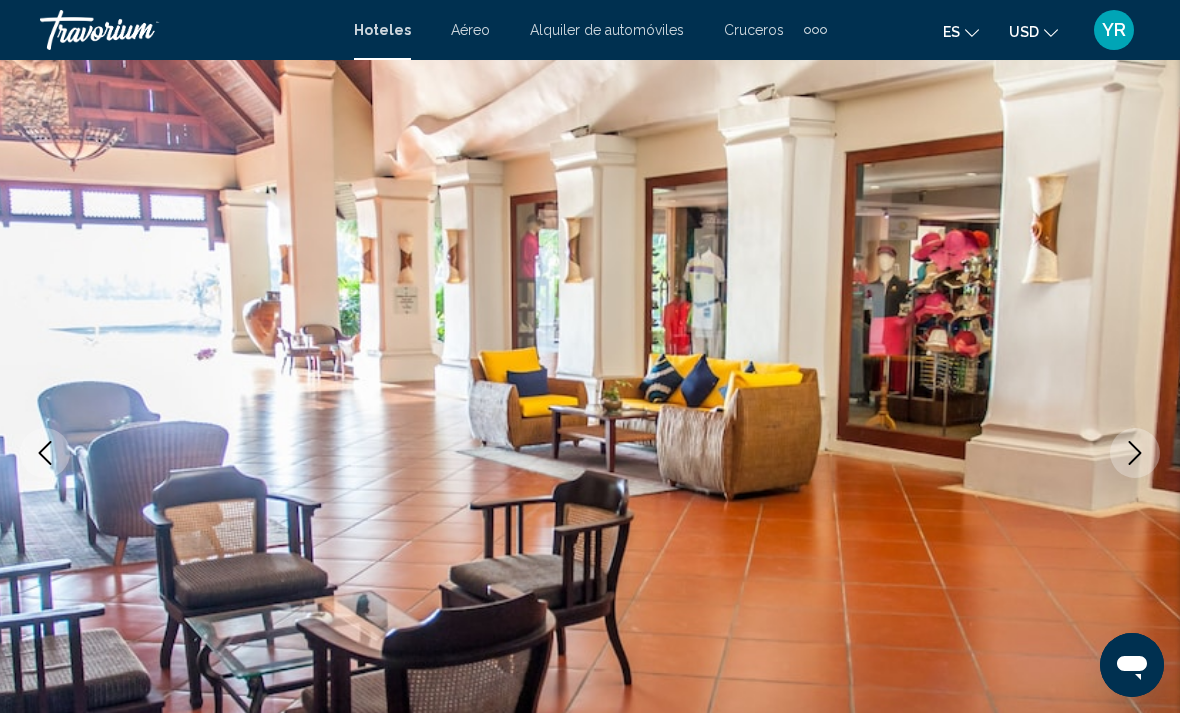 click at bounding box center (1135, 453) 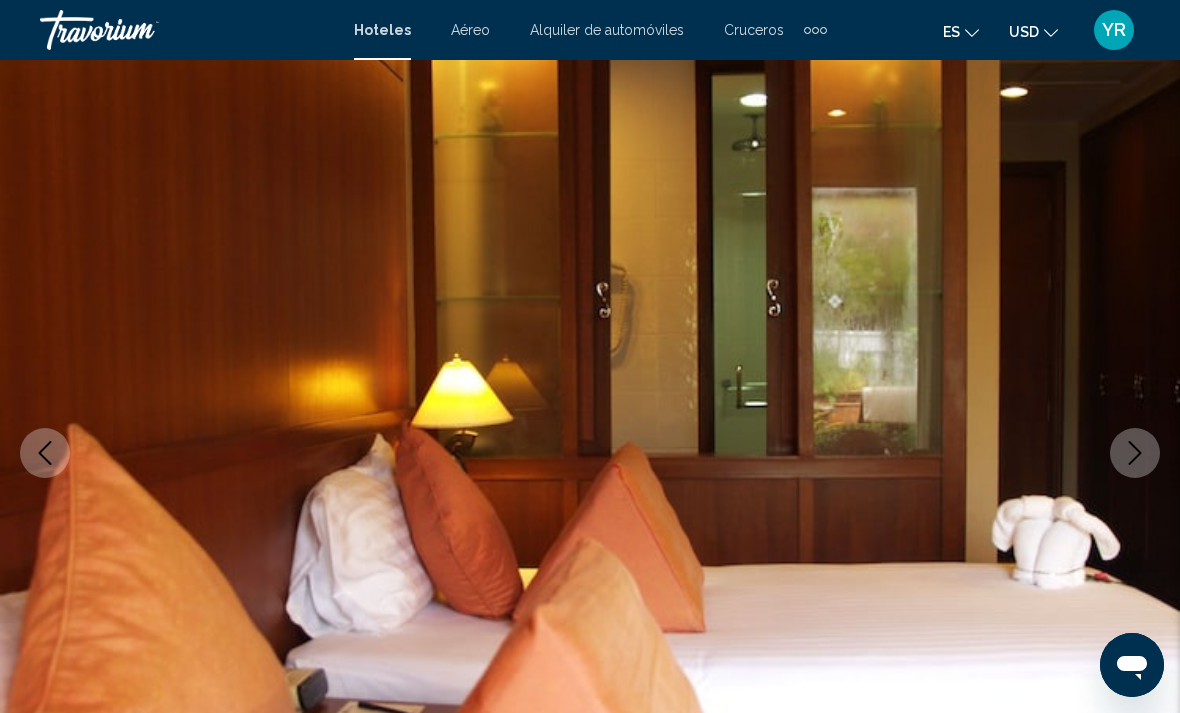click 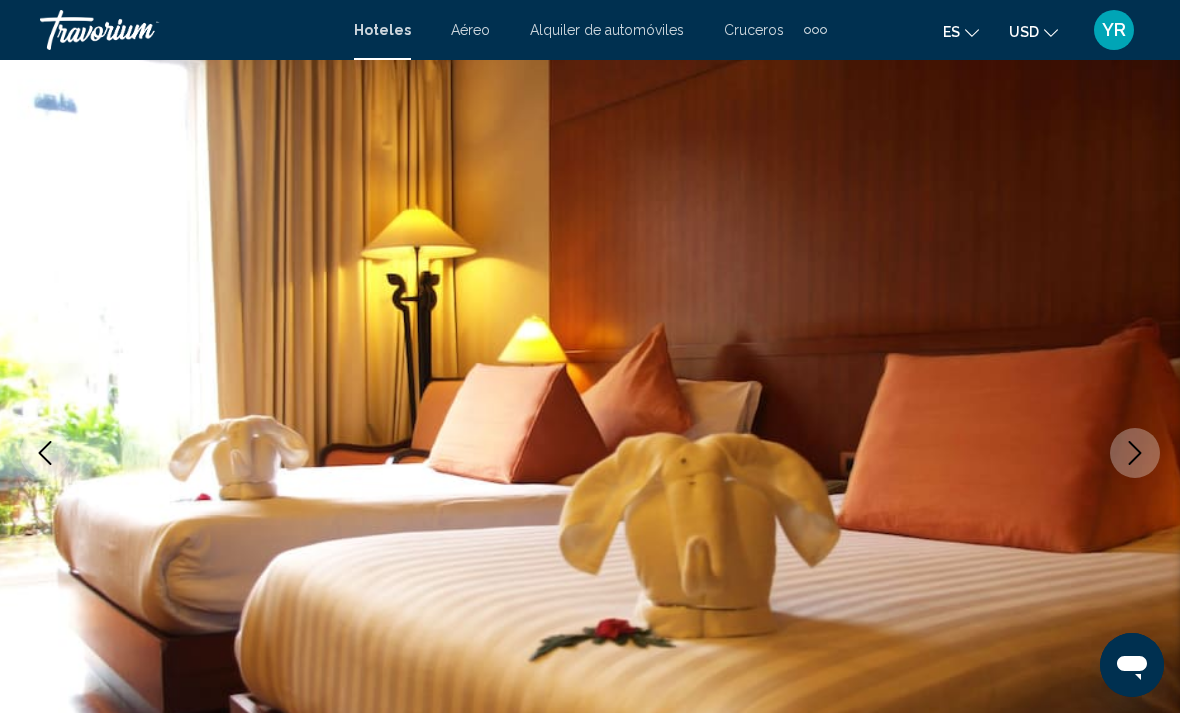 click at bounding box center (1135, 453) 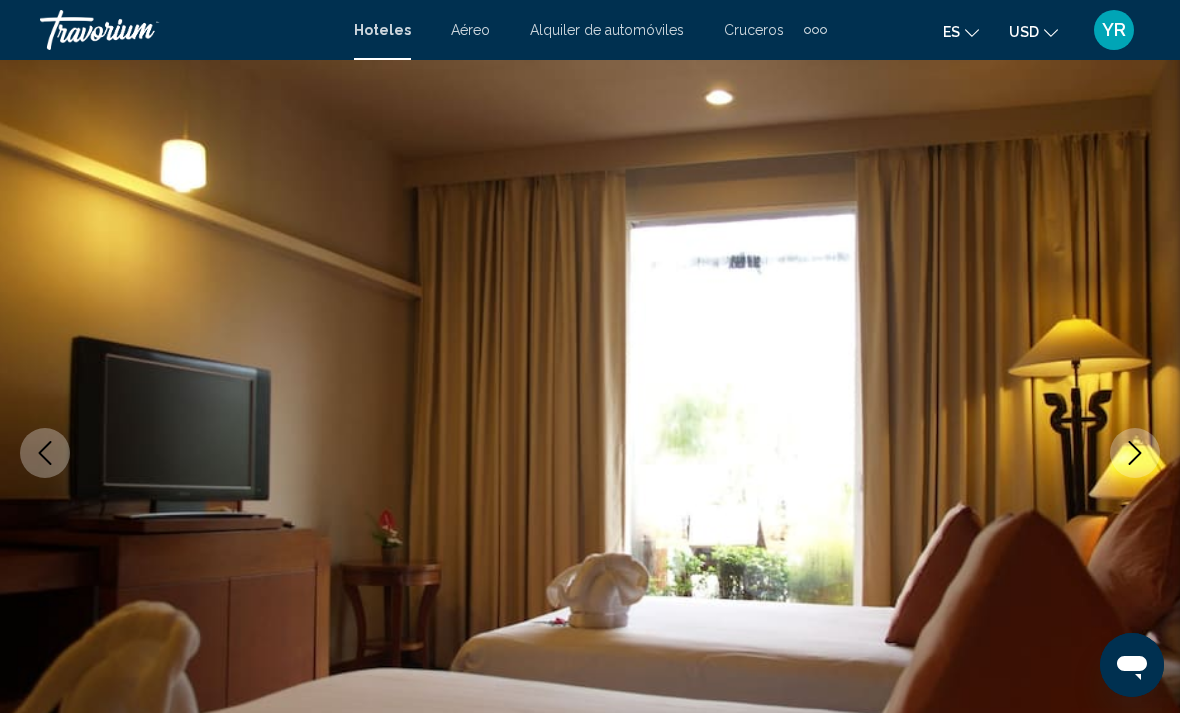 click at bounding box center (1135, 453) 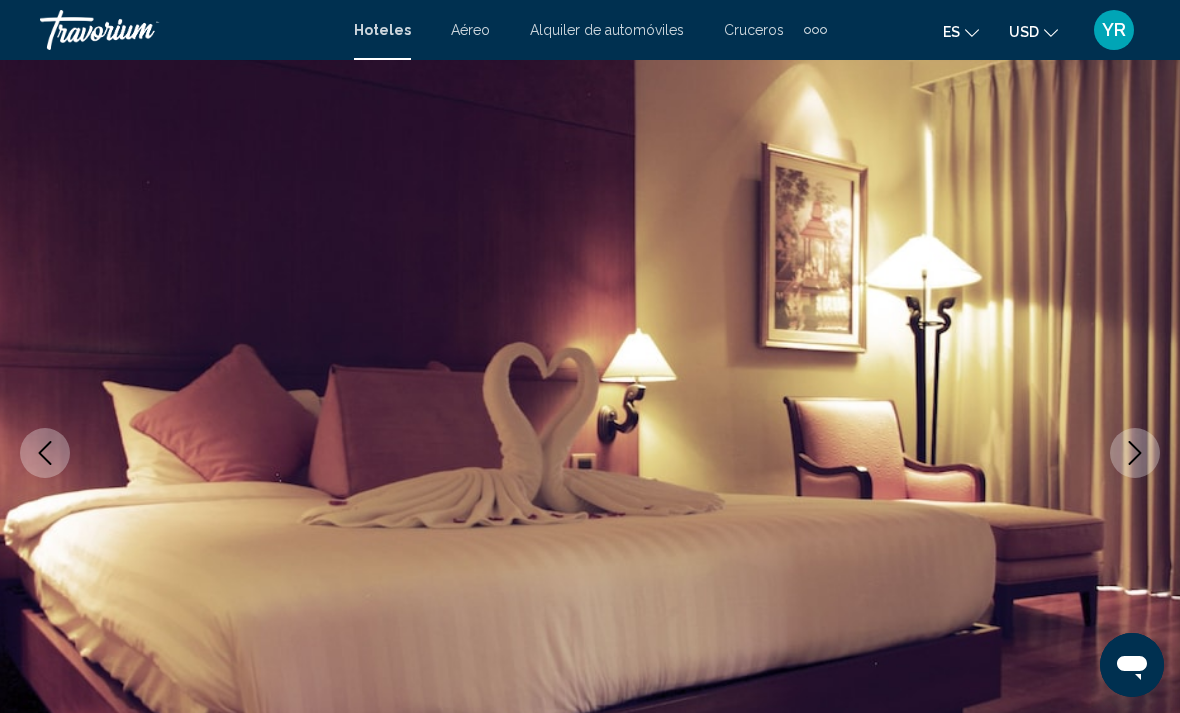 scroll, scrollTop: 0, scrollLeft: 0, axis: both 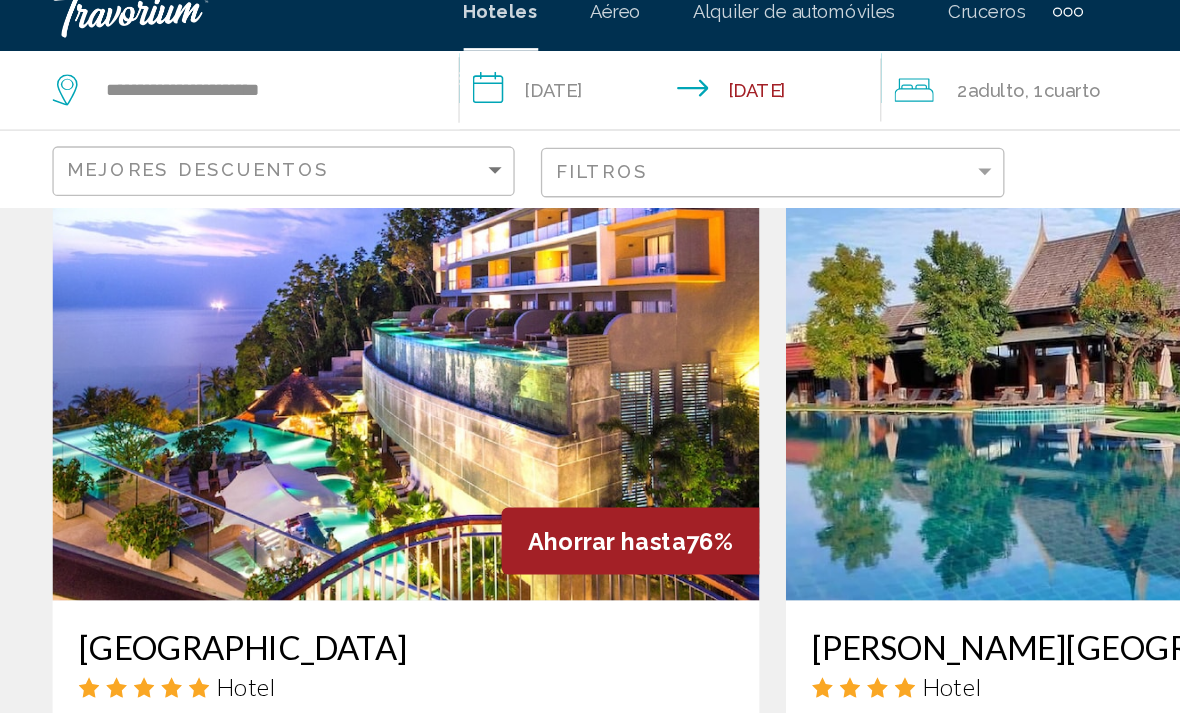 click at bounding box center (310, 320) 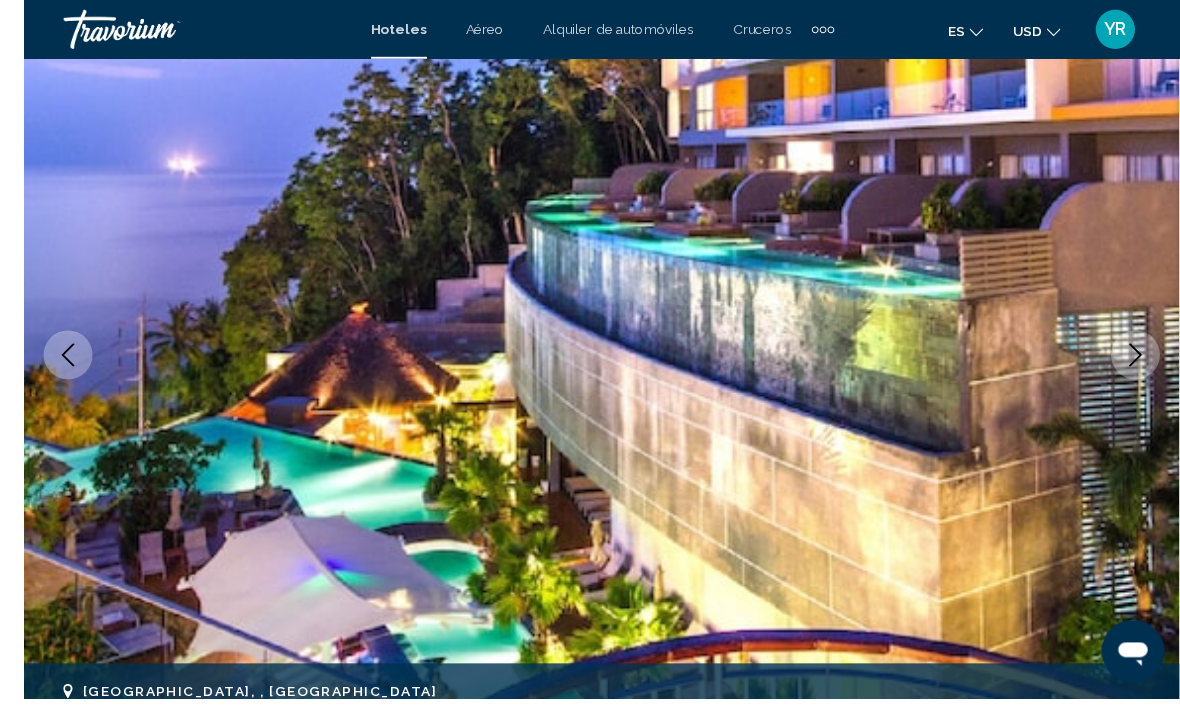 scroll, scrollTop: 213, scrollLeft: 0, axis: vertical 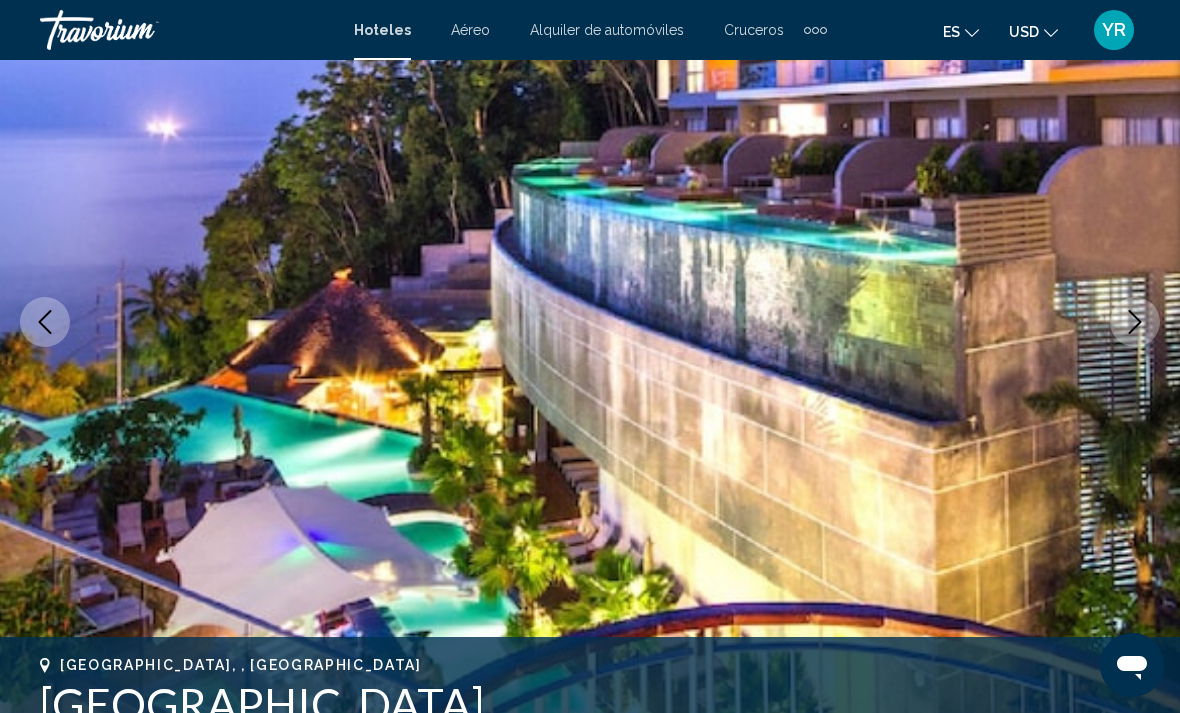 click at bounding box center (1135, 322) 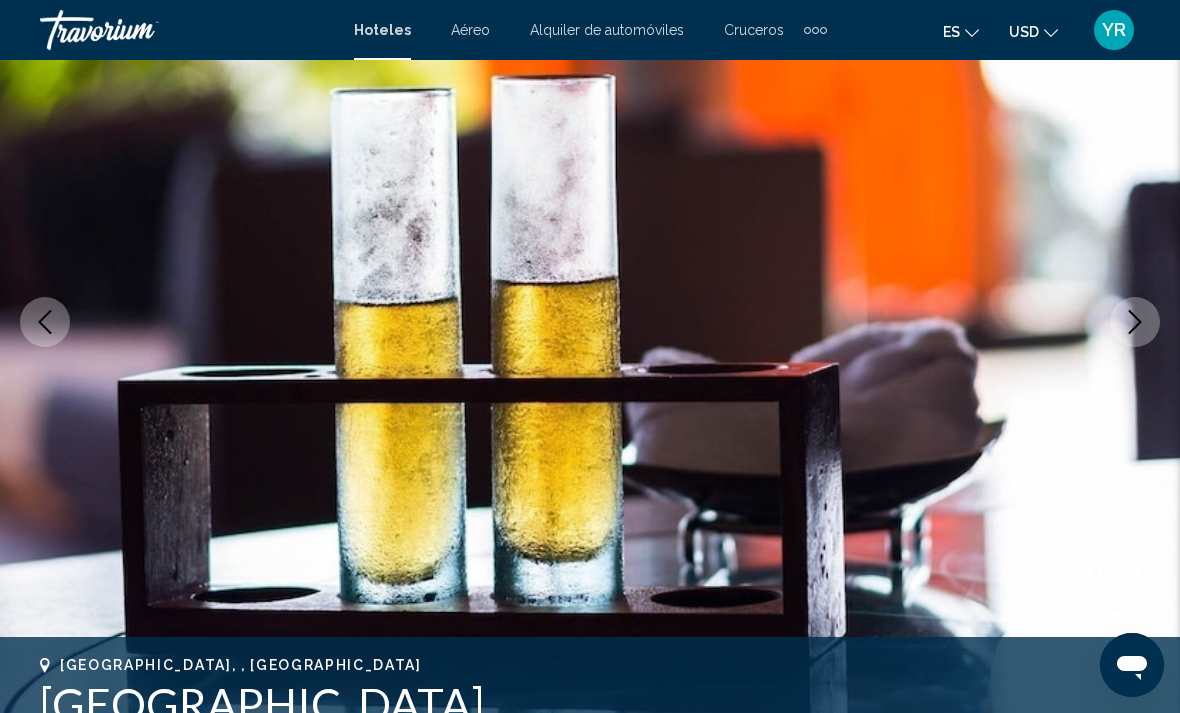 click 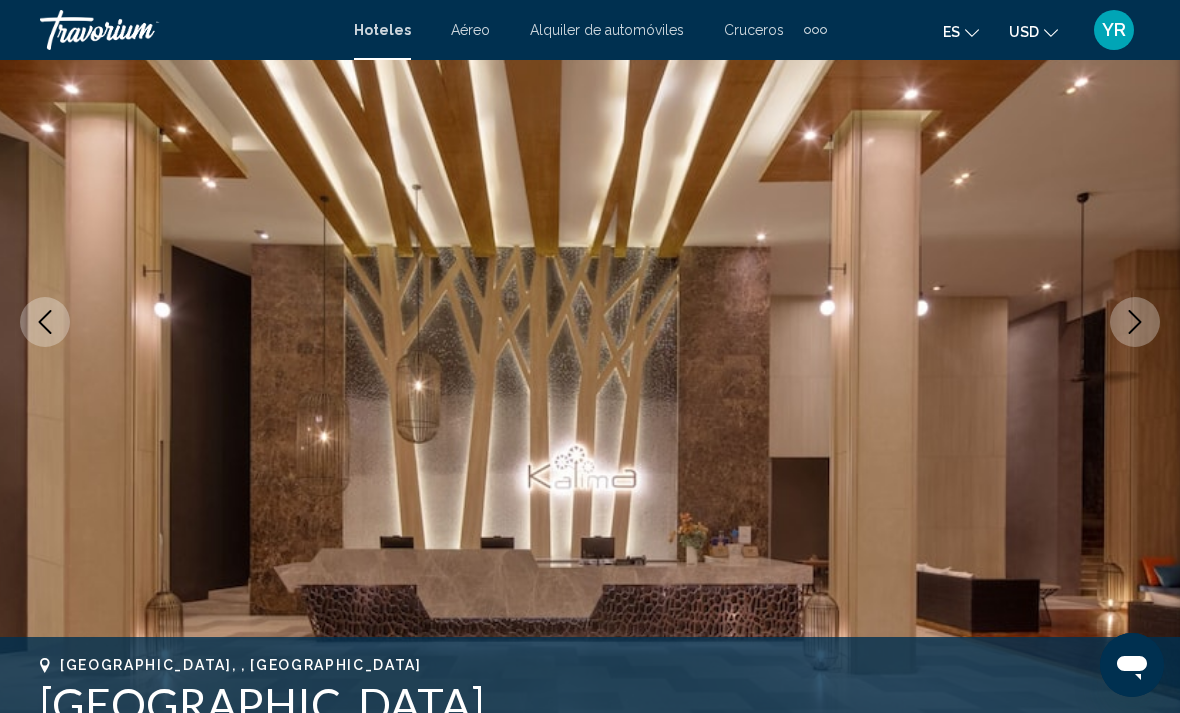 click at bounding box center (1135, 322) 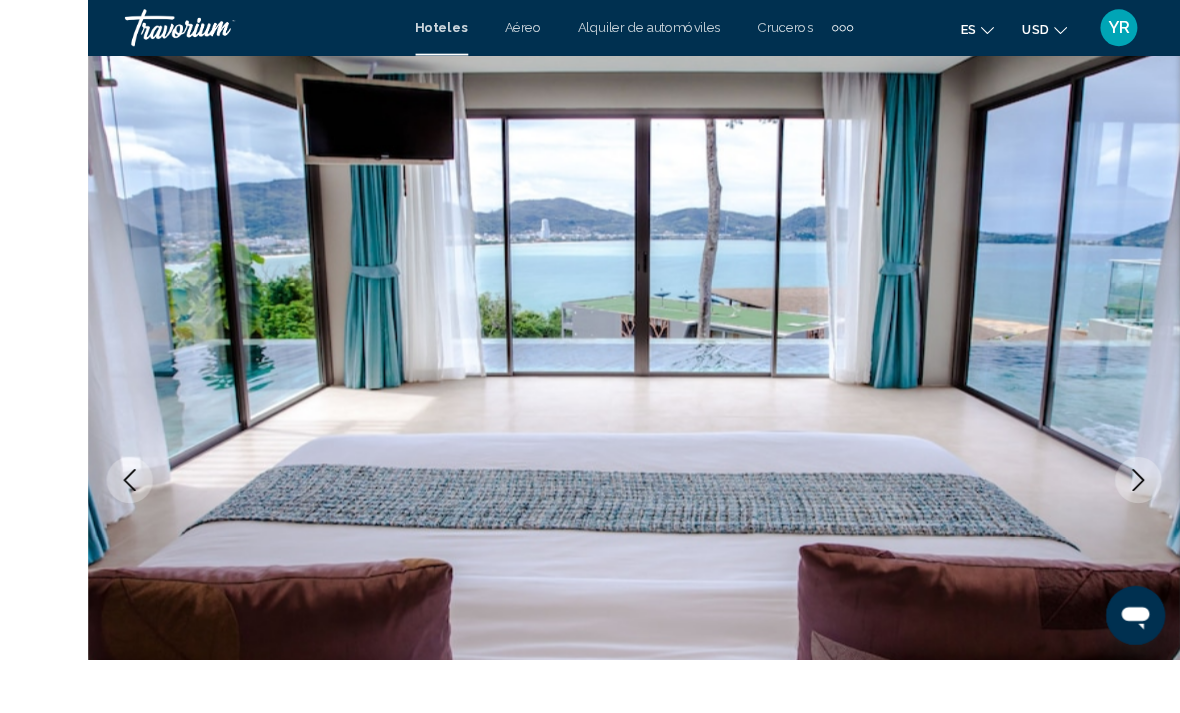 scroll, scrollTop: 11, scrollLeft: 0, axis: vertical 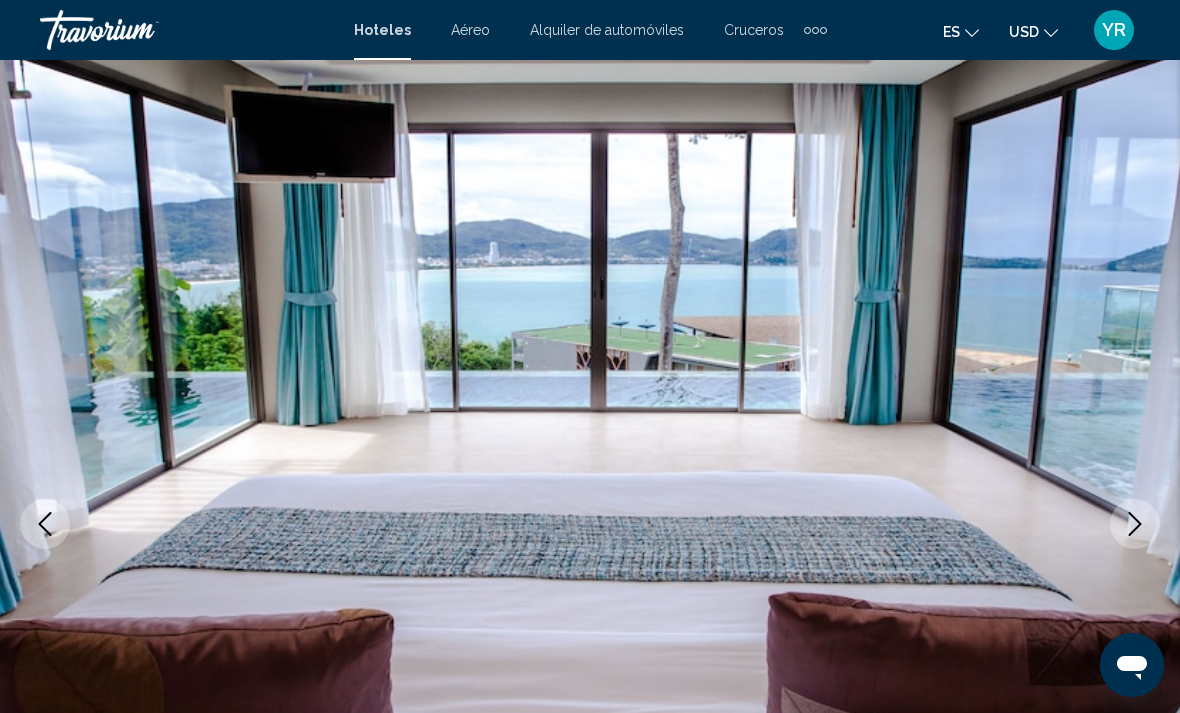 click at bounding box center (590, 524) 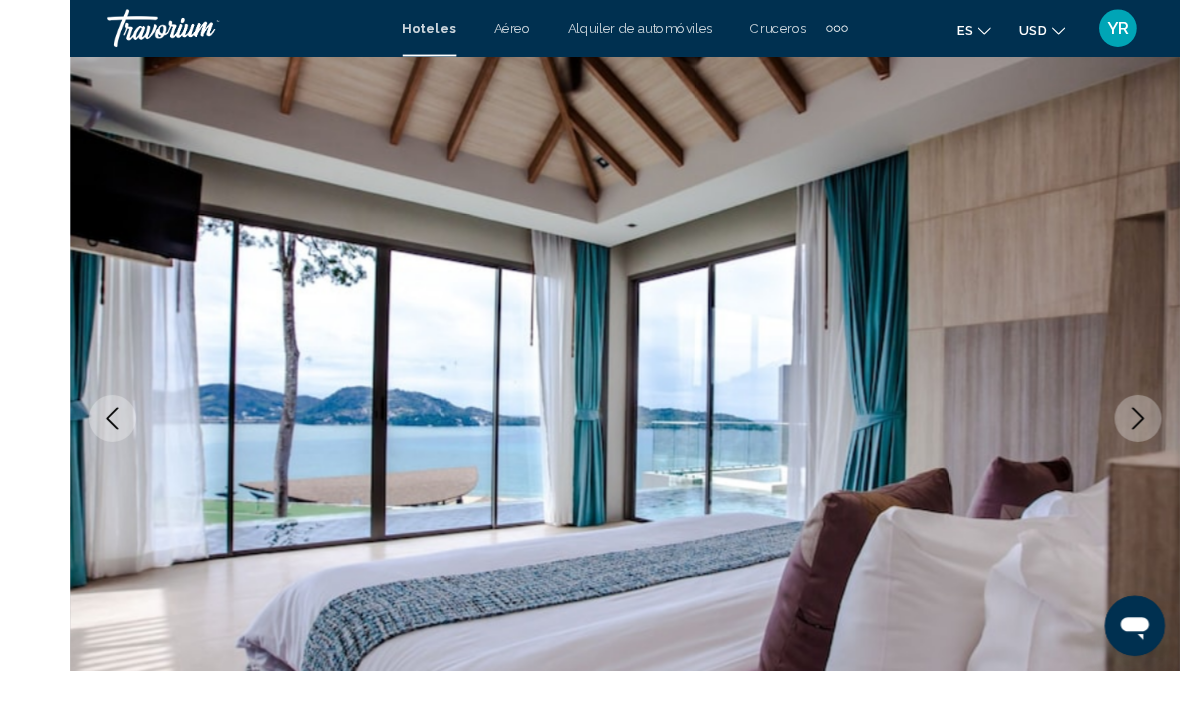 scroll, scrollTop: 155, scrollLeft: 0, axis: vertical 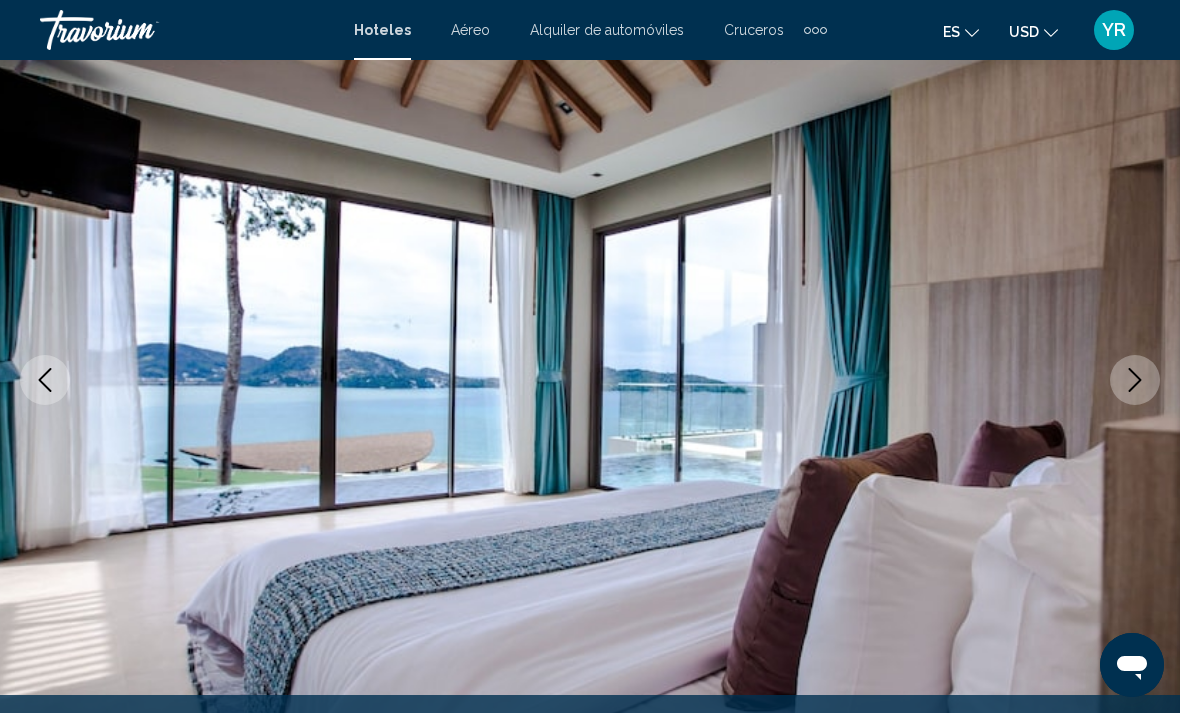 click 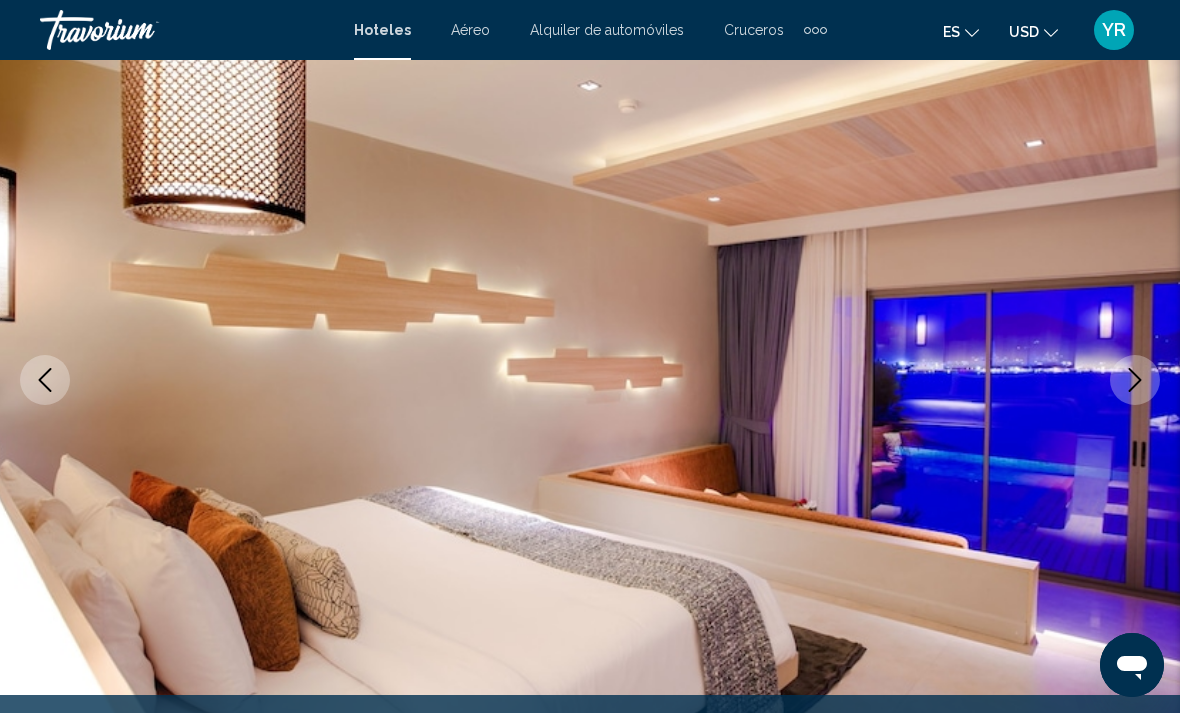 click 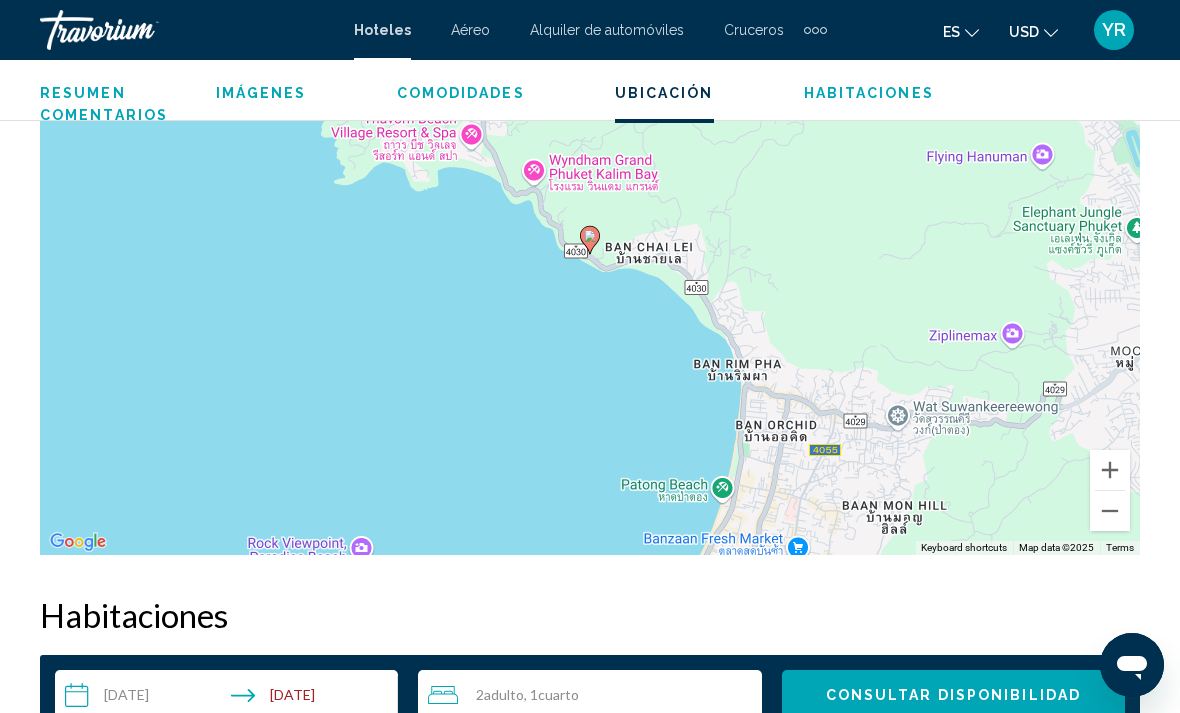 scroll, scrollTop: 2305, scrollLeft: 0, axis: vertical 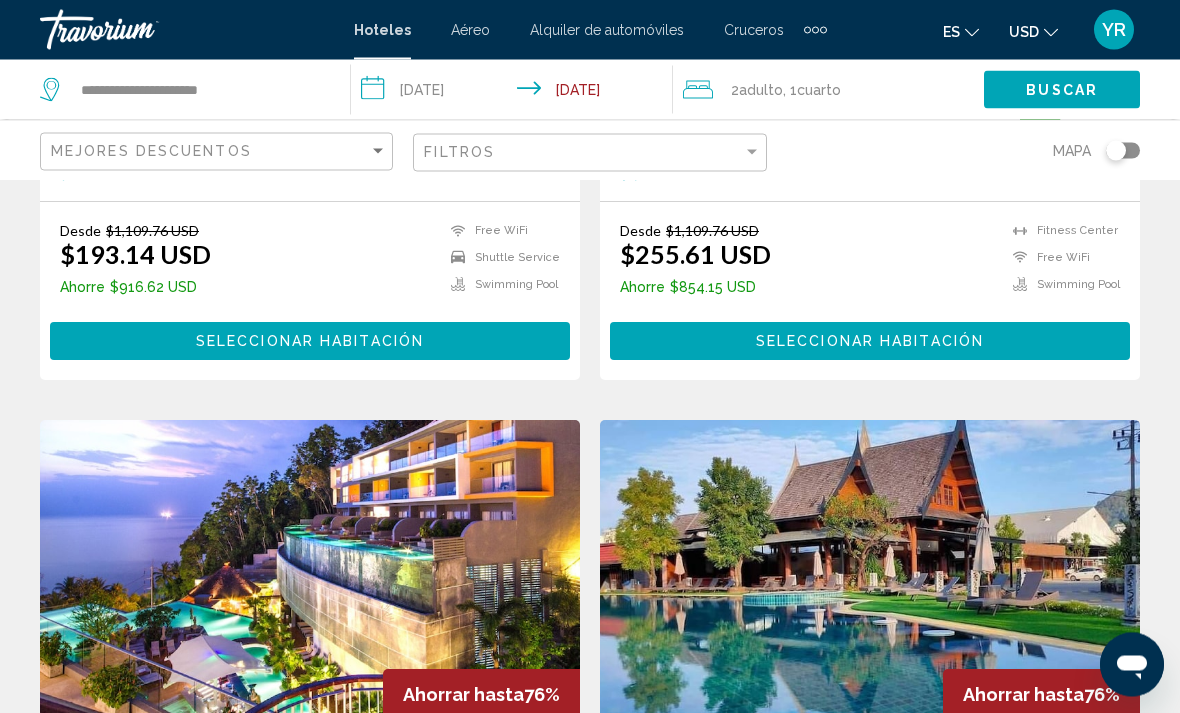 click at bounding box center (870, 581) 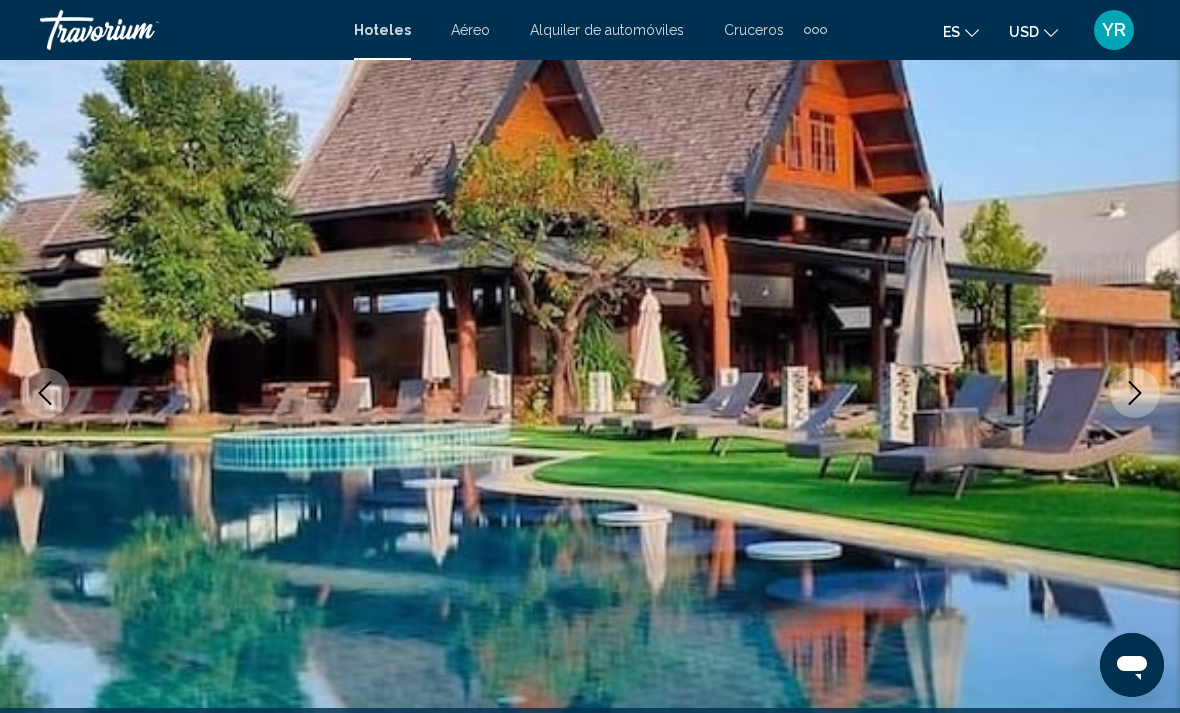 scroll, scrollTop: 140, scrollLeft: 0, axis: vertical 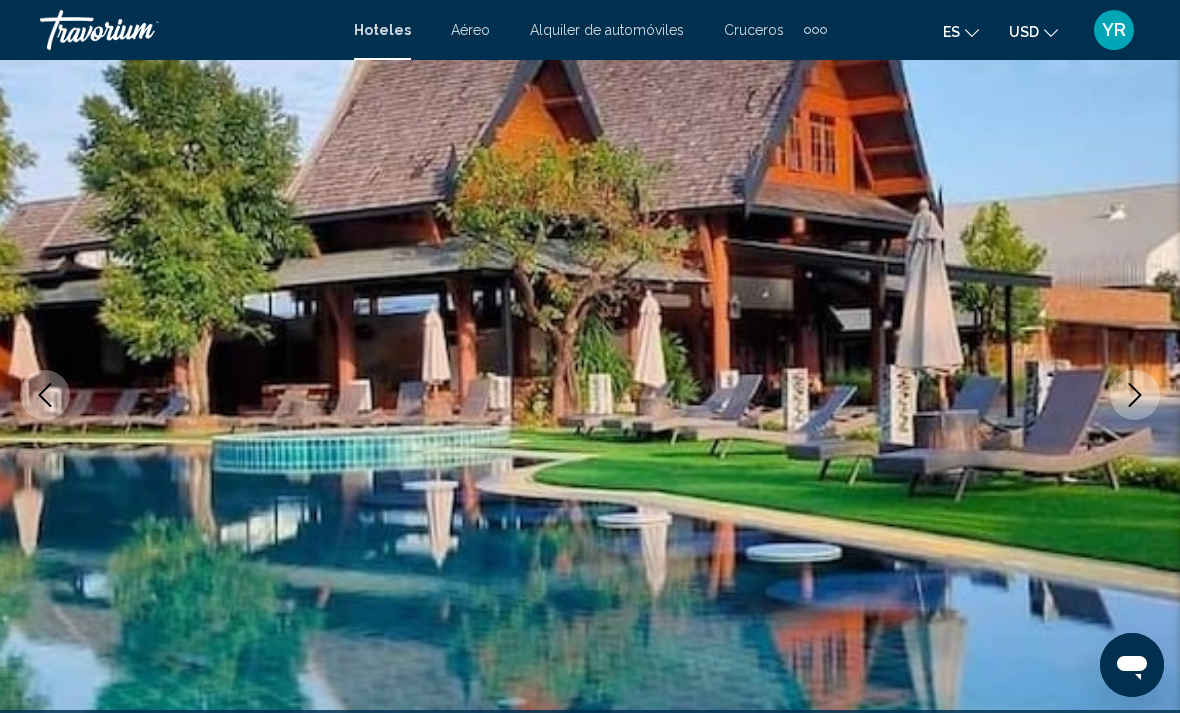 click at bounding box center (1135, 395) 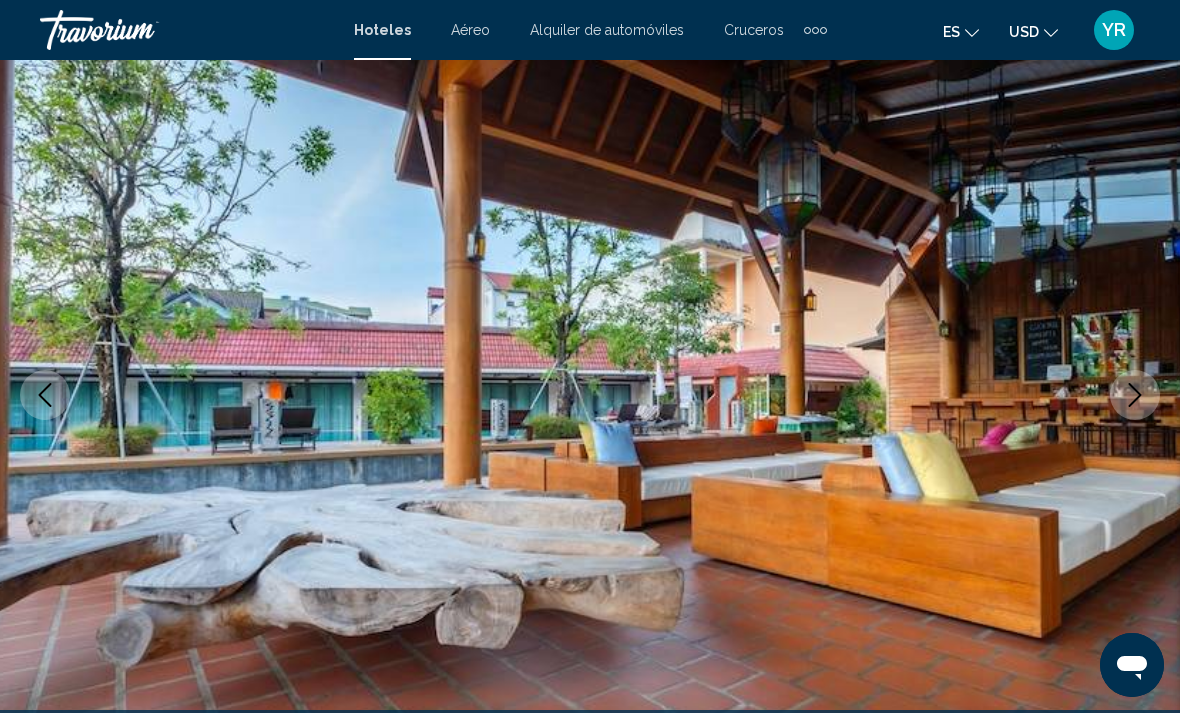 click at bounding box center [1135, 395] 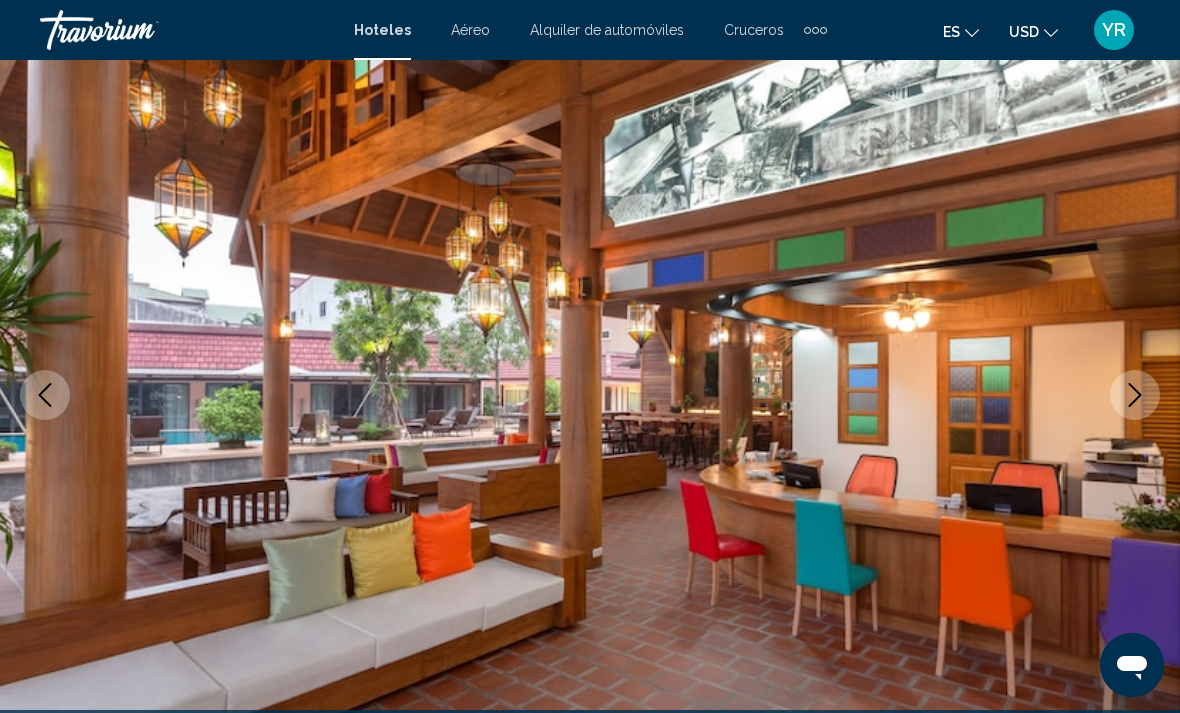 click at bounding box center (1135, 395) 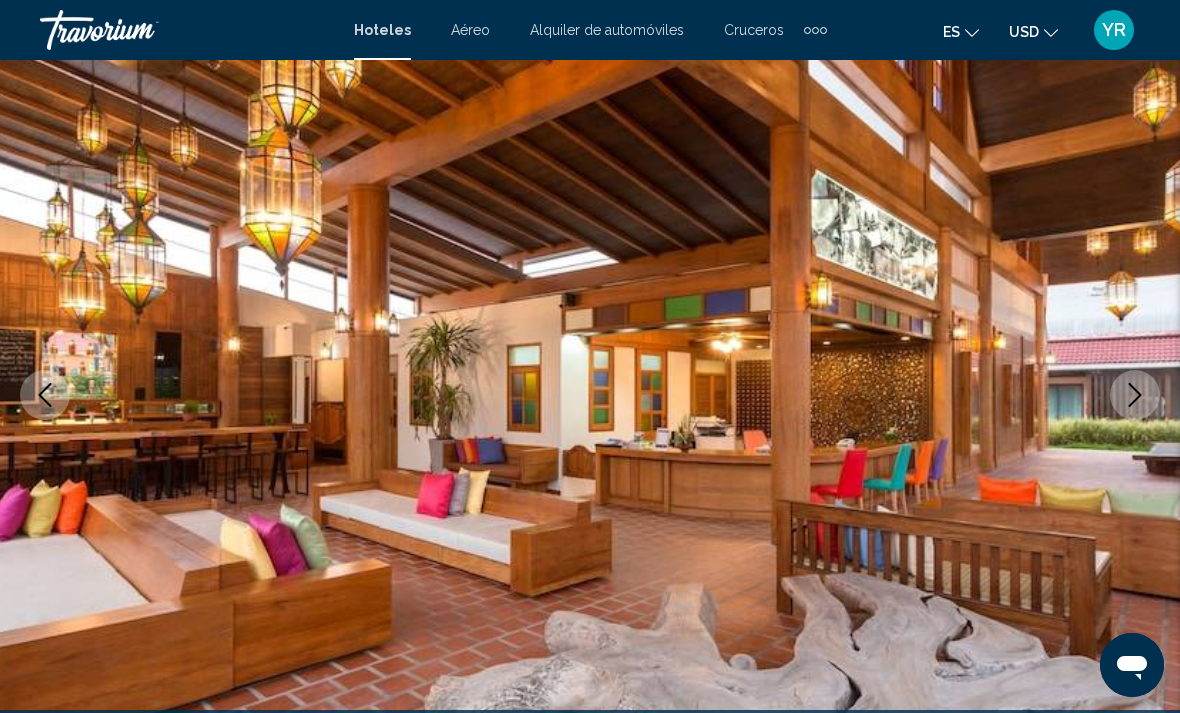 click at bounding box center (1135, 395) 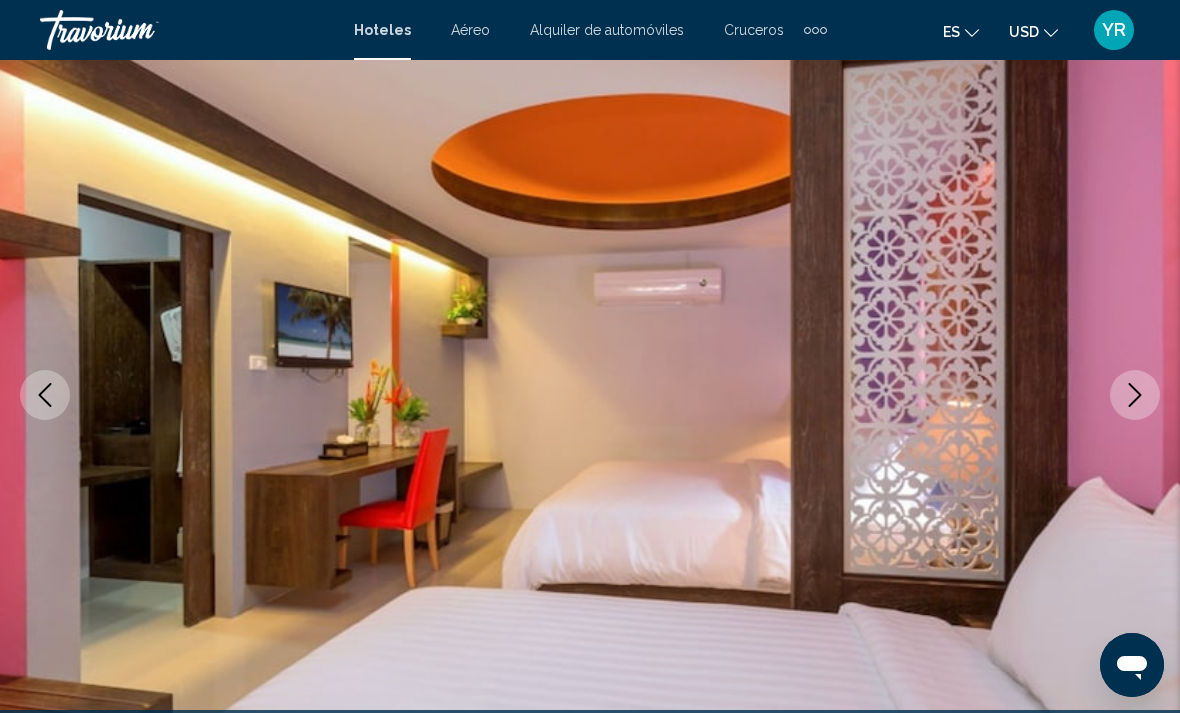click at bounding box center (1135, 395) 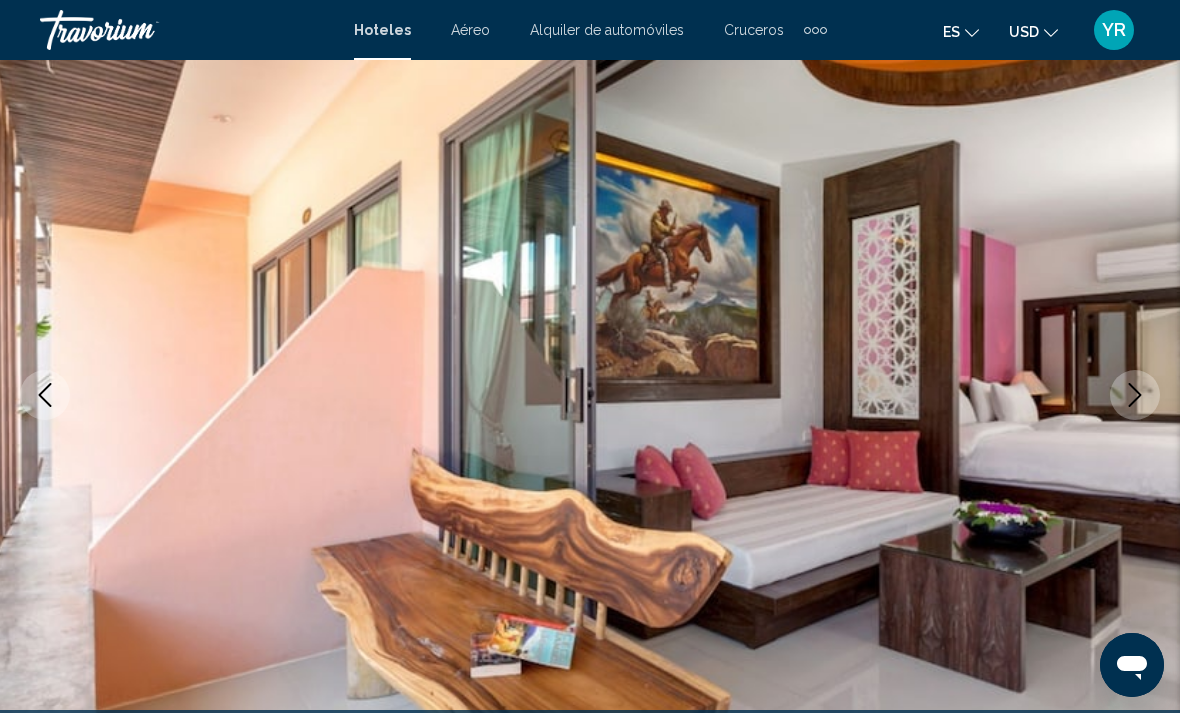 click at bounding box center (1135, 395) 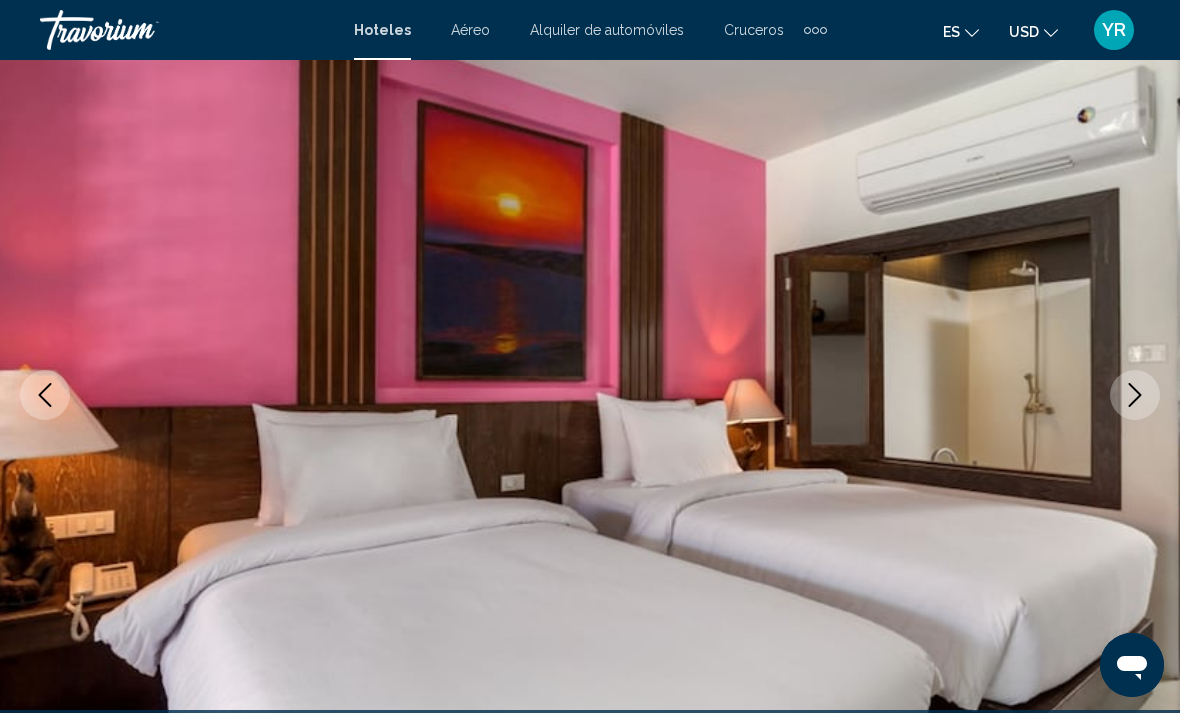 click at bounding box center [1135, 395] 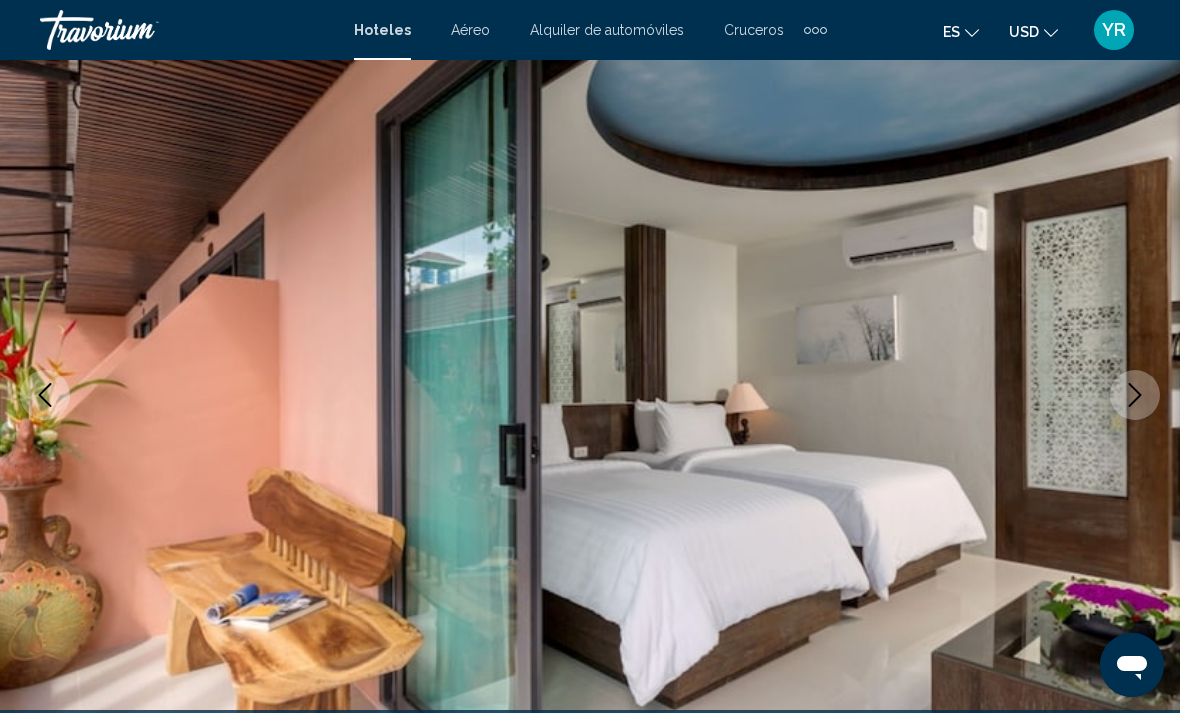 click at bounding box center [1135, 395] 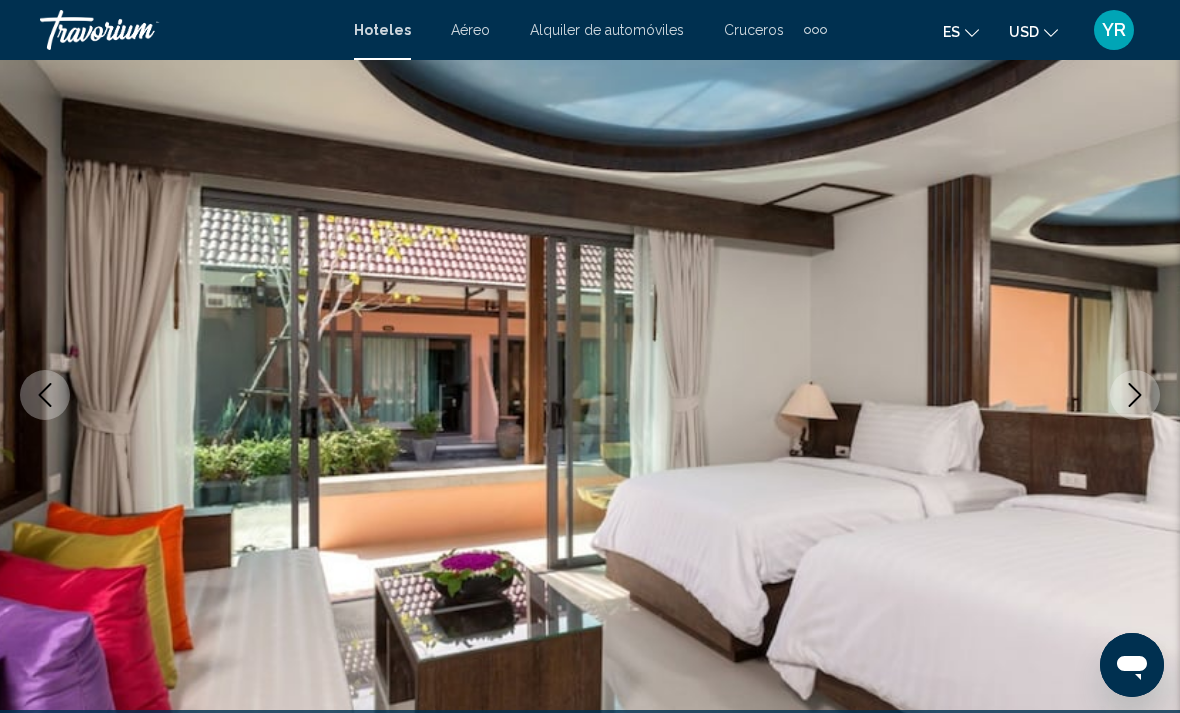 click 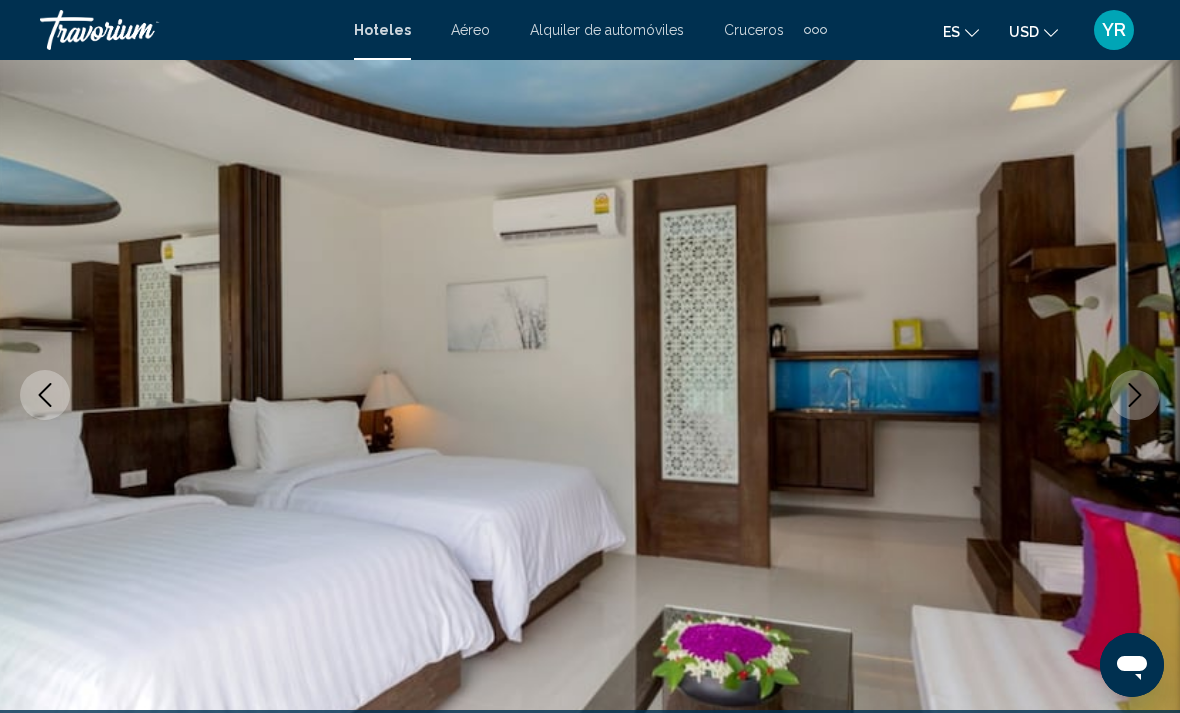 click at bounding box center (1135, 395) 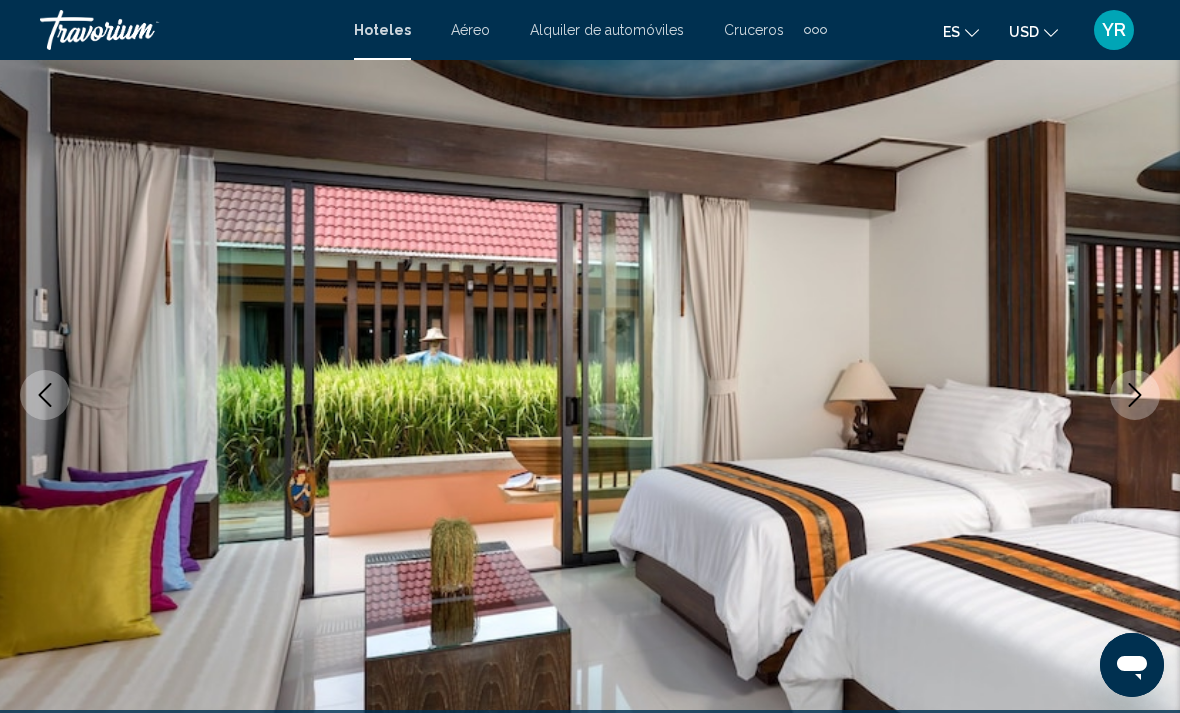click 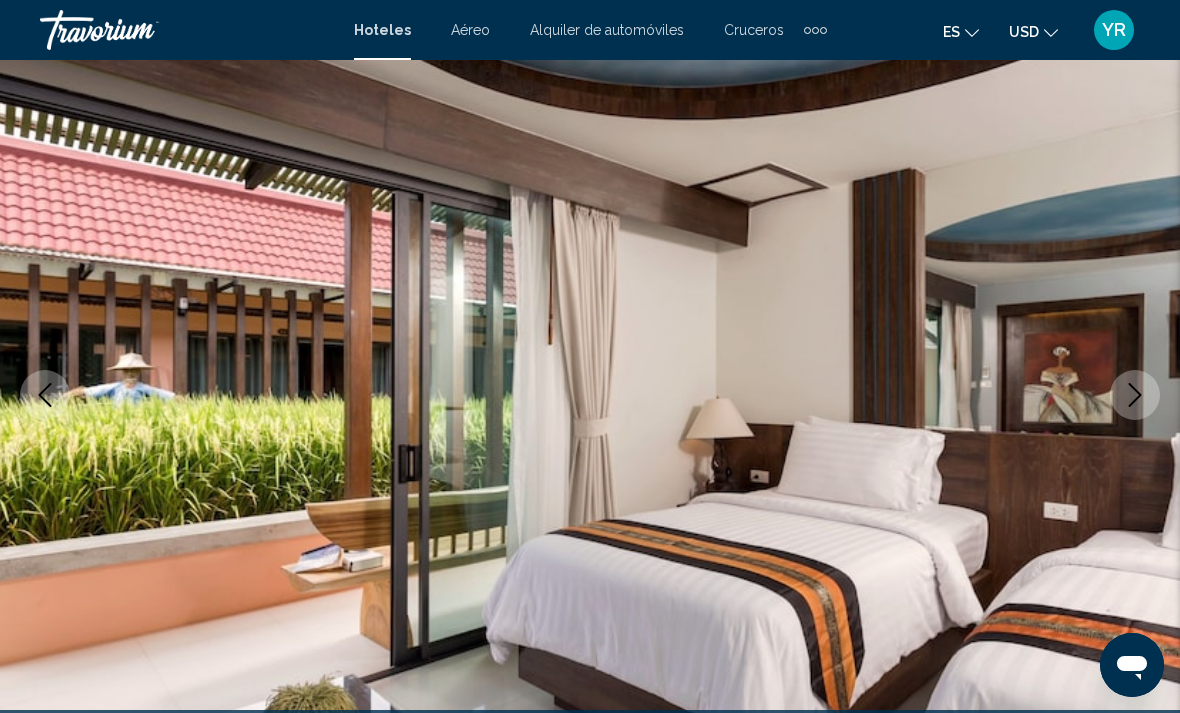 click 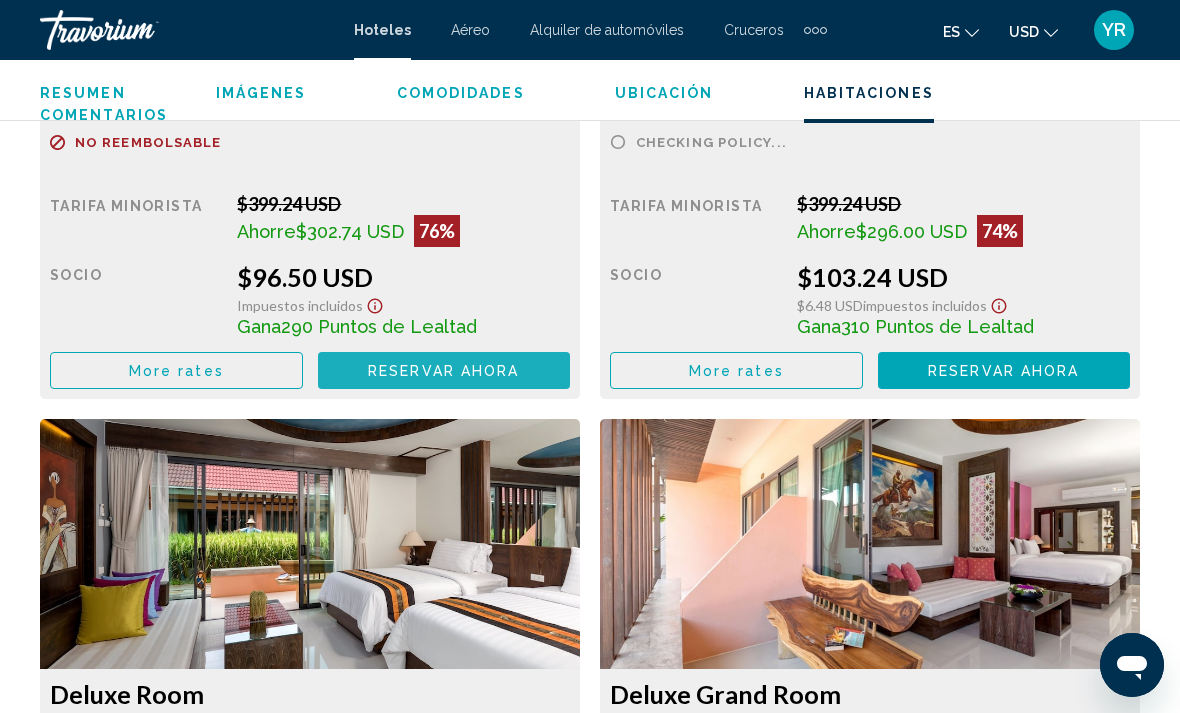 scroll, scrollTop: 3455, scrollLeft: 0, axis: vertical 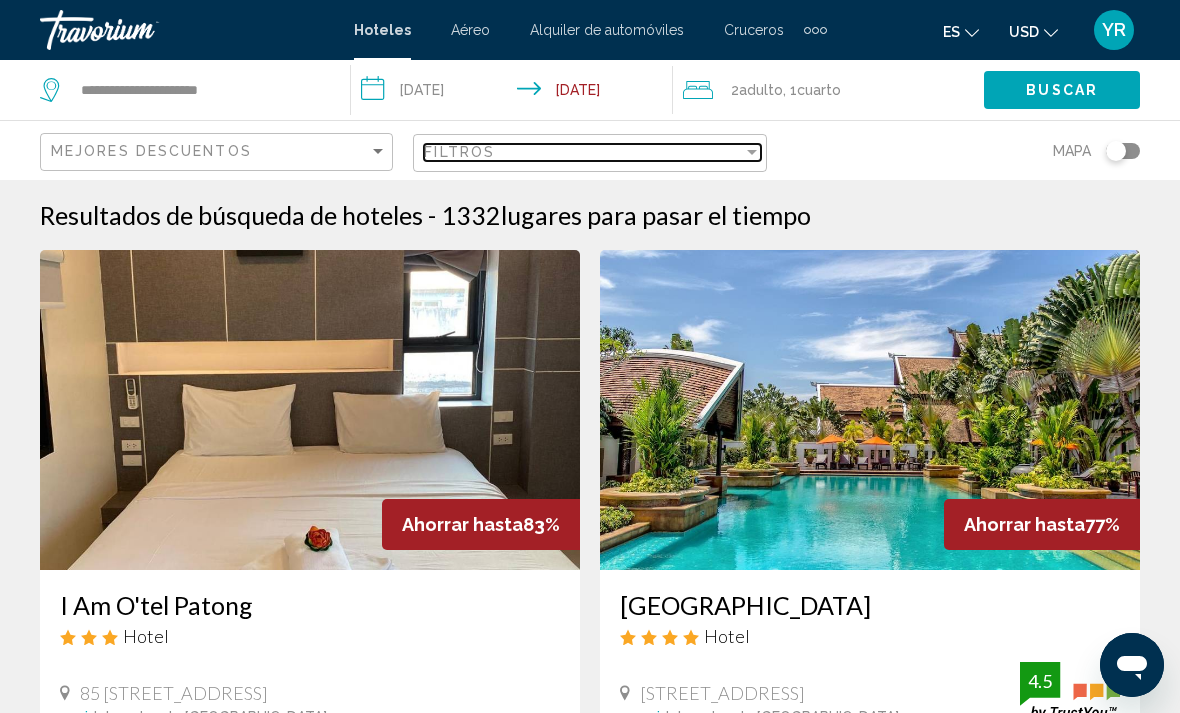 click on "Filtros" at bounding box center [583, 152] 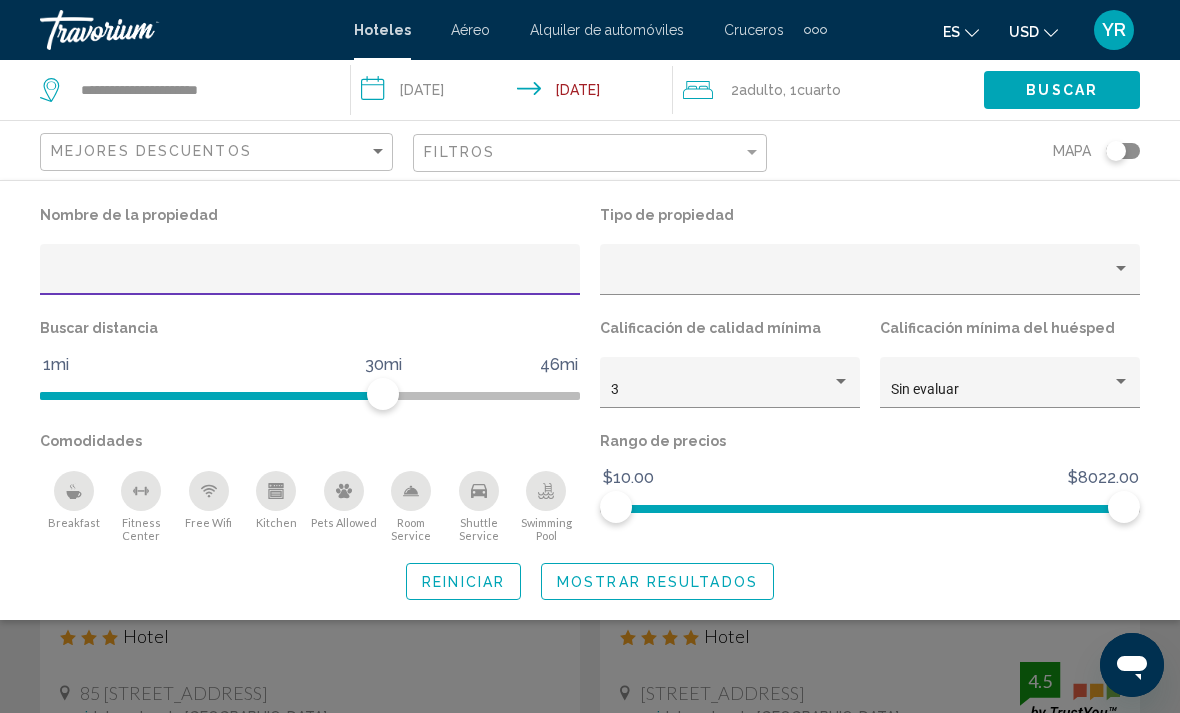 click at bounding box center [310, 277] 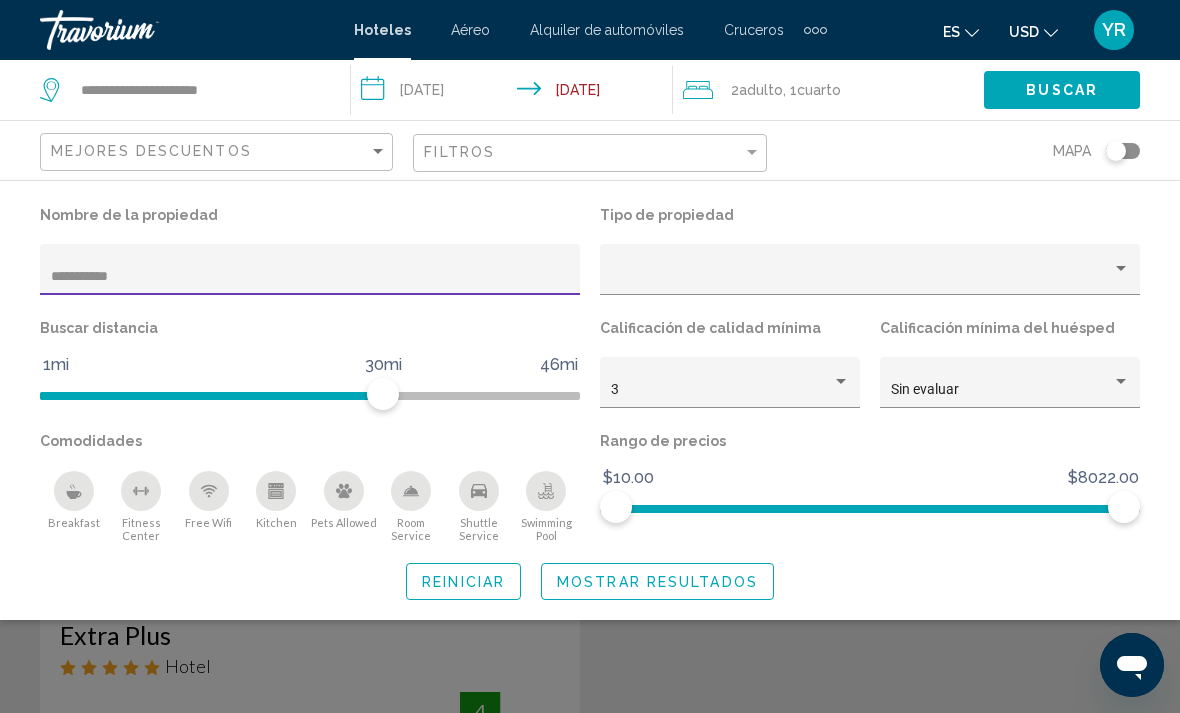type on "**********" 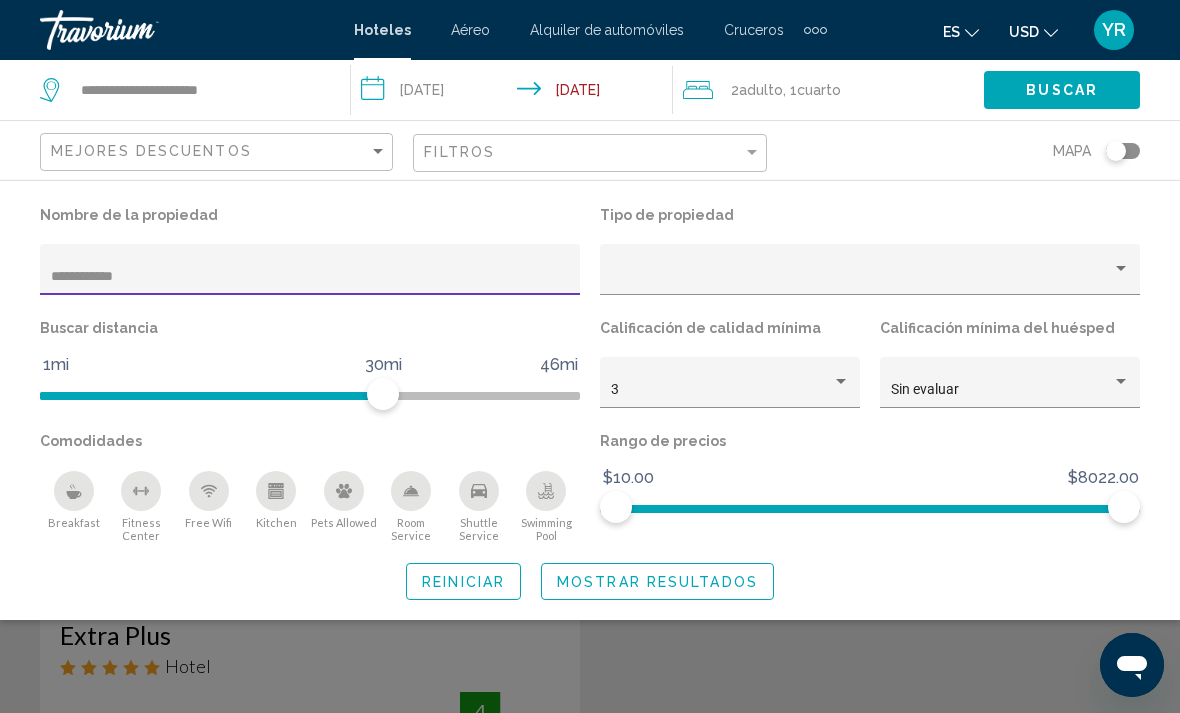 click on "Mostrar resultados" 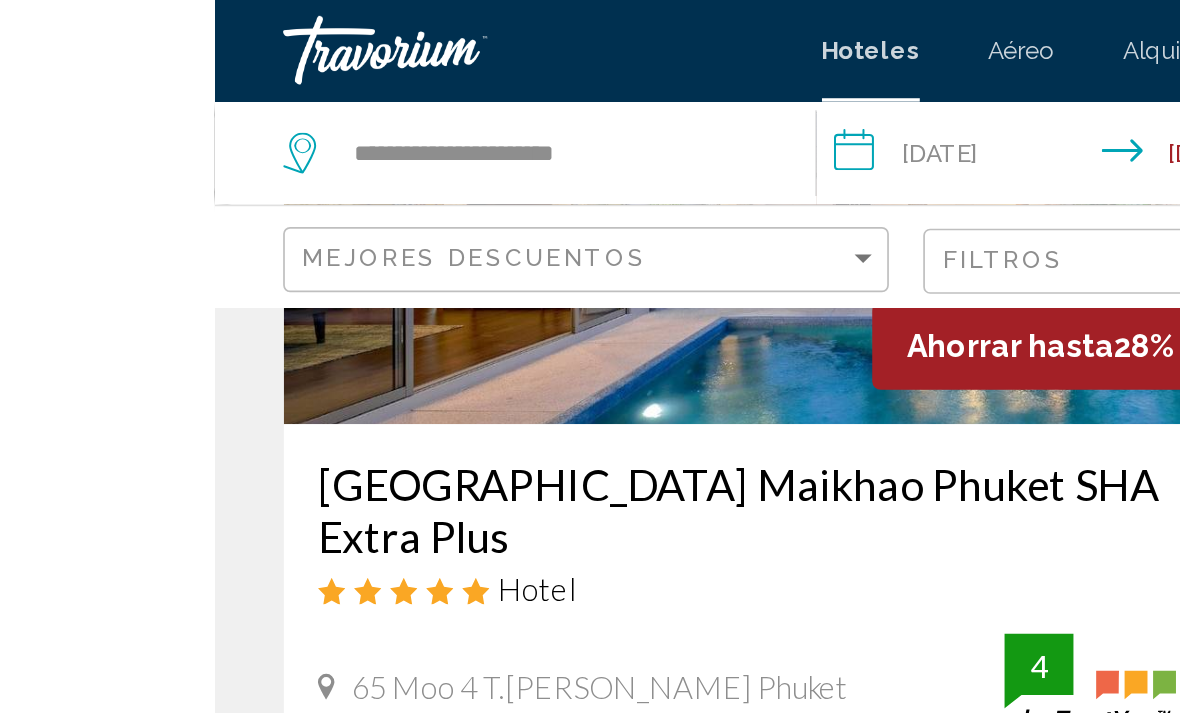 scroll, scrollTop: 239, scrollLeft: 0, axis: vertical 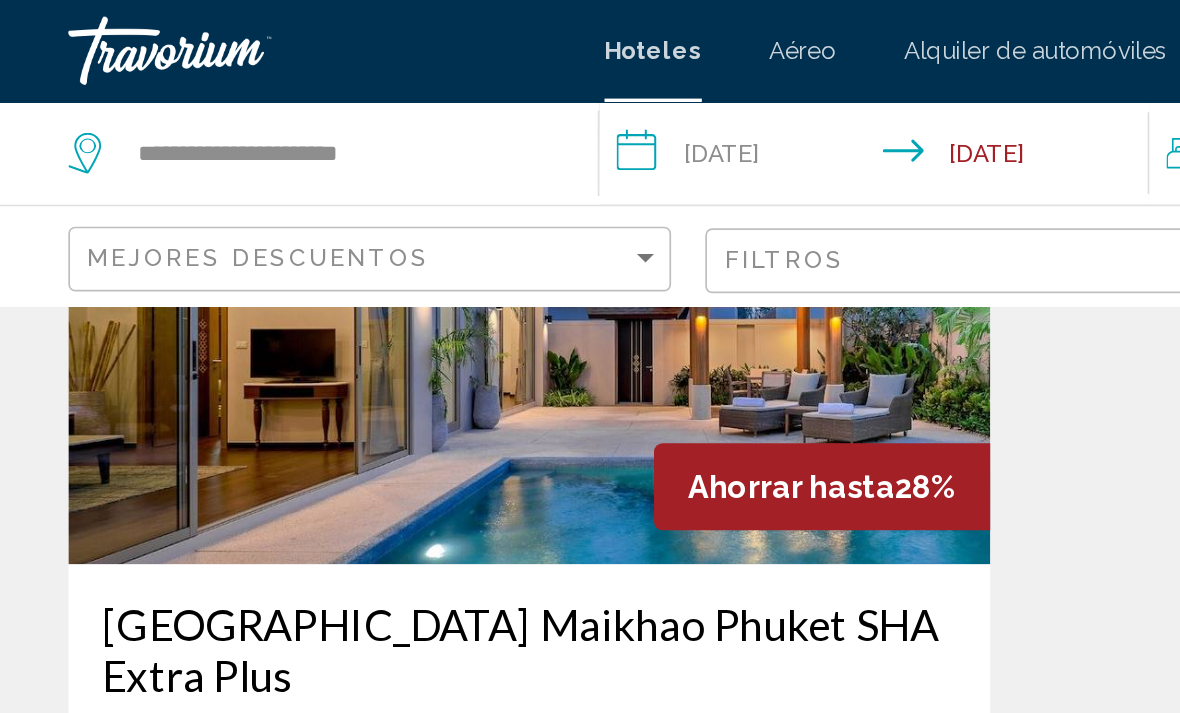 click at bounding box center [310, 171] 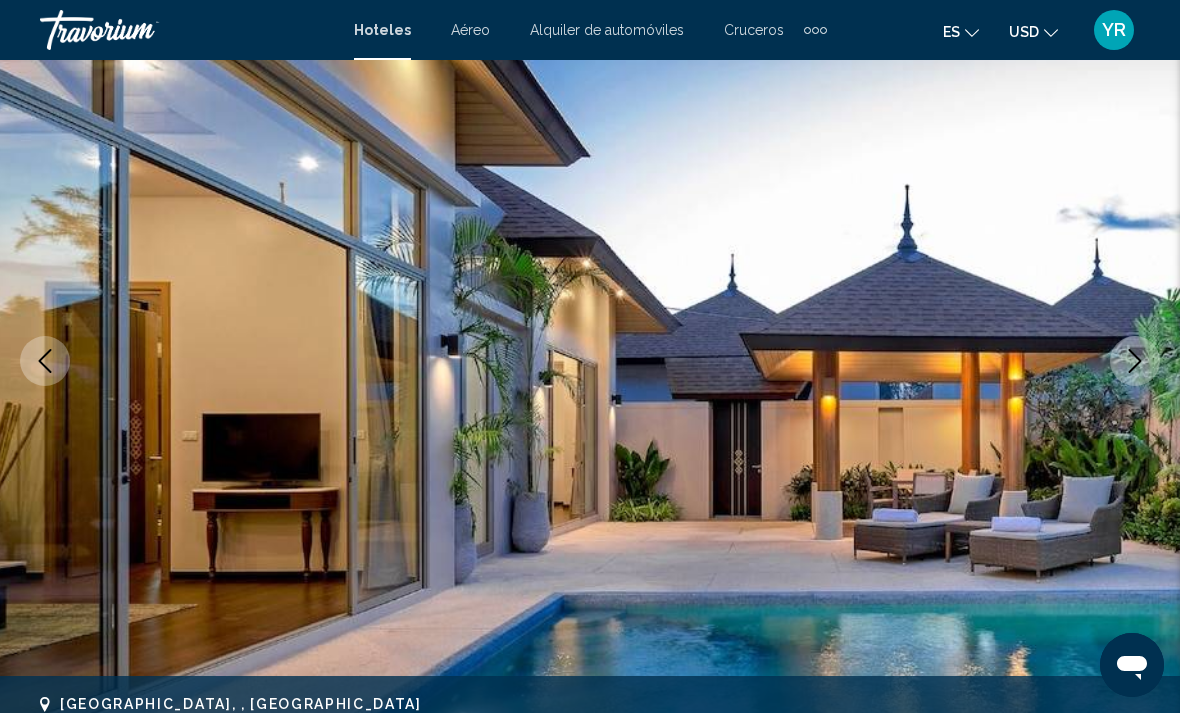 scroll, scrollTop: 175, scrollLeft: 0, axis: vertical 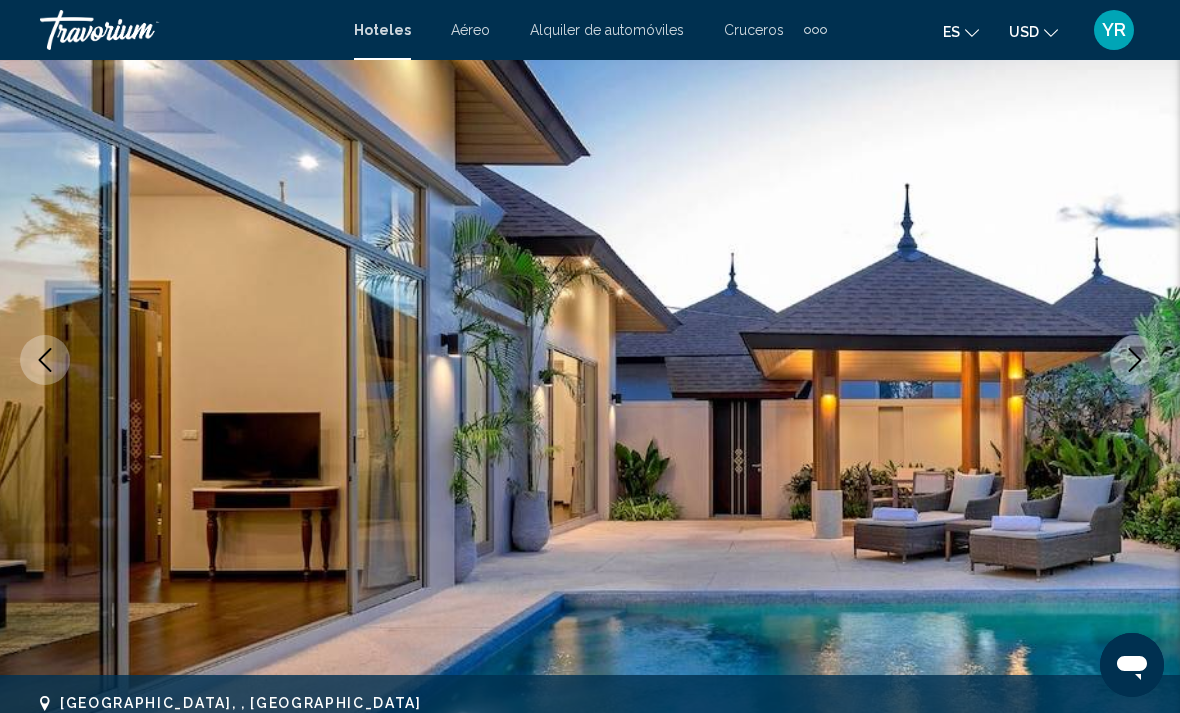 click at bounding box center (1135, 360) 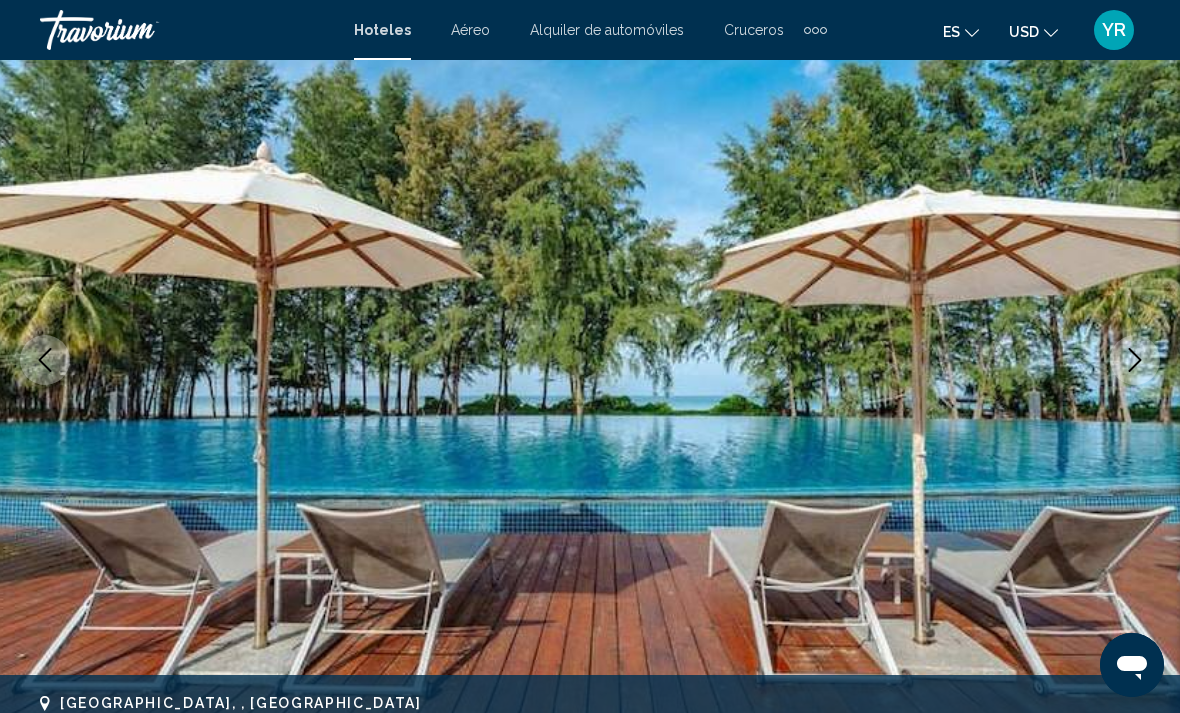 click 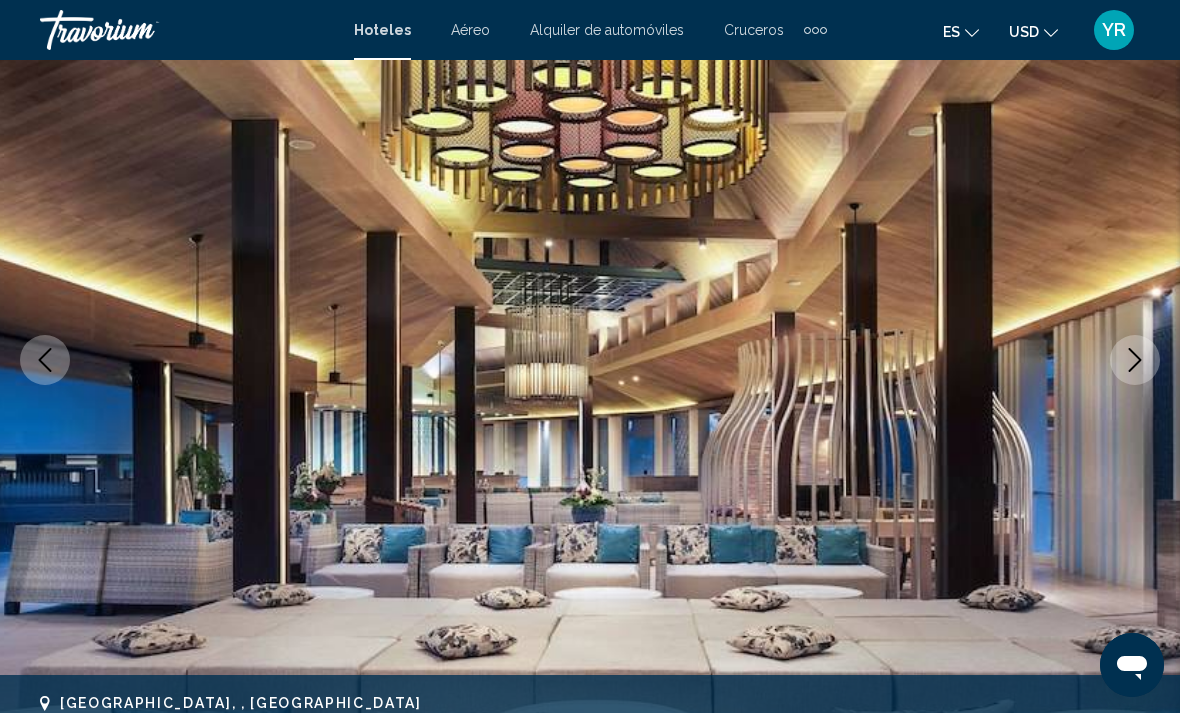 click at bounding box center [590, 360] 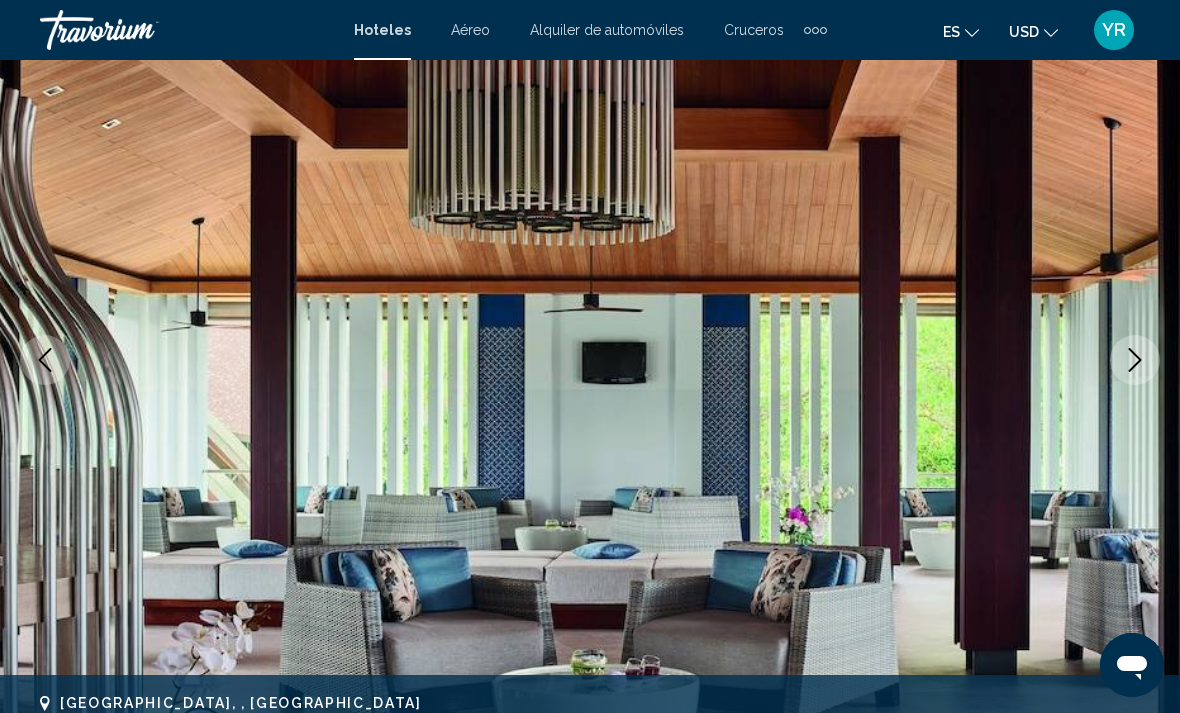 click at bounding box center (1135, 360) 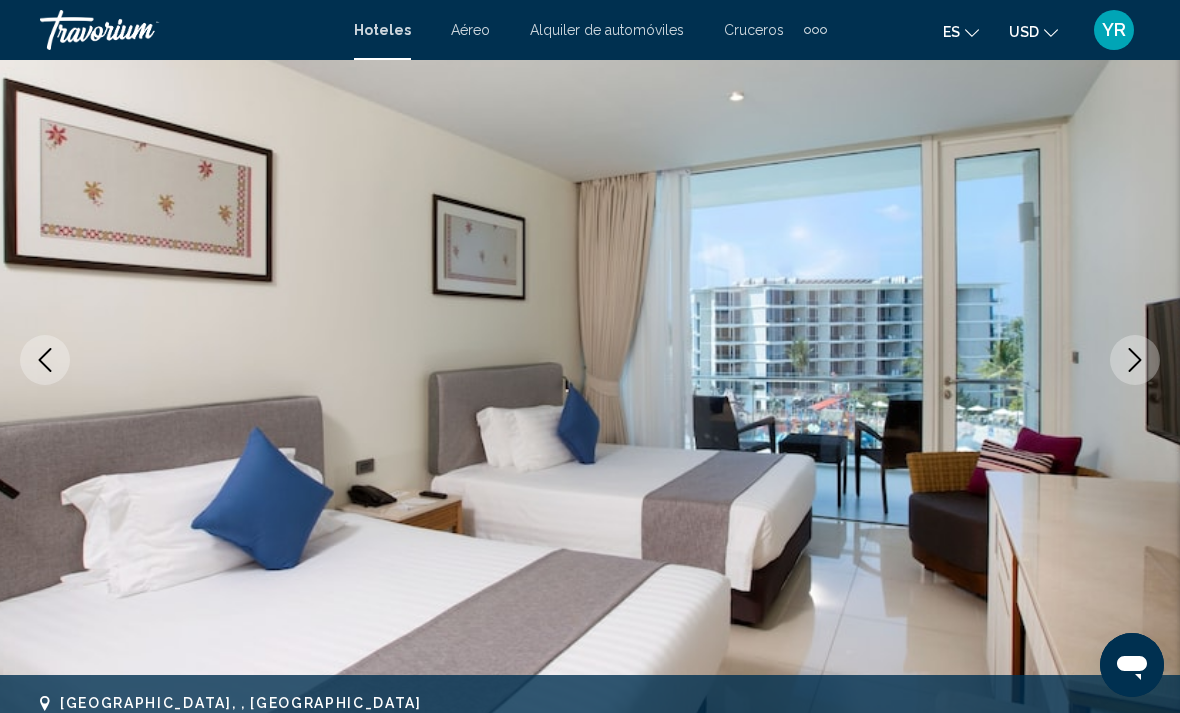 click 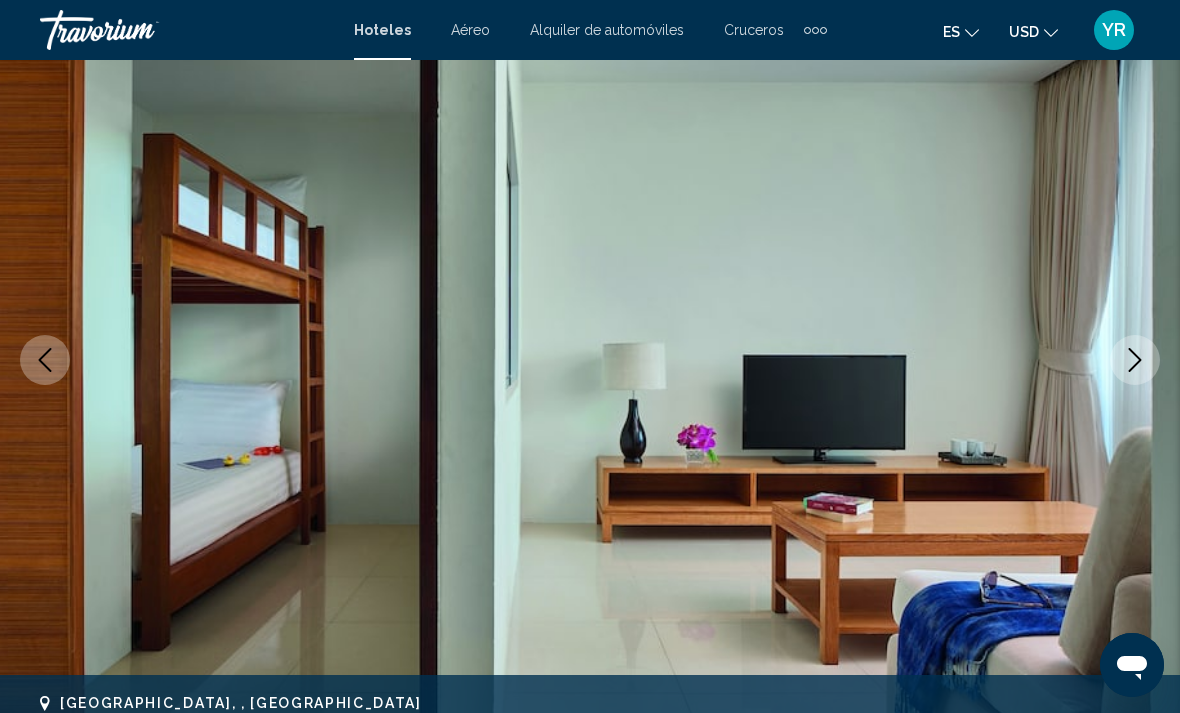 click at bounding box center (1135, 360) 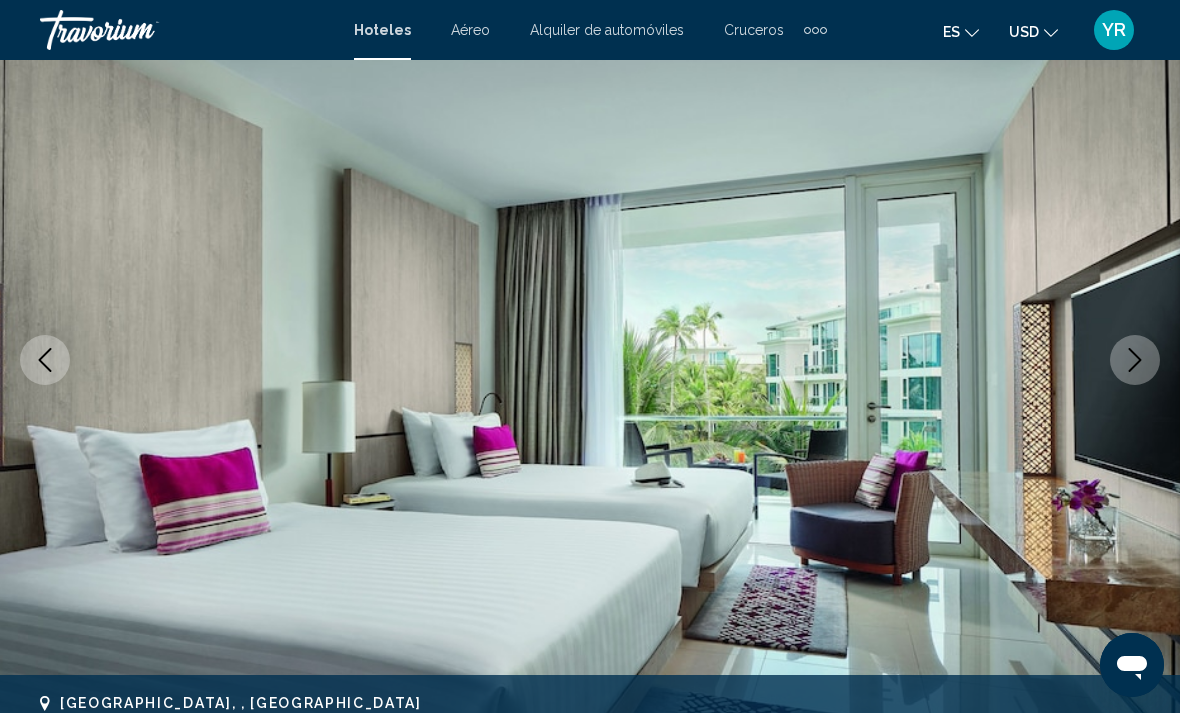 click 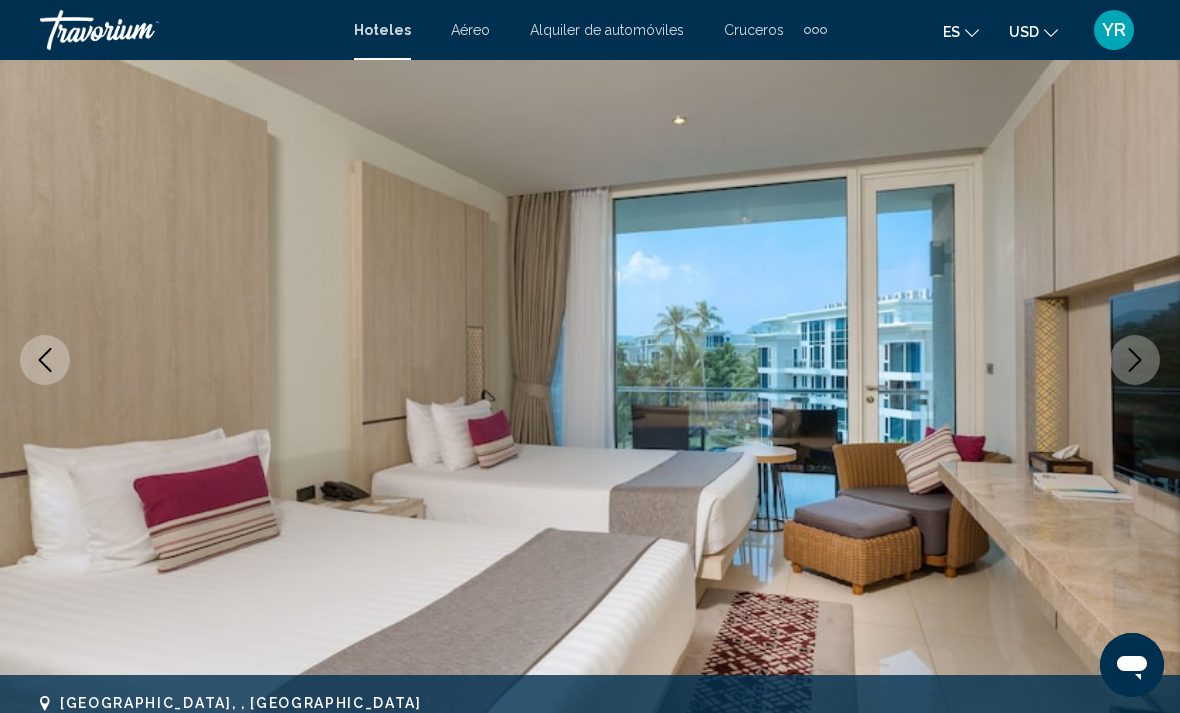 click 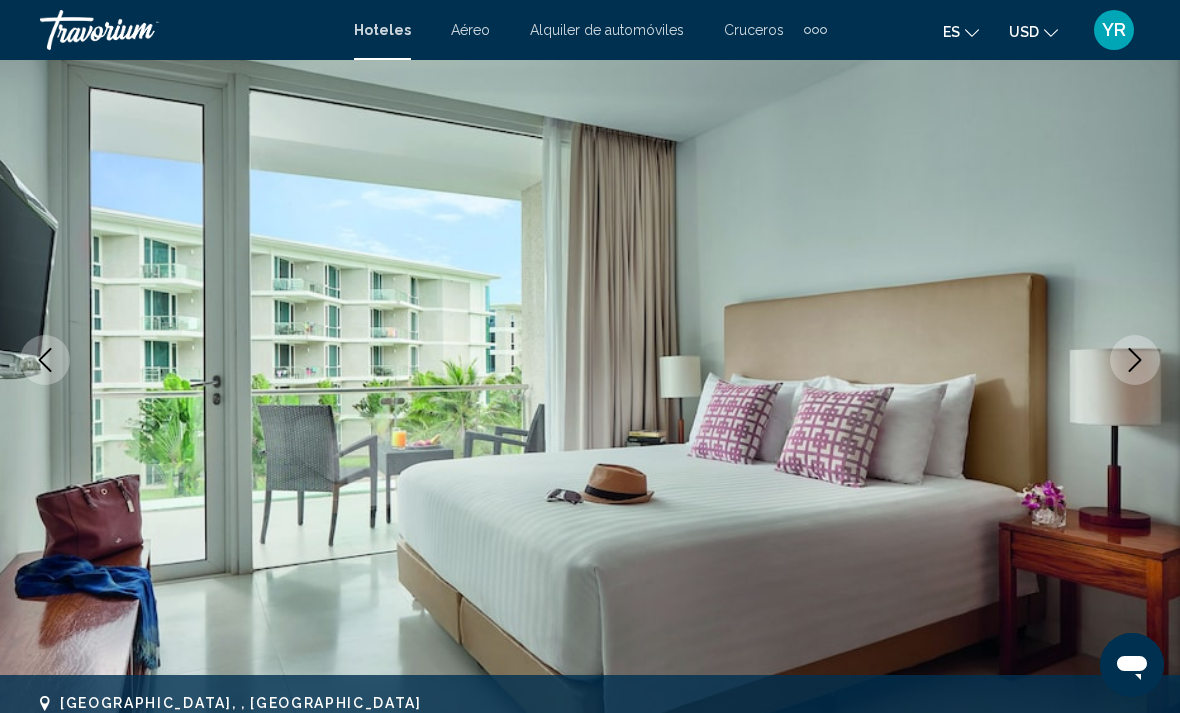 click at bounding box center [590, 360] 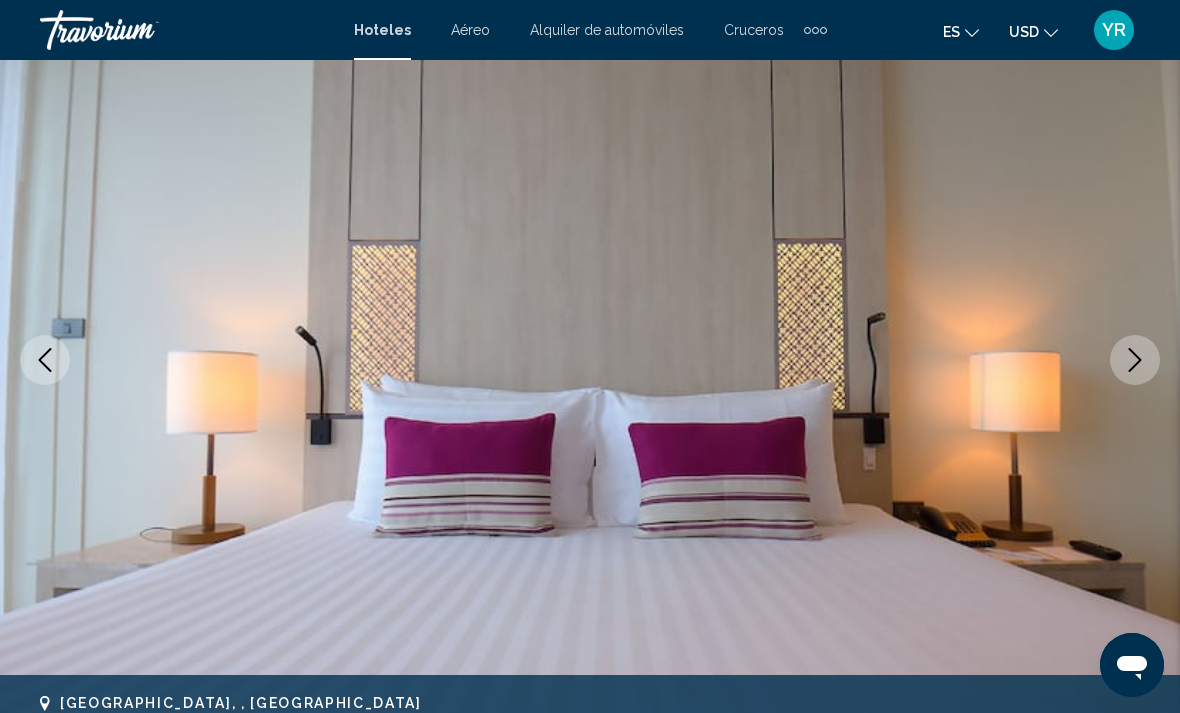 click 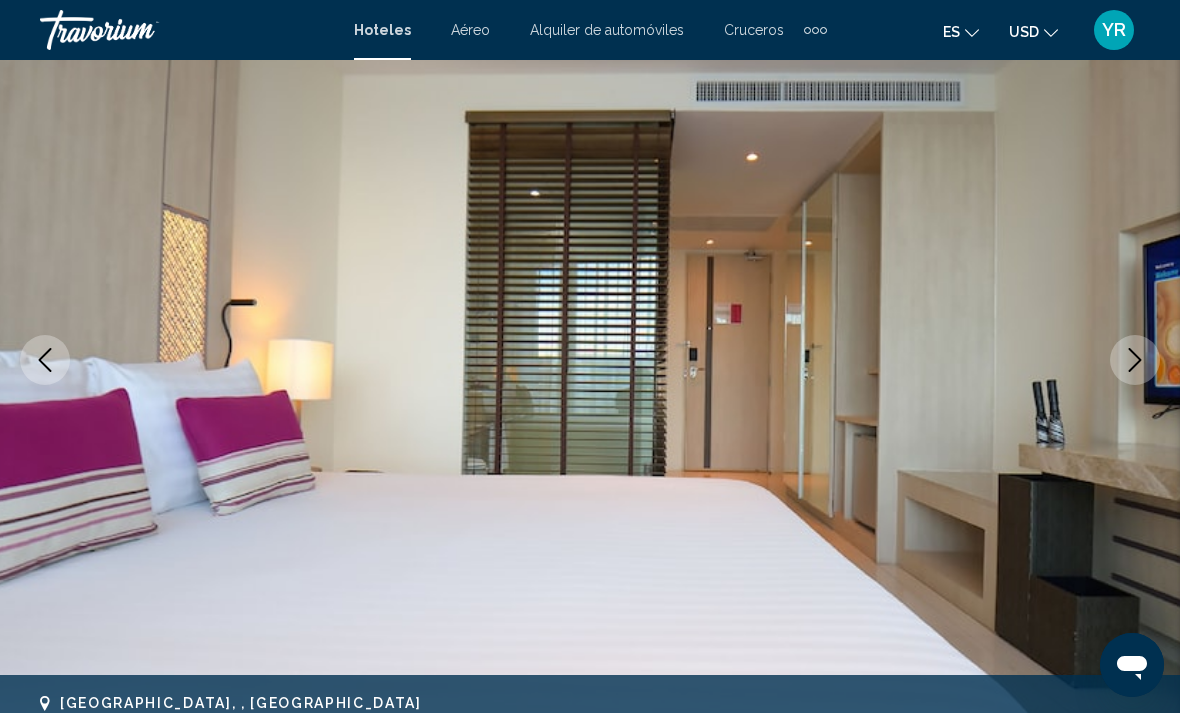 click 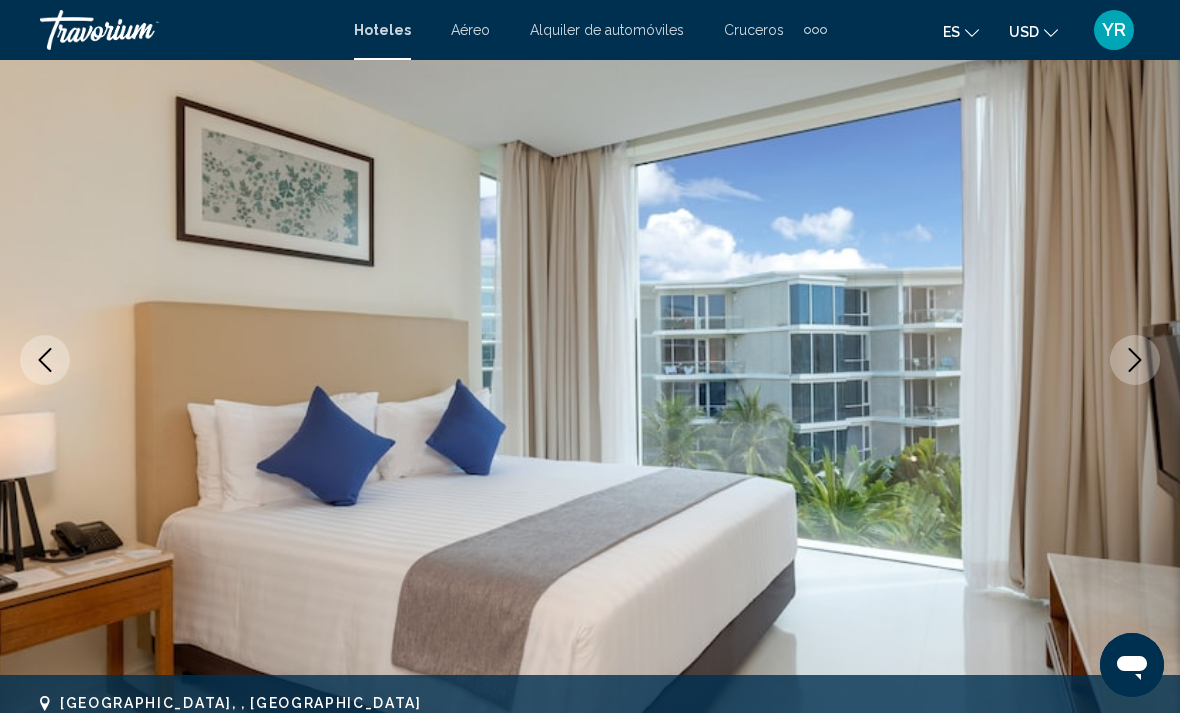 click 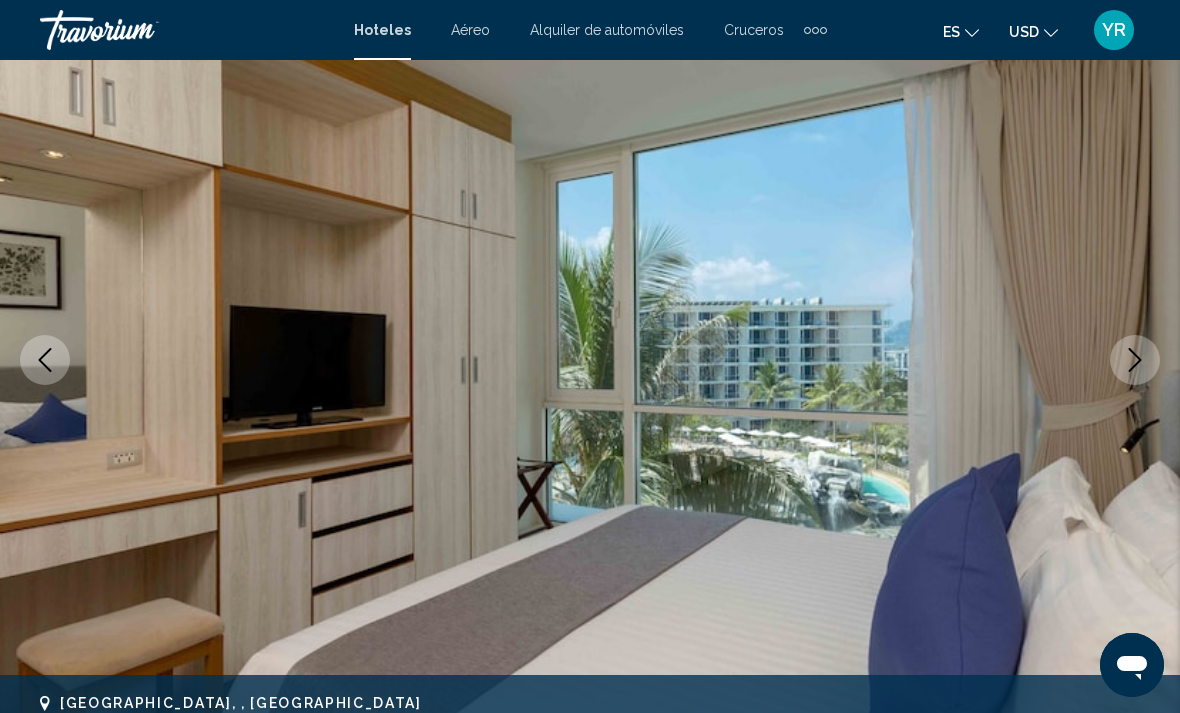 click at bounding box center [1135, 360] 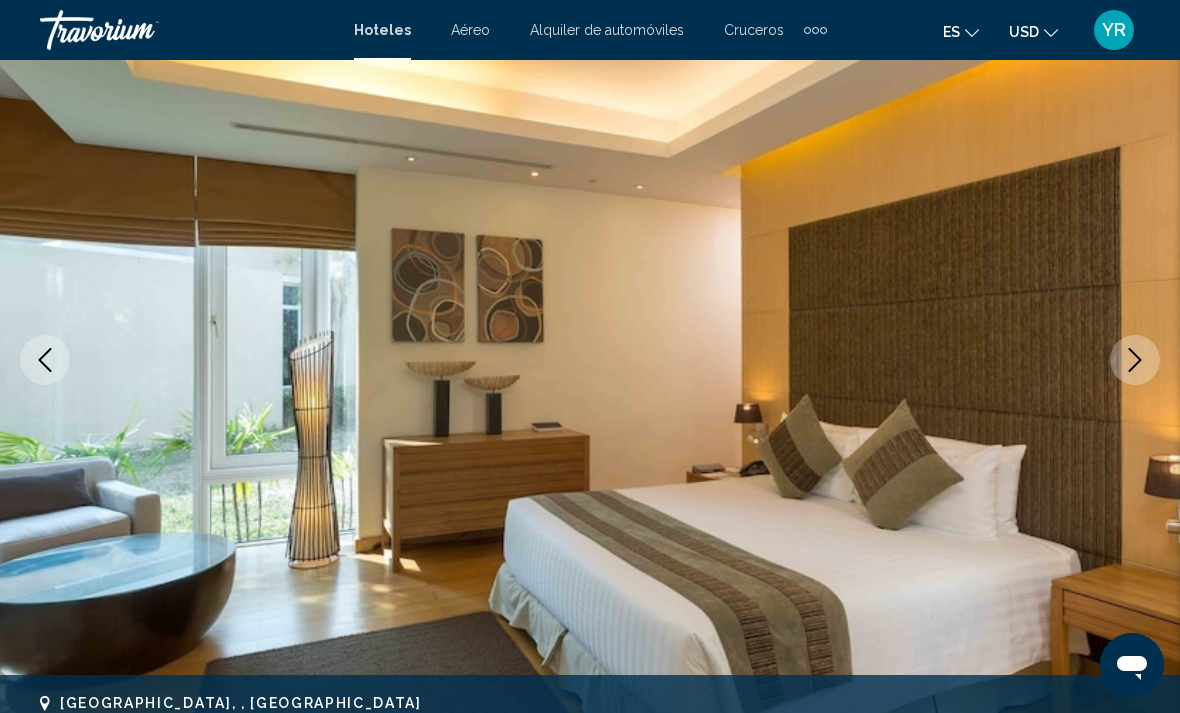 click 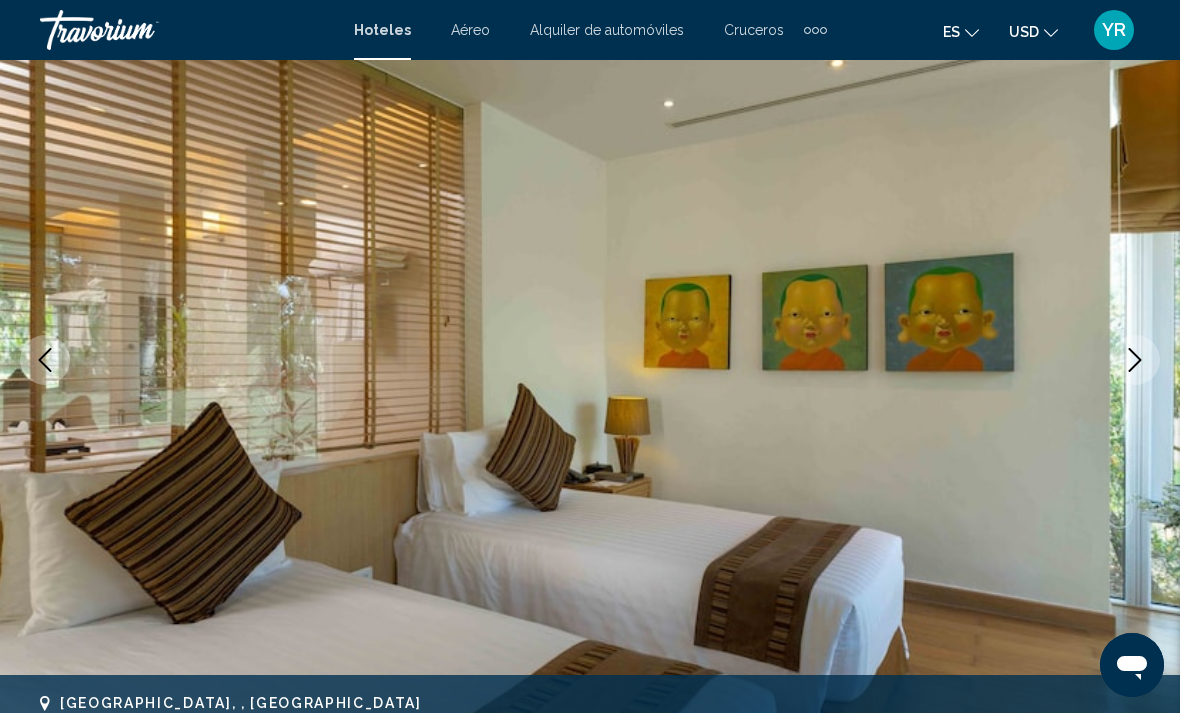 click 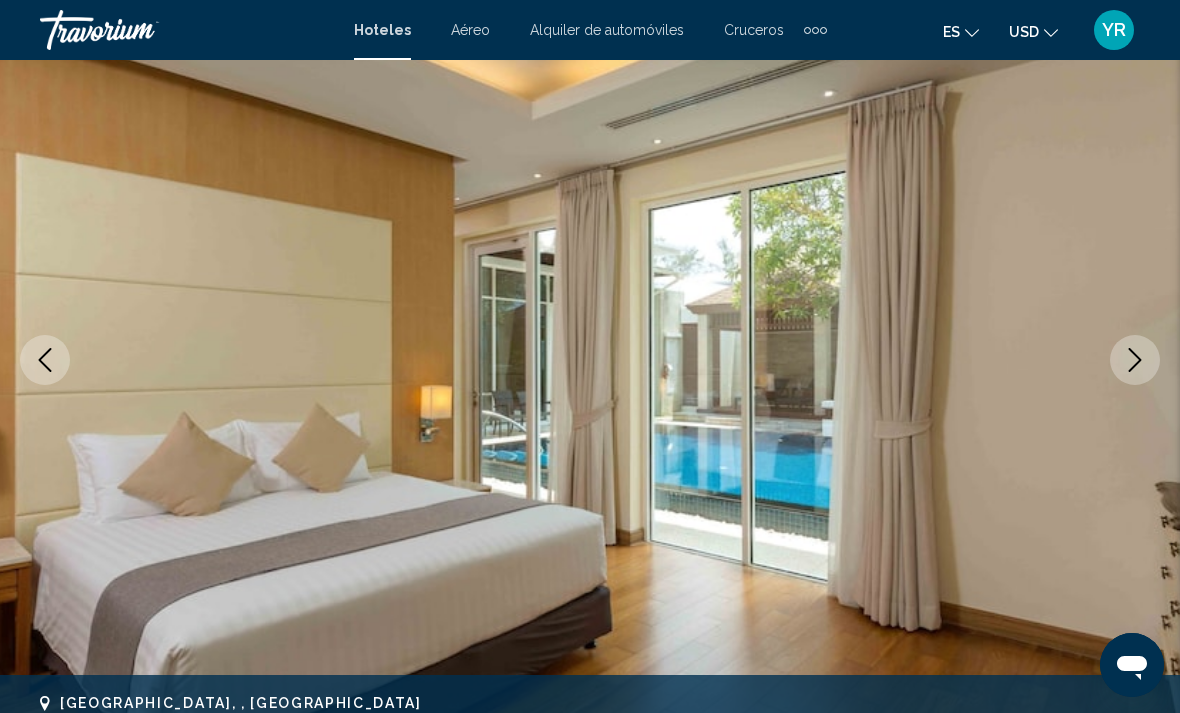click 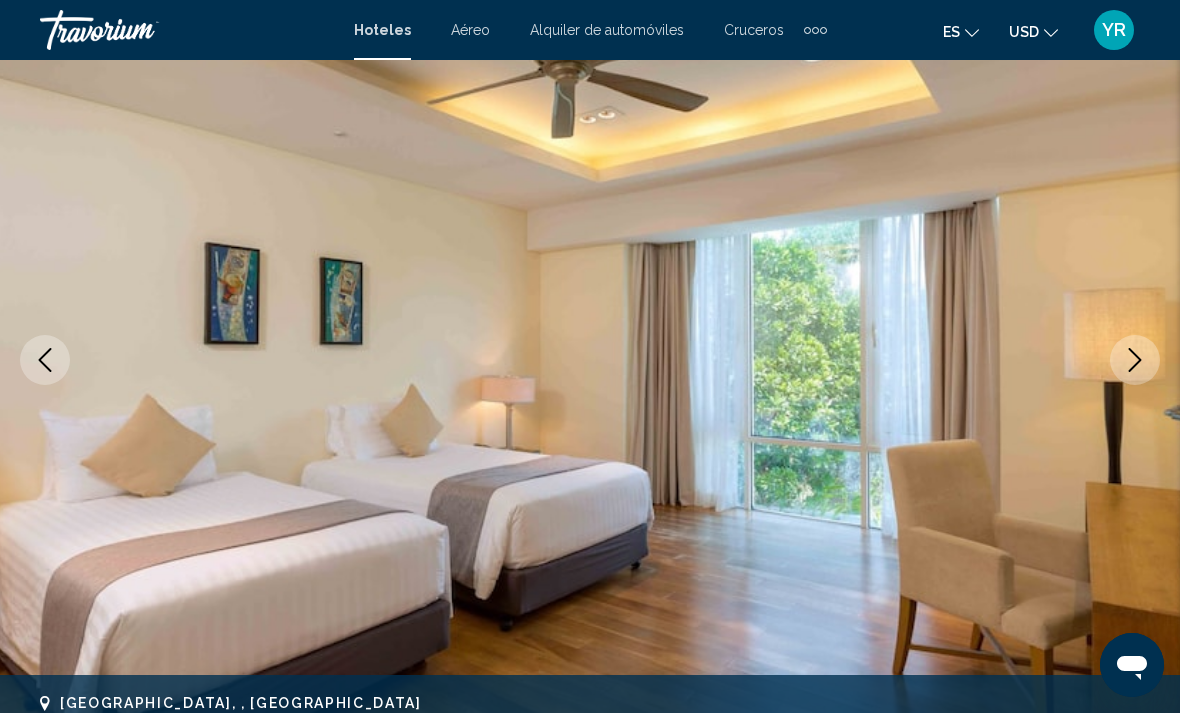 click 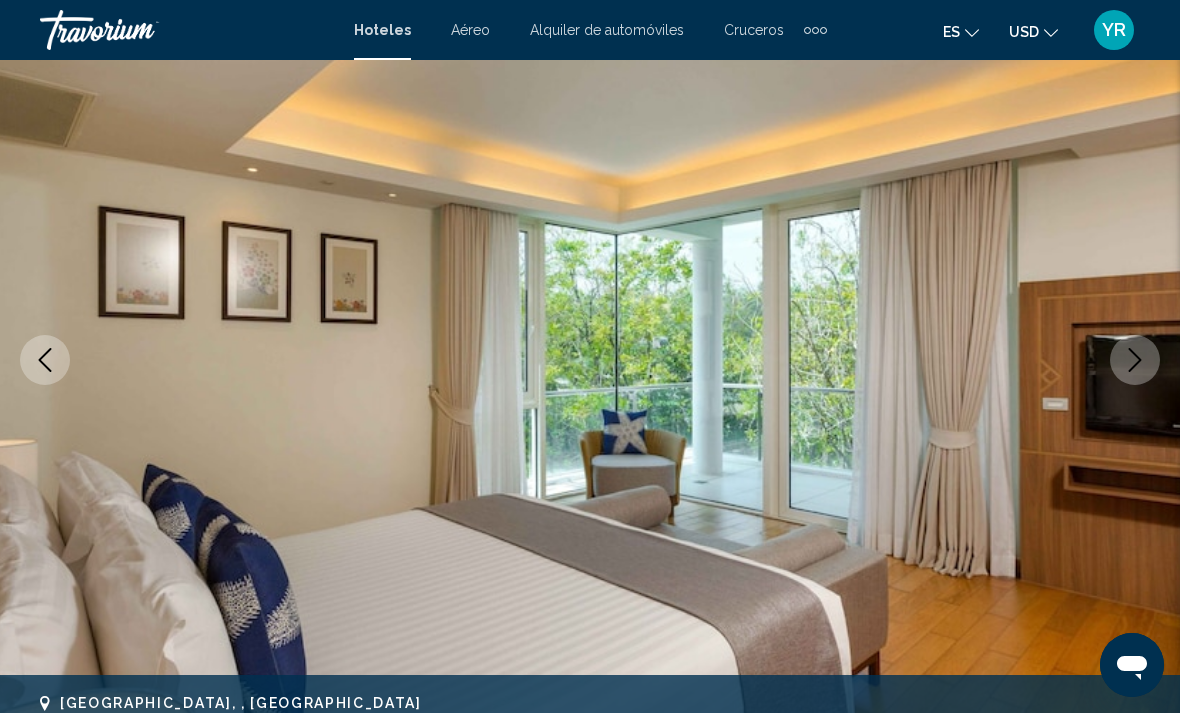 click 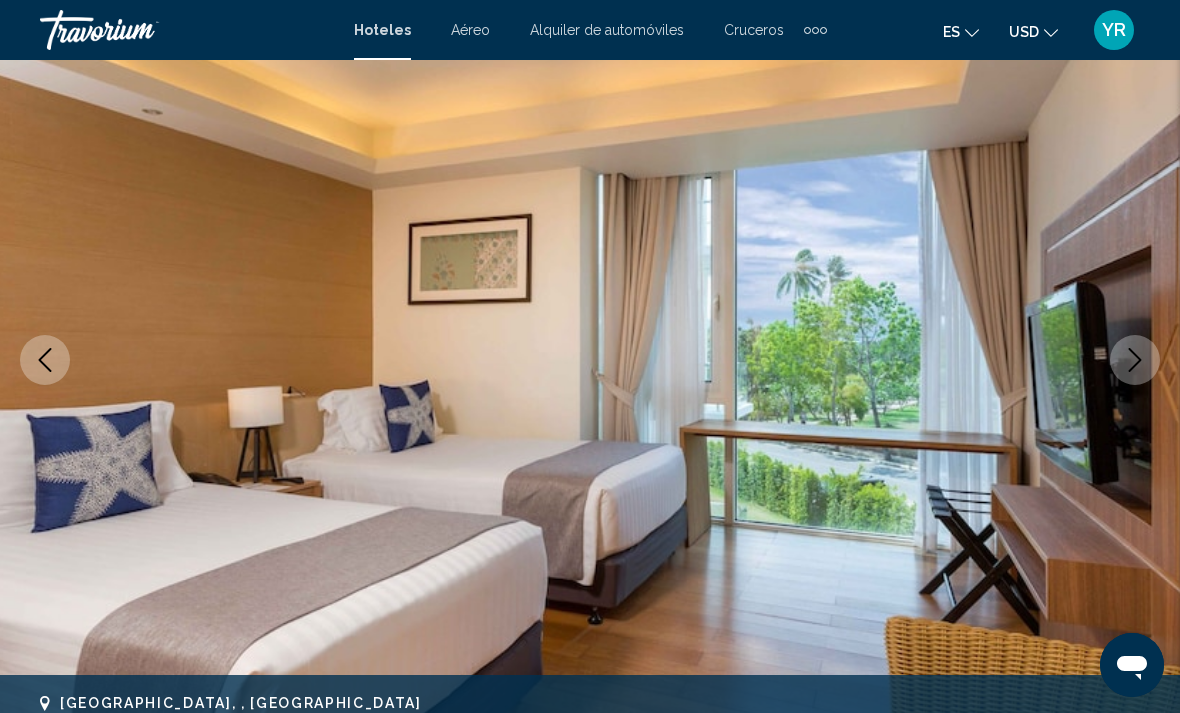 click 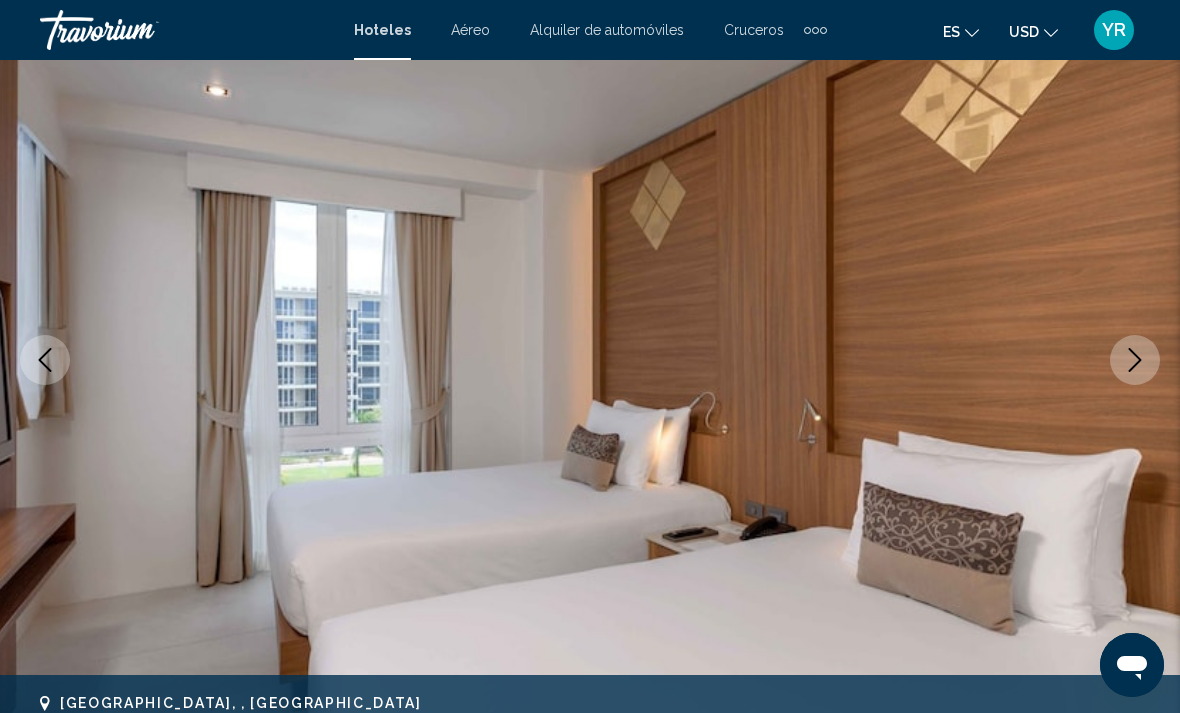 click at bounding box center (1135, 360) 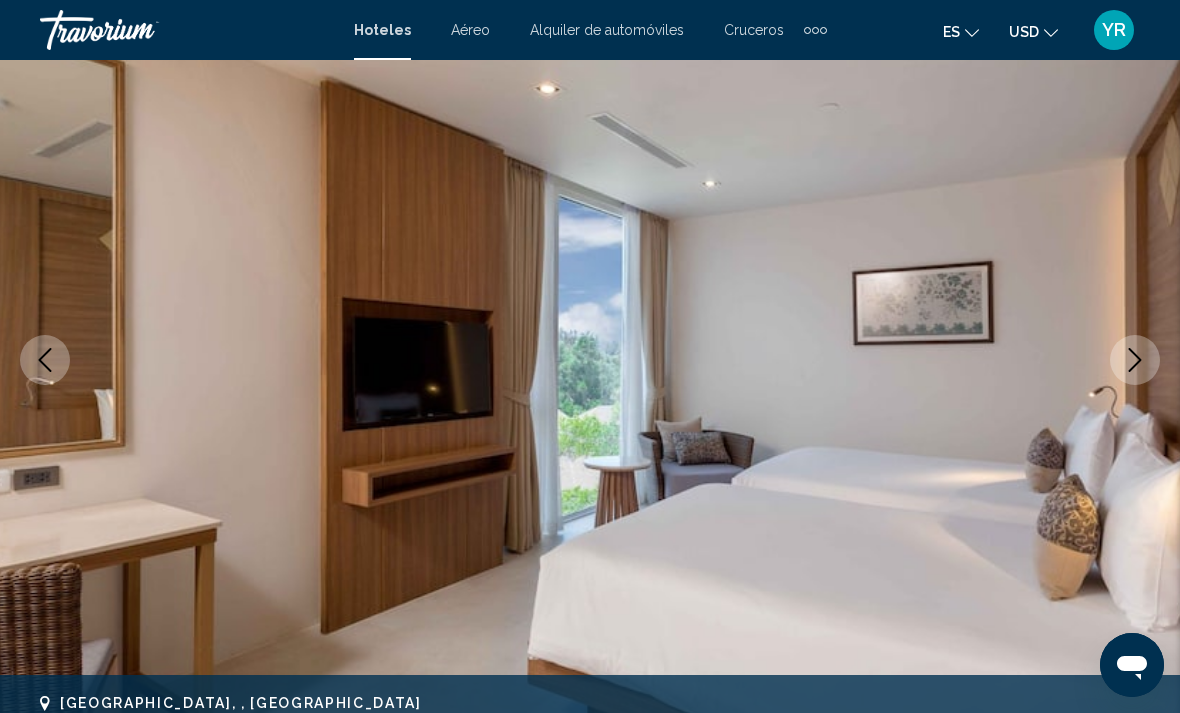 click 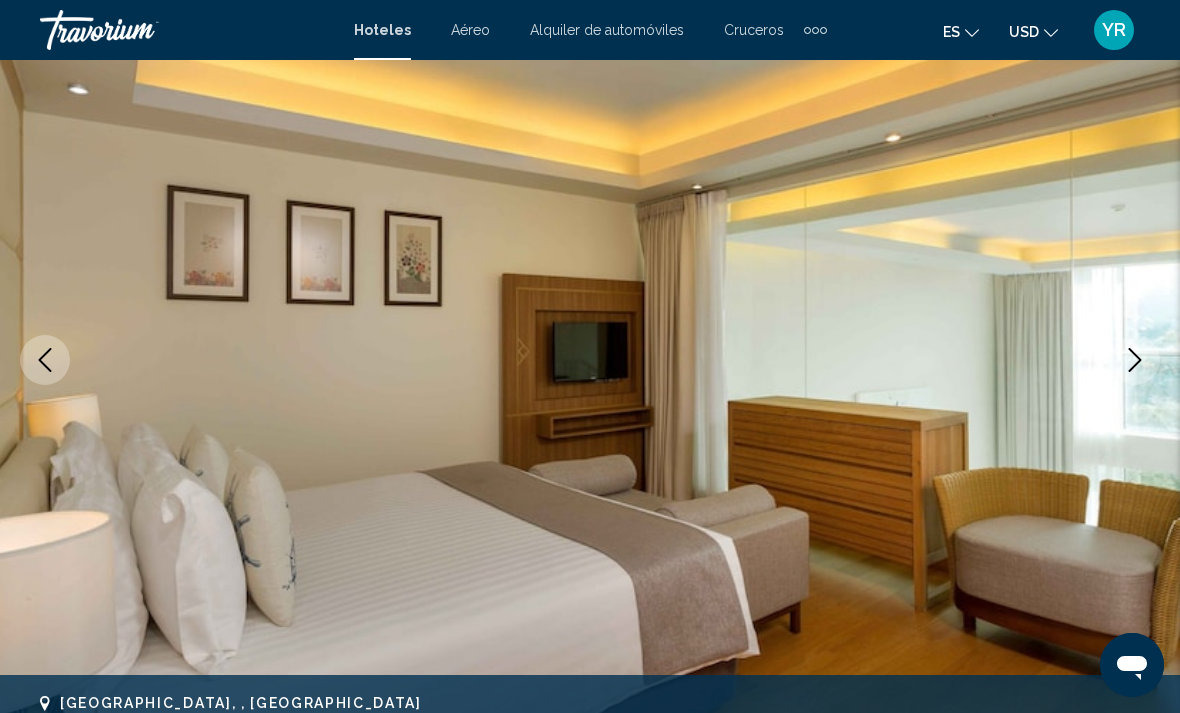 click at bounding box center [1135, 360] 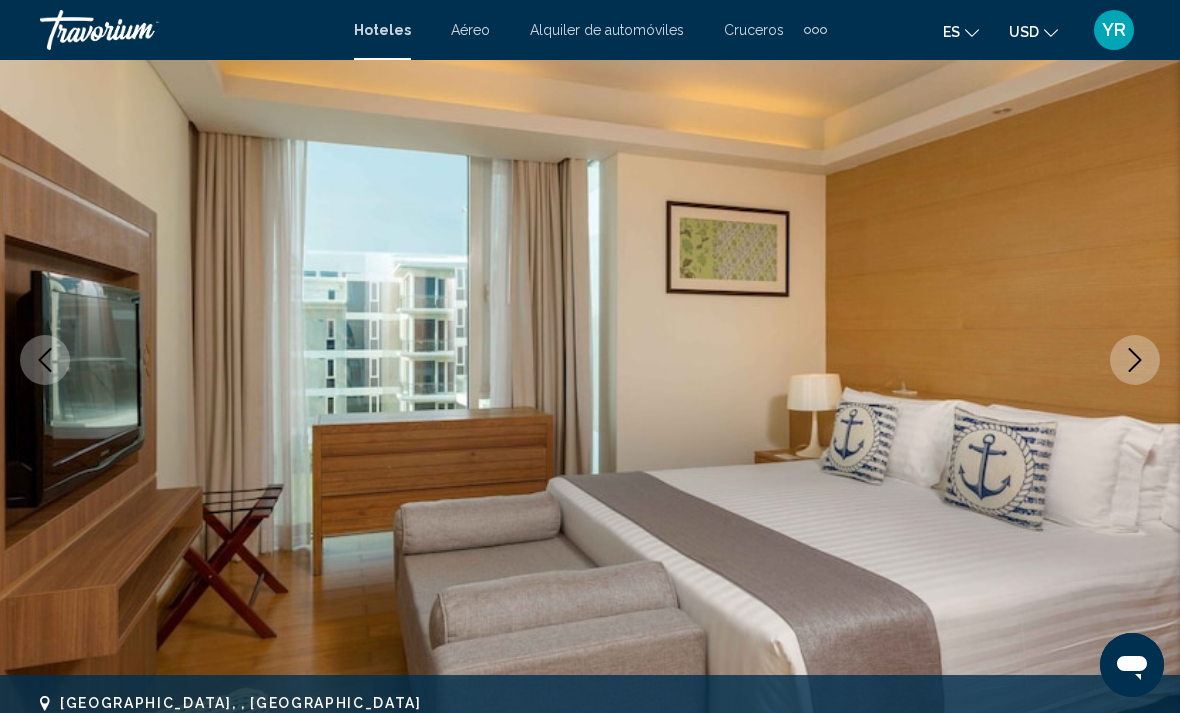 click at bounding box center (1135, 360) 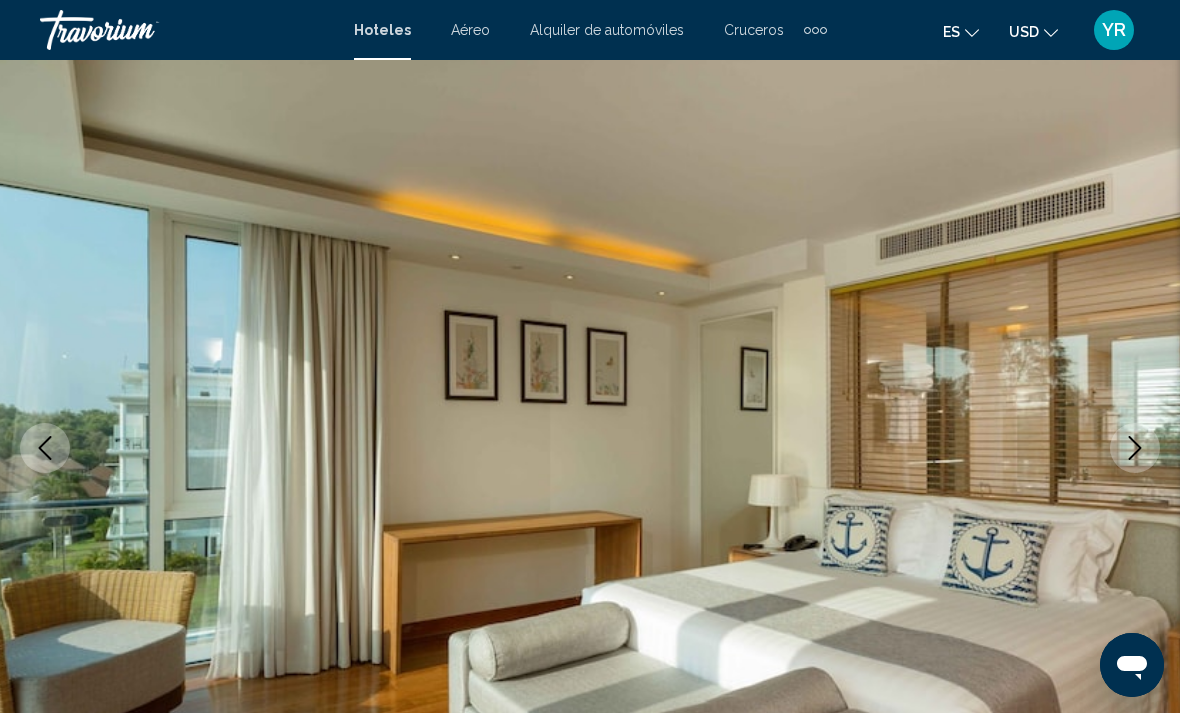 scroll, scrollTop: 0, scrollLeft: 0, axis: both 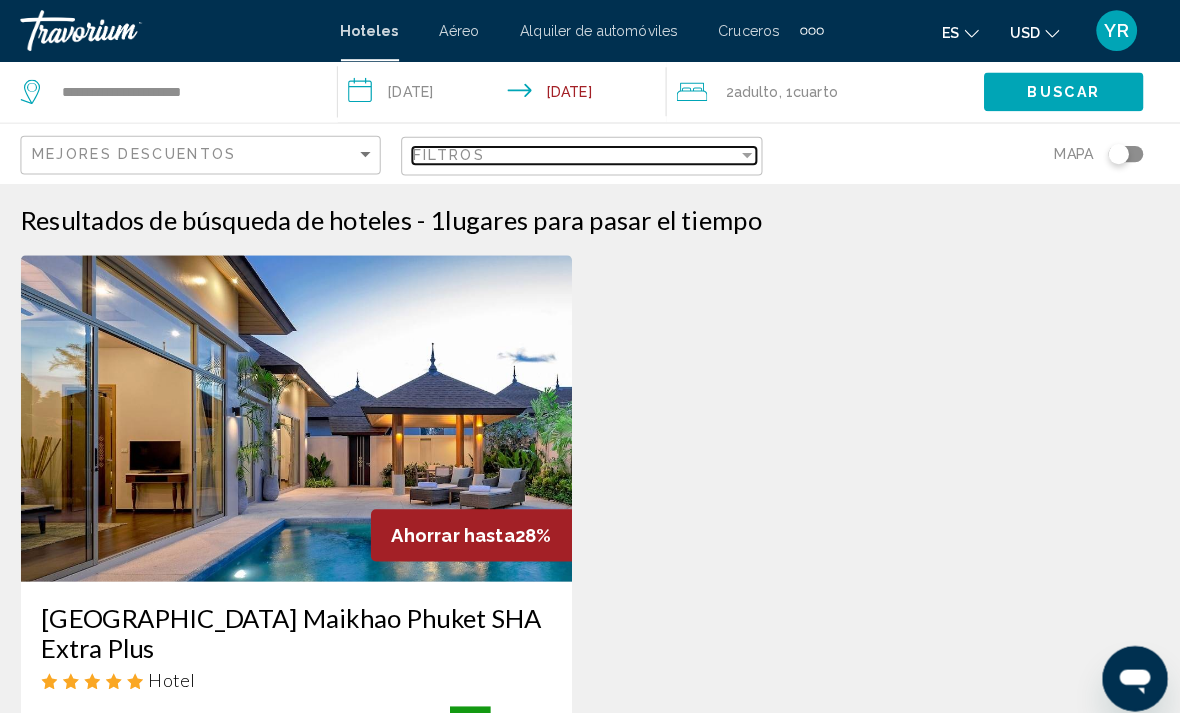 click on "Filtros" at bounding box center [583, 152] 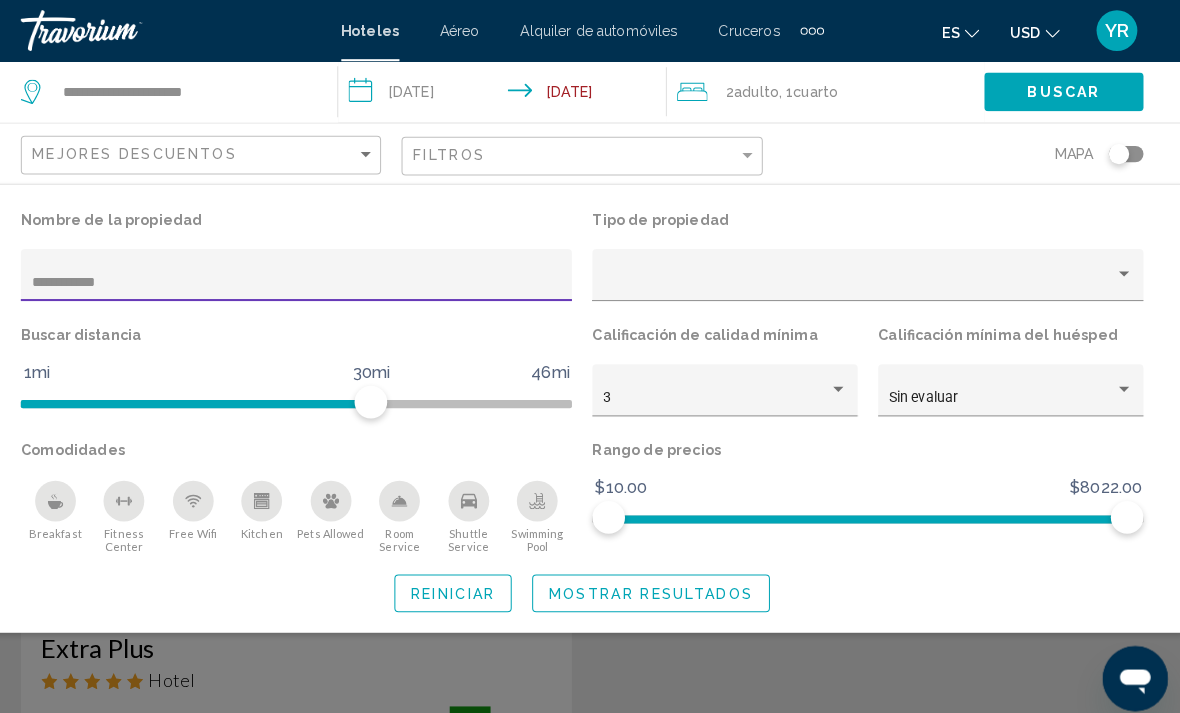 click on "**********" at bounding box center [310, 277] 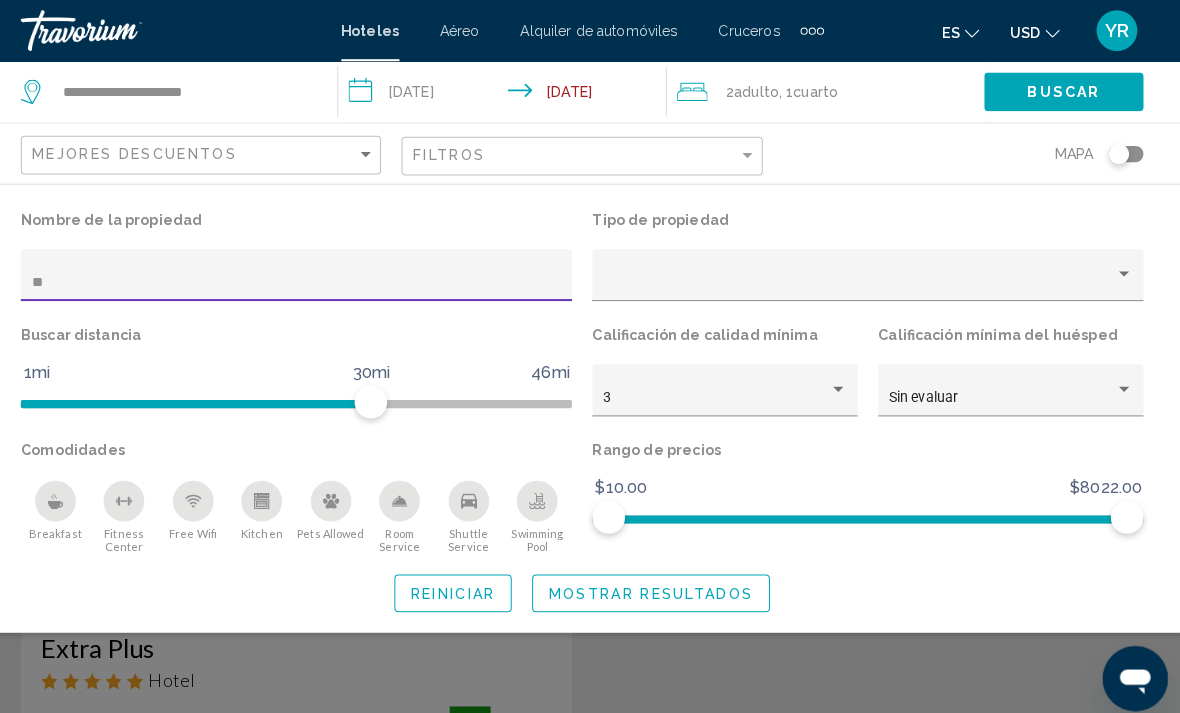 type on "*" 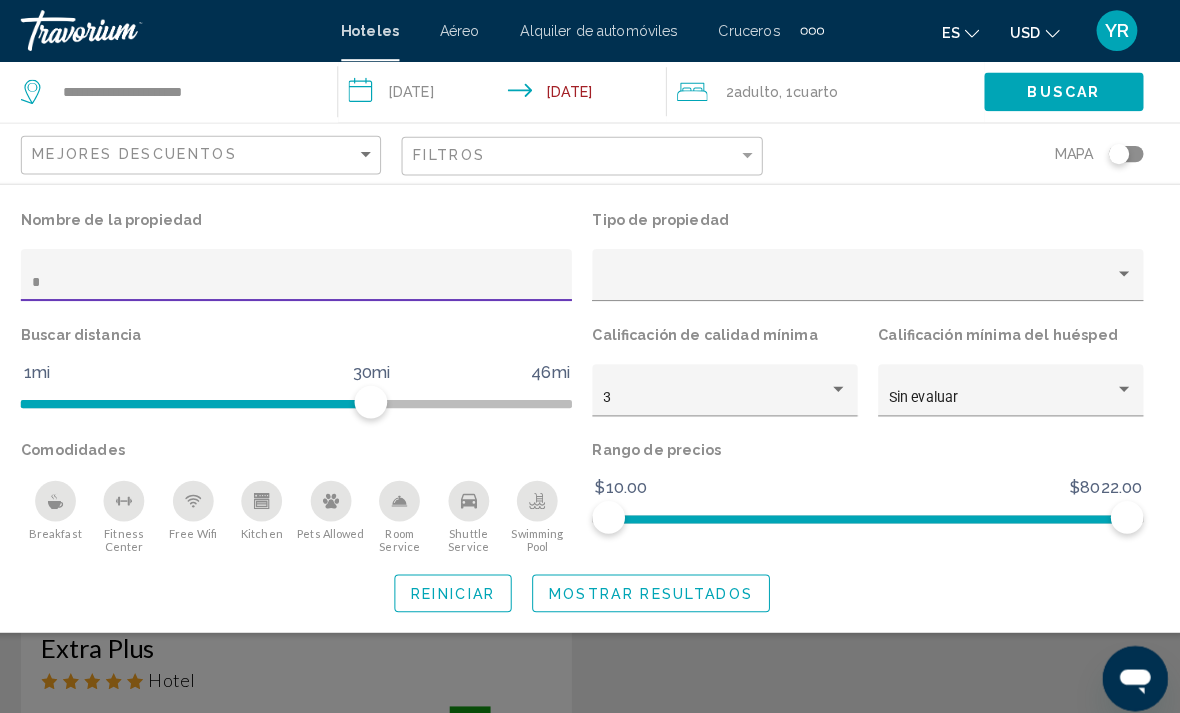 type 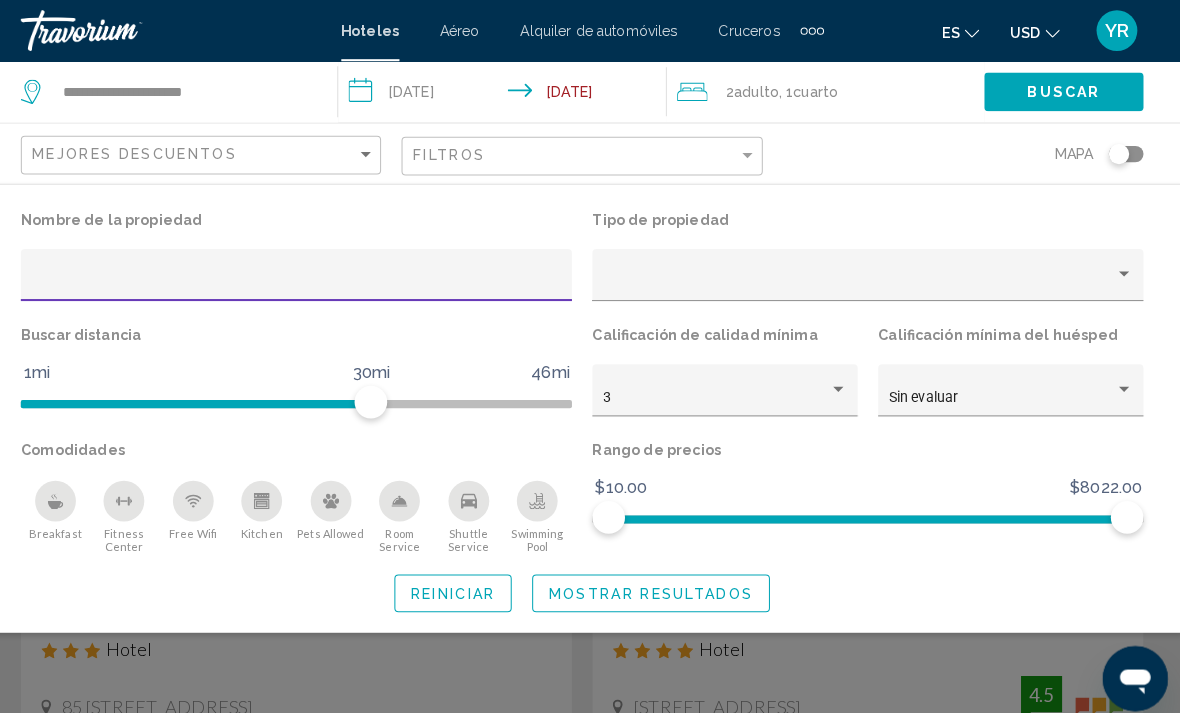 click on "Mostrar resultados" 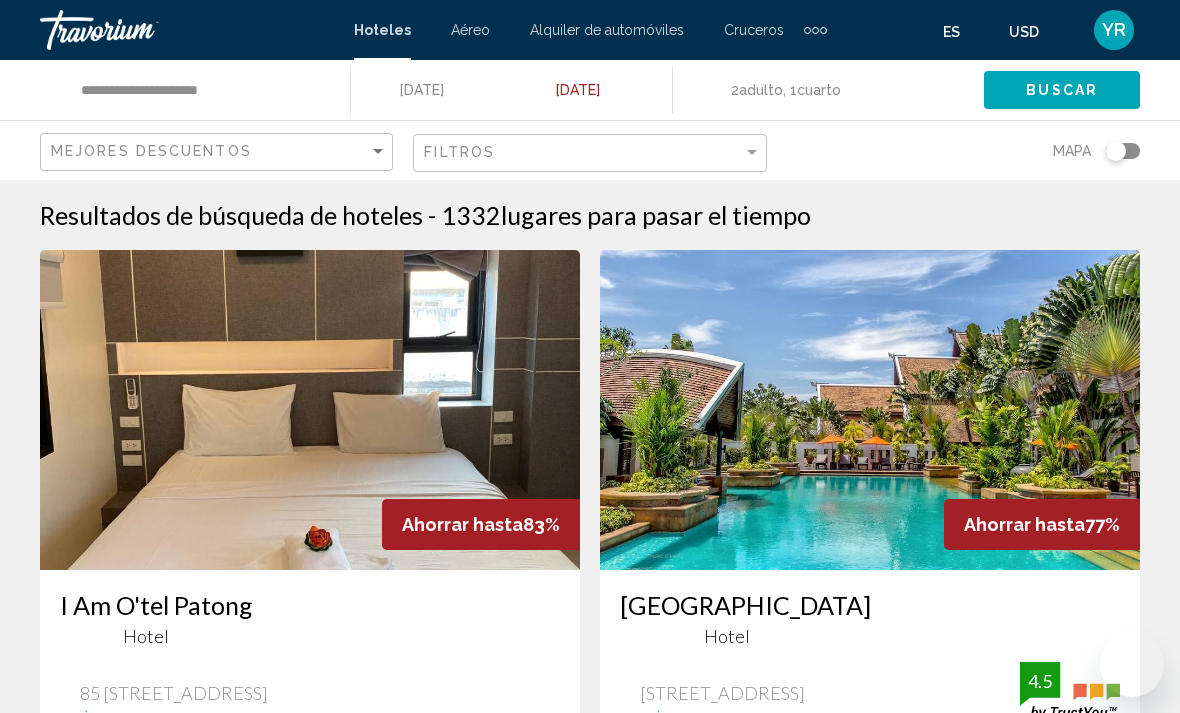 scroll, scrollTop: 147, scrollLeft: 0, axis: vertical 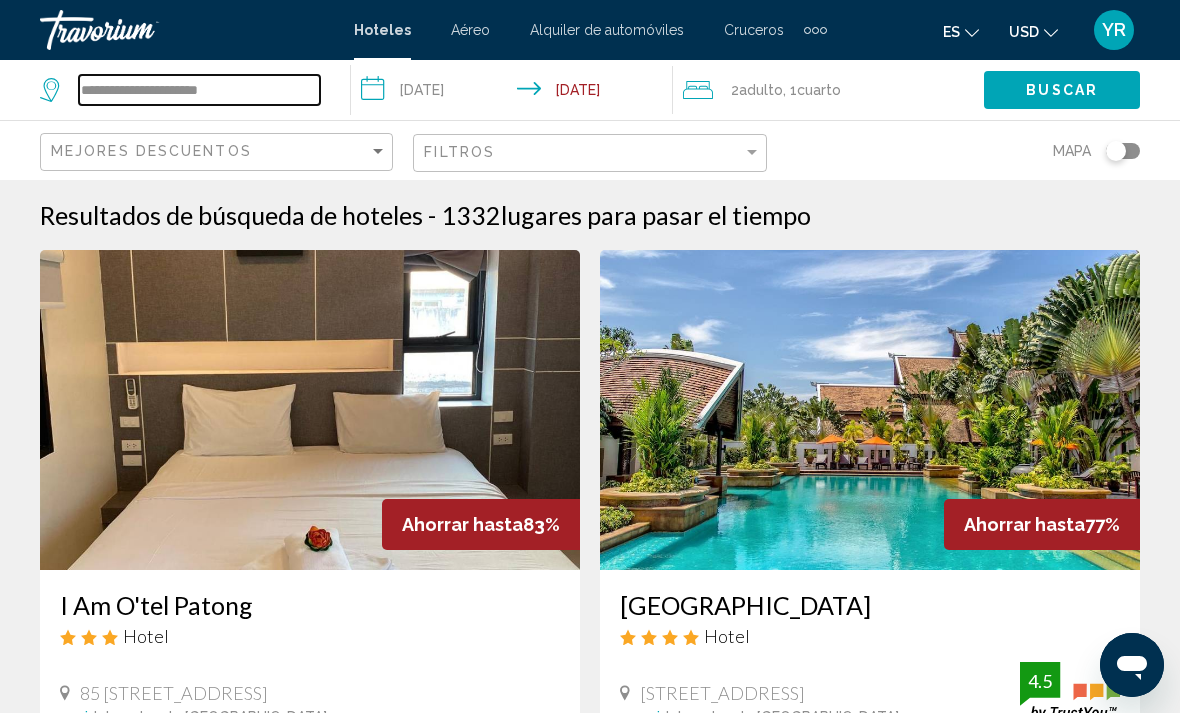 click on "**********" at bounding box center [199, 90] 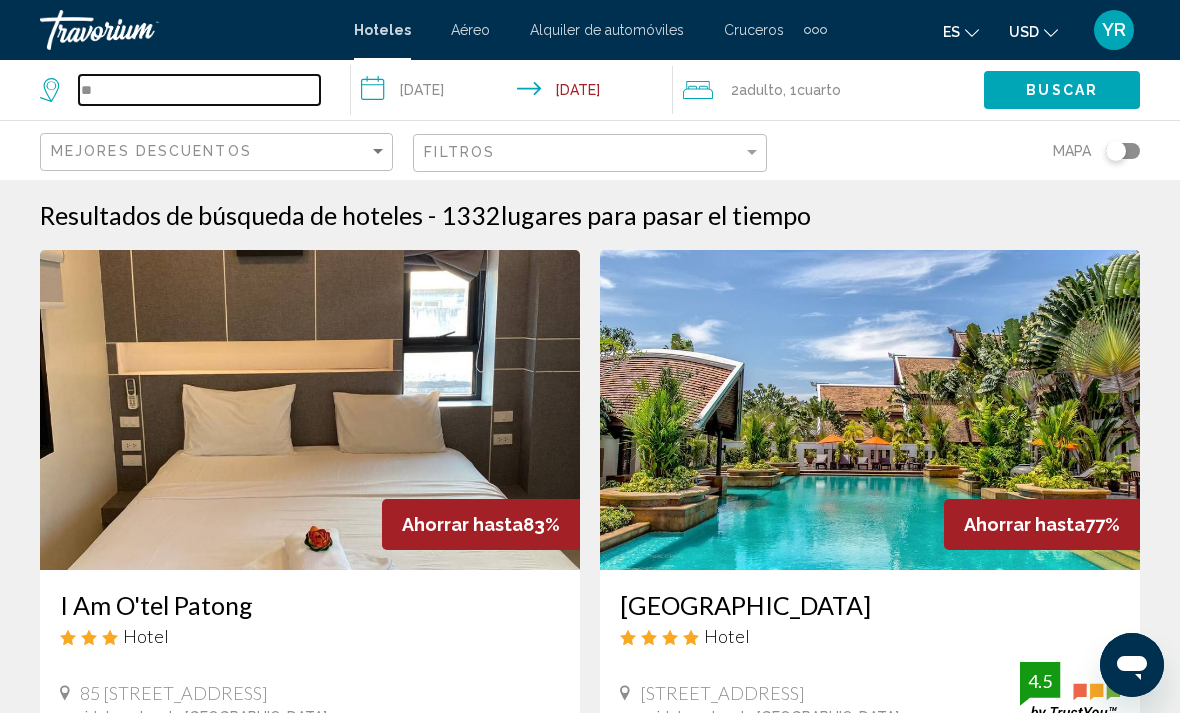 type on "*" 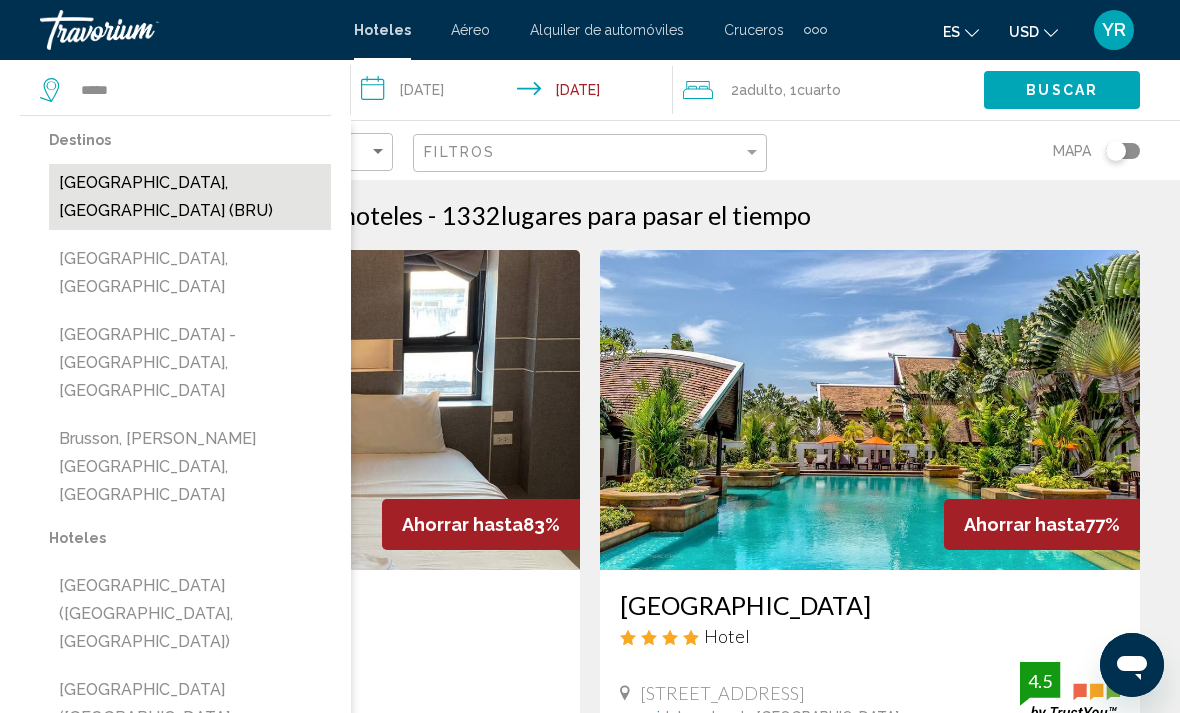 click on "[GEOGRAPHIC_DATA], [GEOGRAPHIC_DATA] (BRU)" at bounding box center (190, 197) 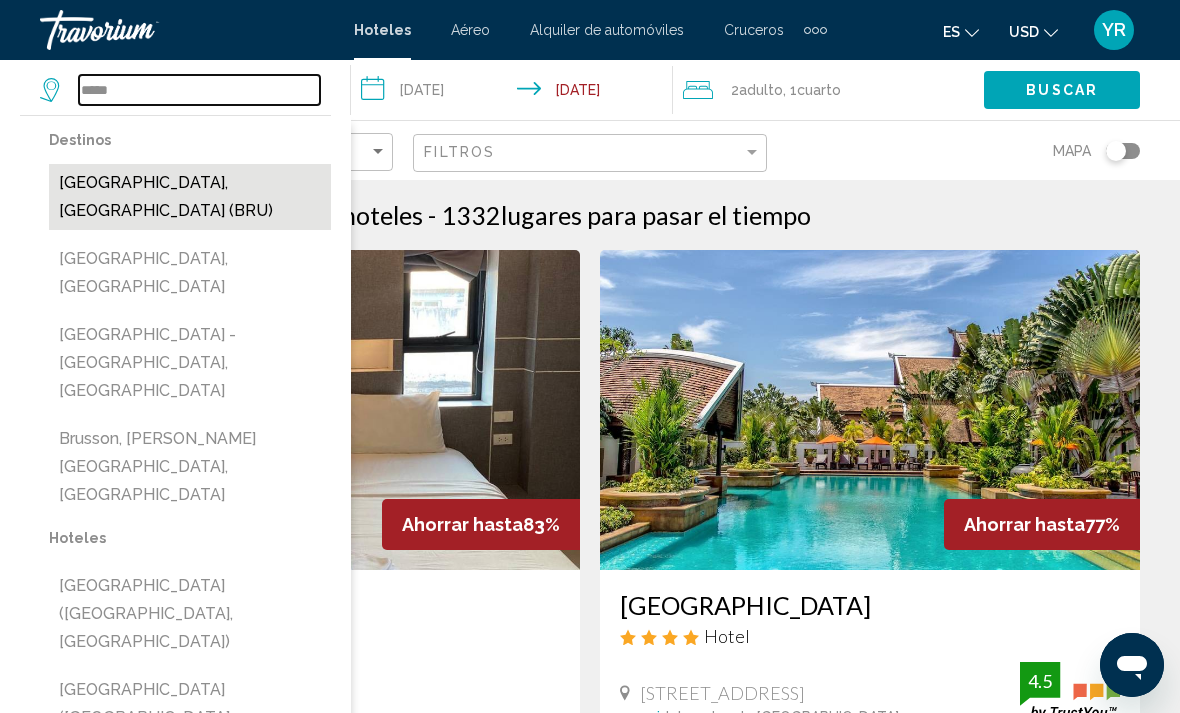type on "**********" 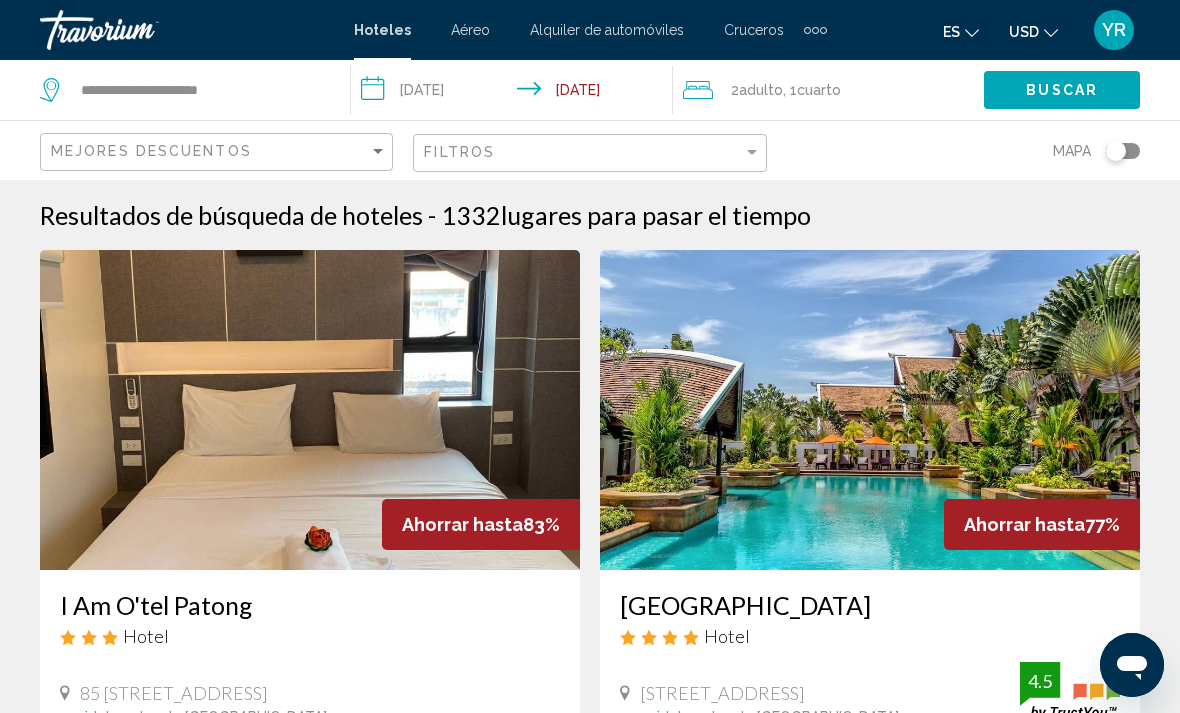 click on "Buscar" 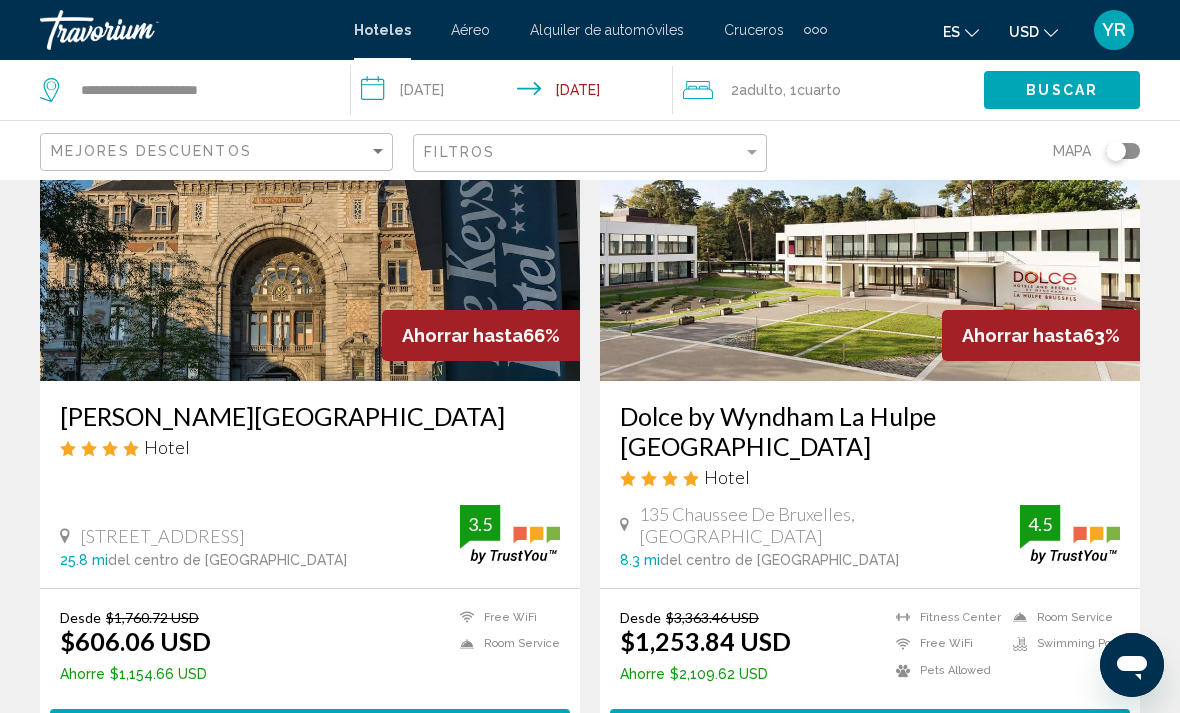 scroll, scrollTop: 223, scrollLeft: 0, axis: vertical 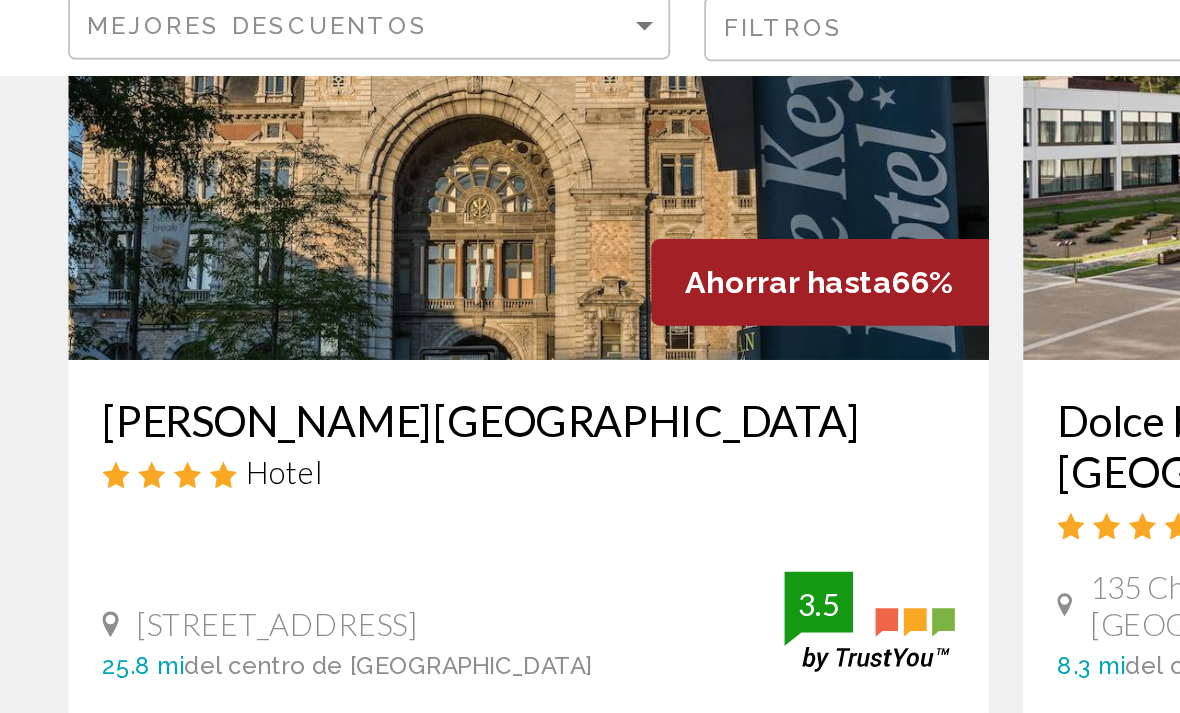 click at bounding box center [310, 187] 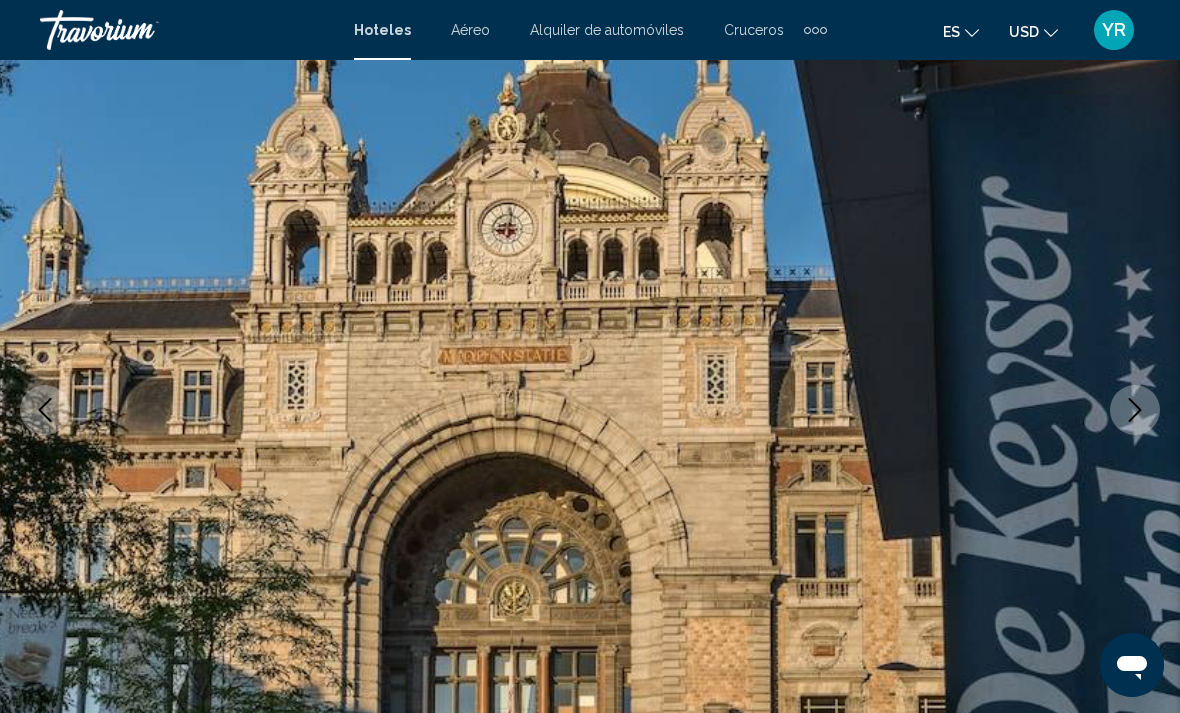 scroll, scrollTop: 123, scrollLeft: 0, axis: vertical 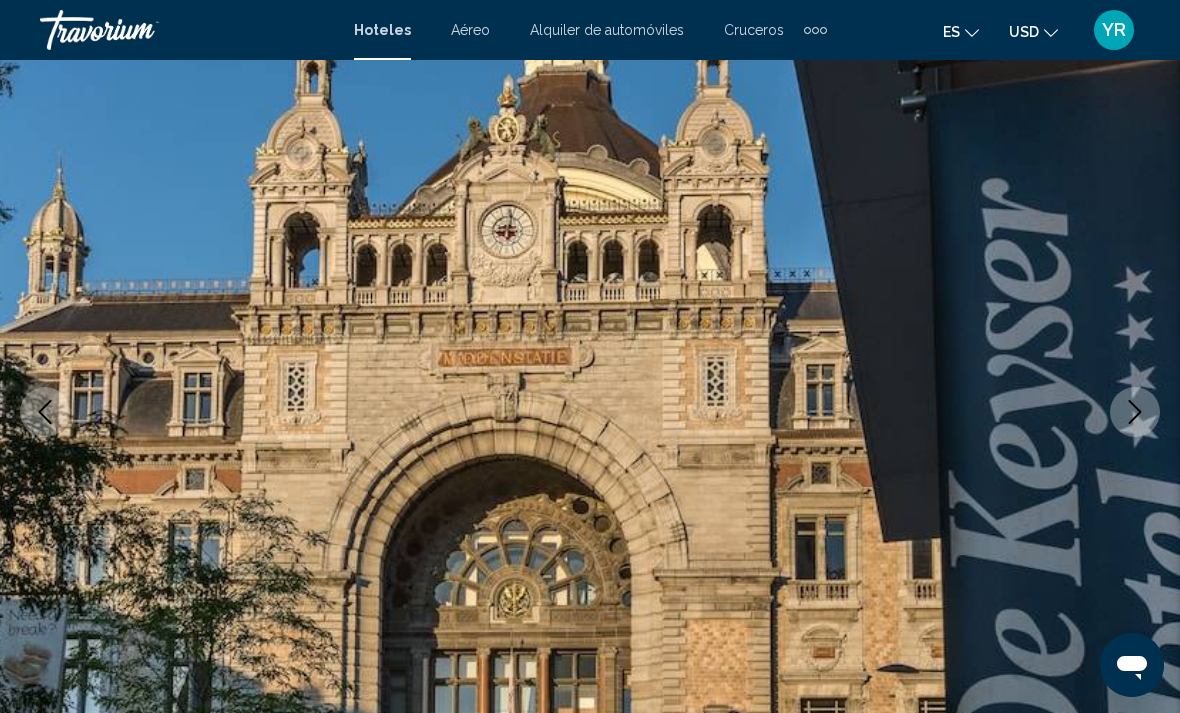 click 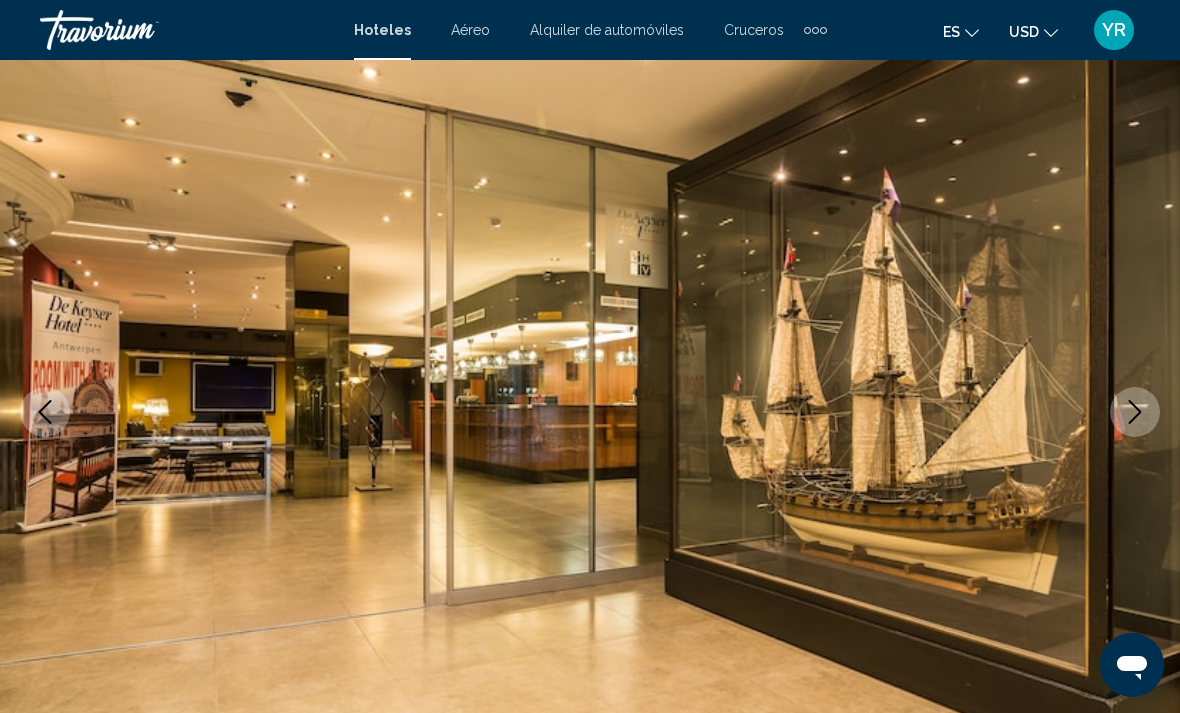 click 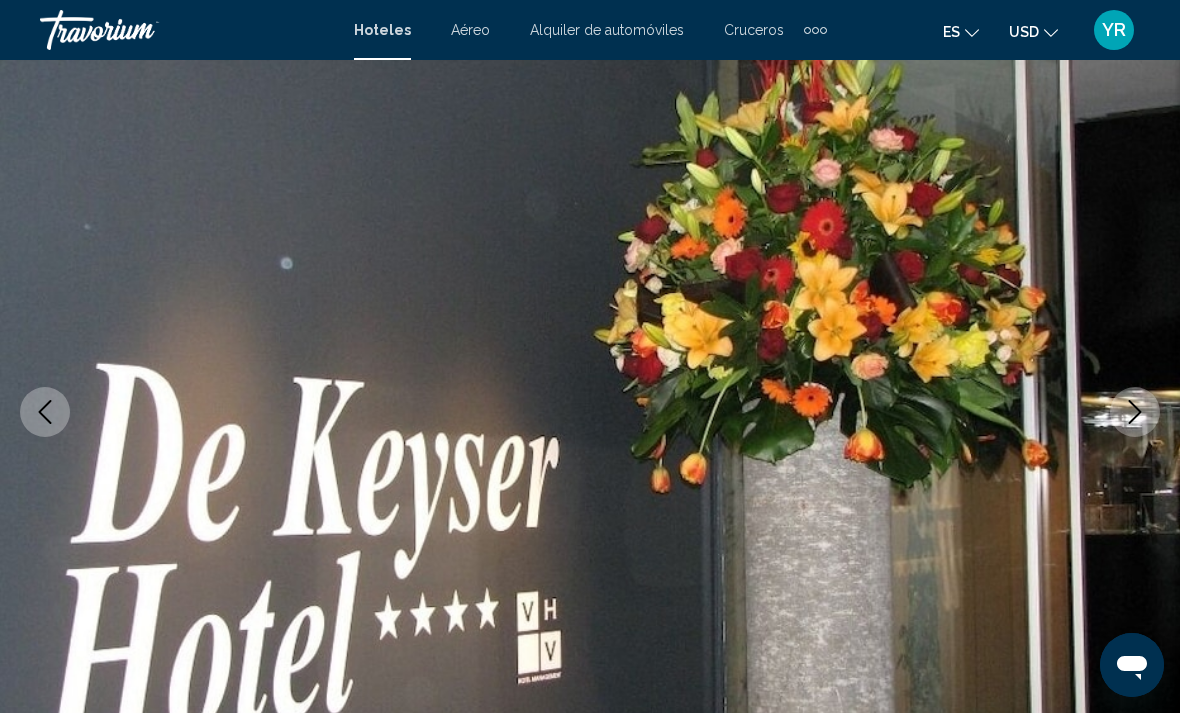 click 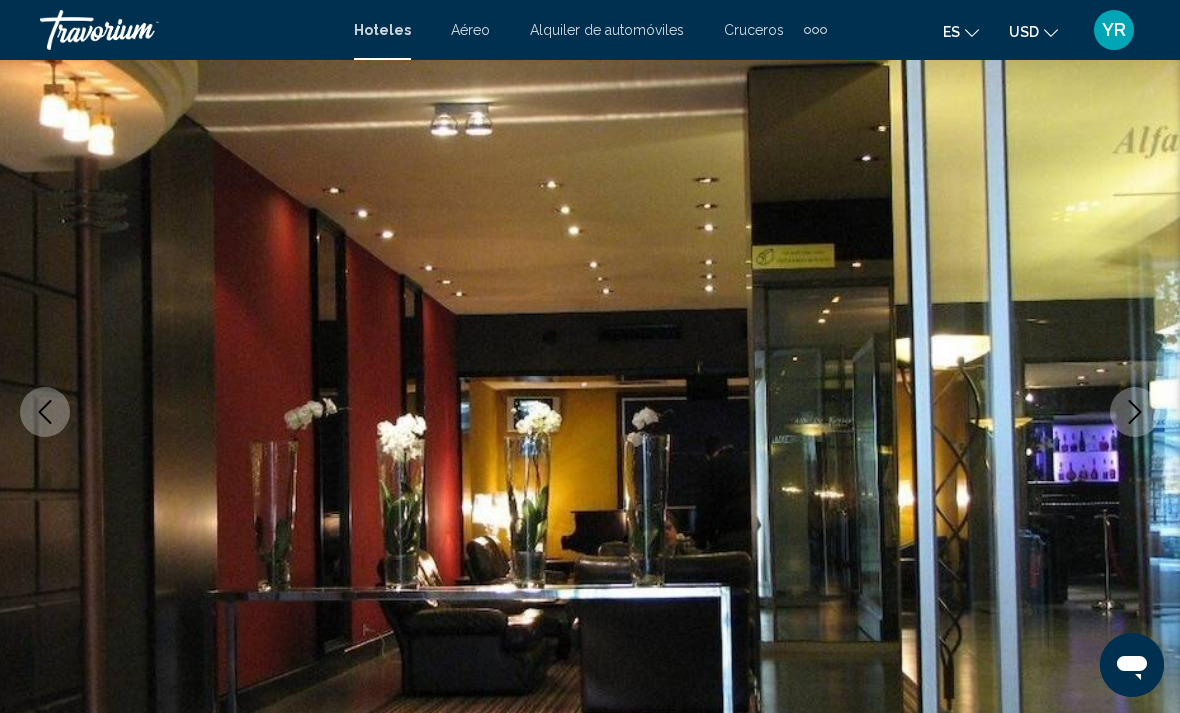 click 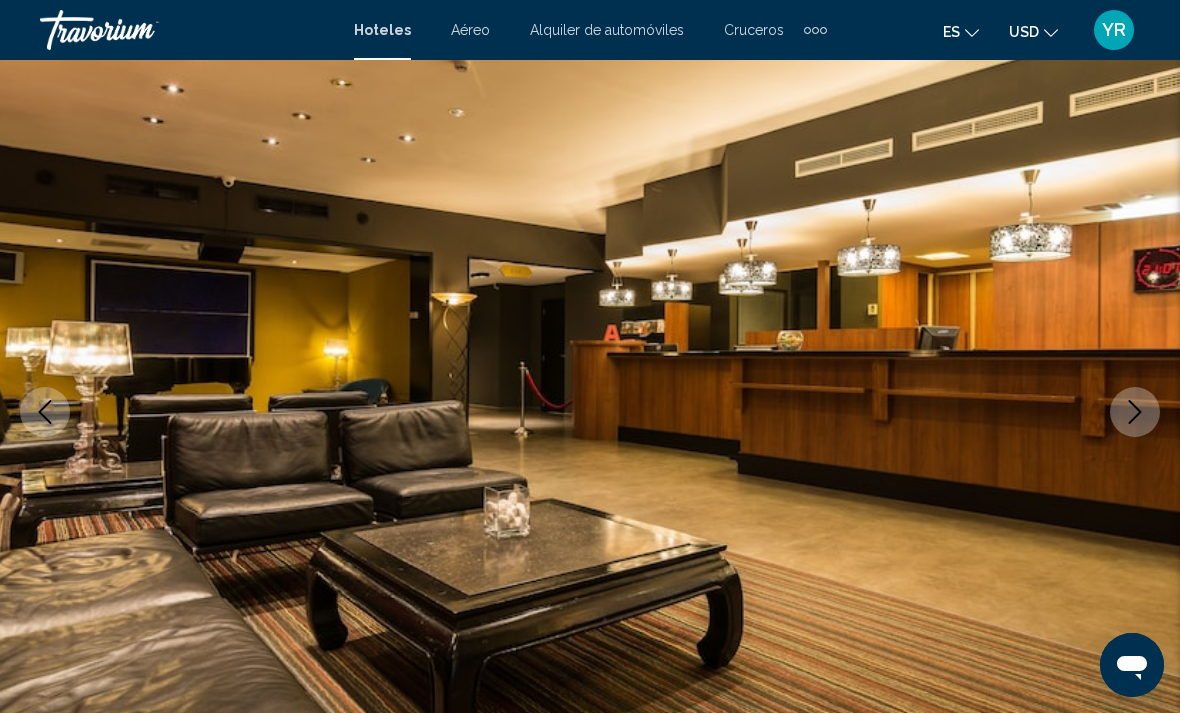 click 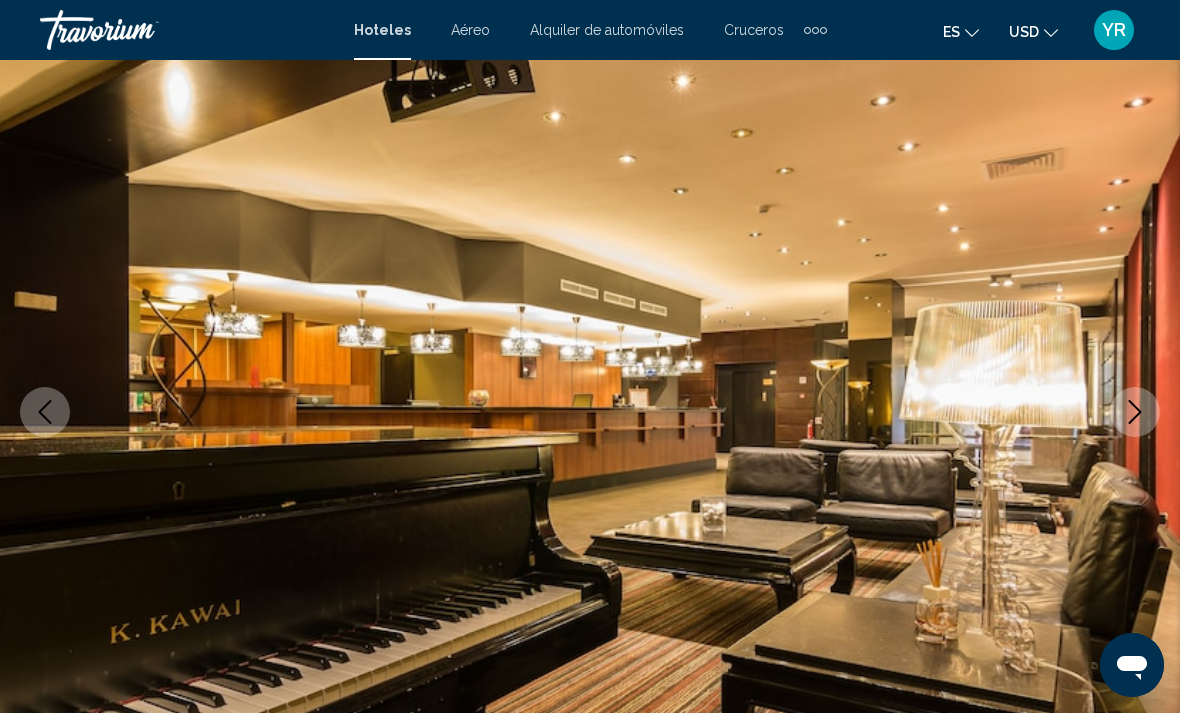 click at bounding box center (1135, 412) 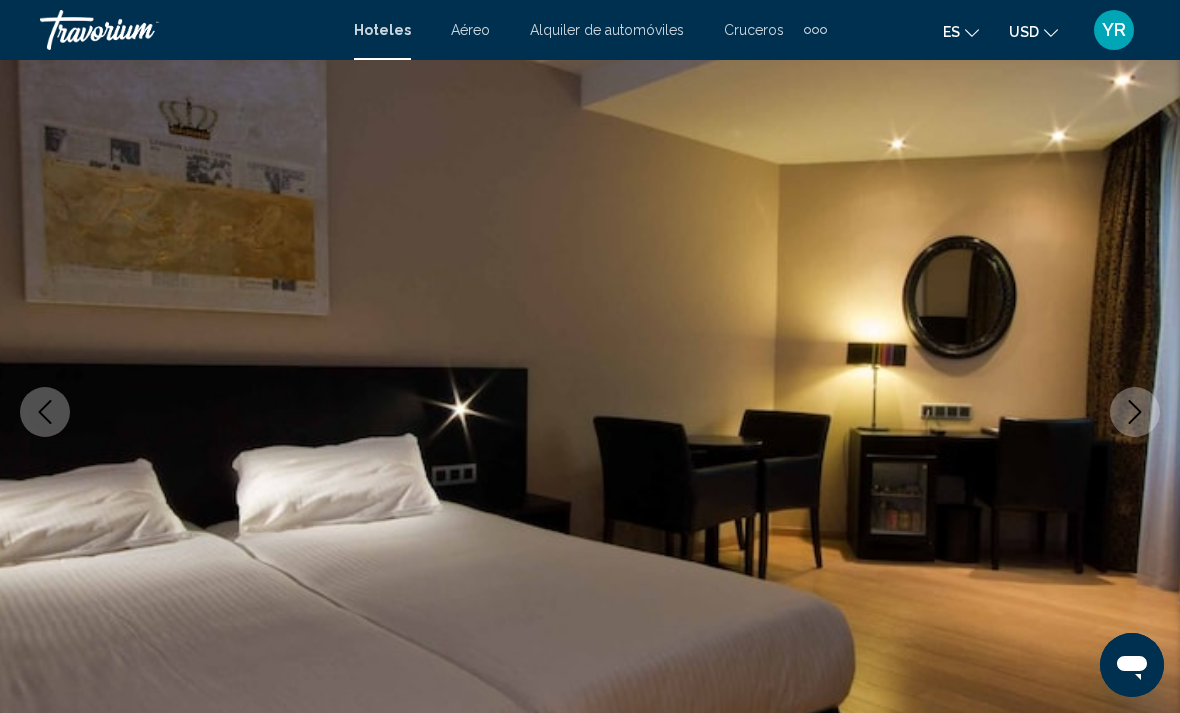 click at bounding box center (1135, 412) 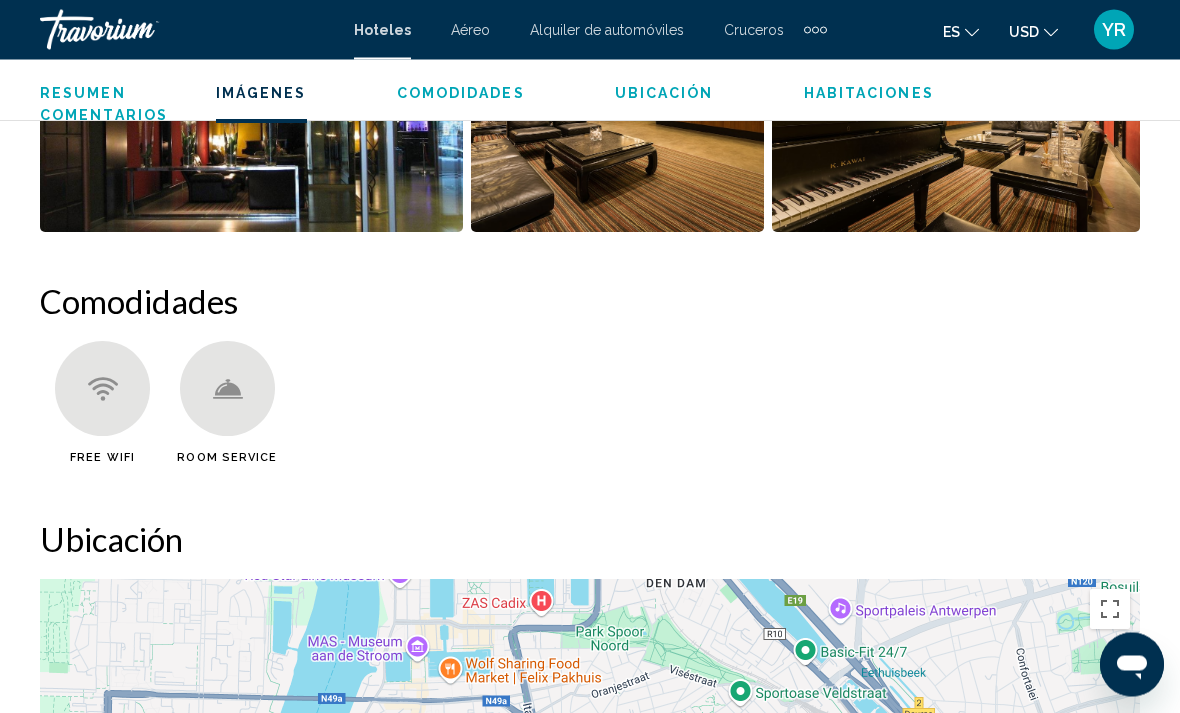scroll, scrollTop: 1622, scrollLeft: 0, axis: vertical 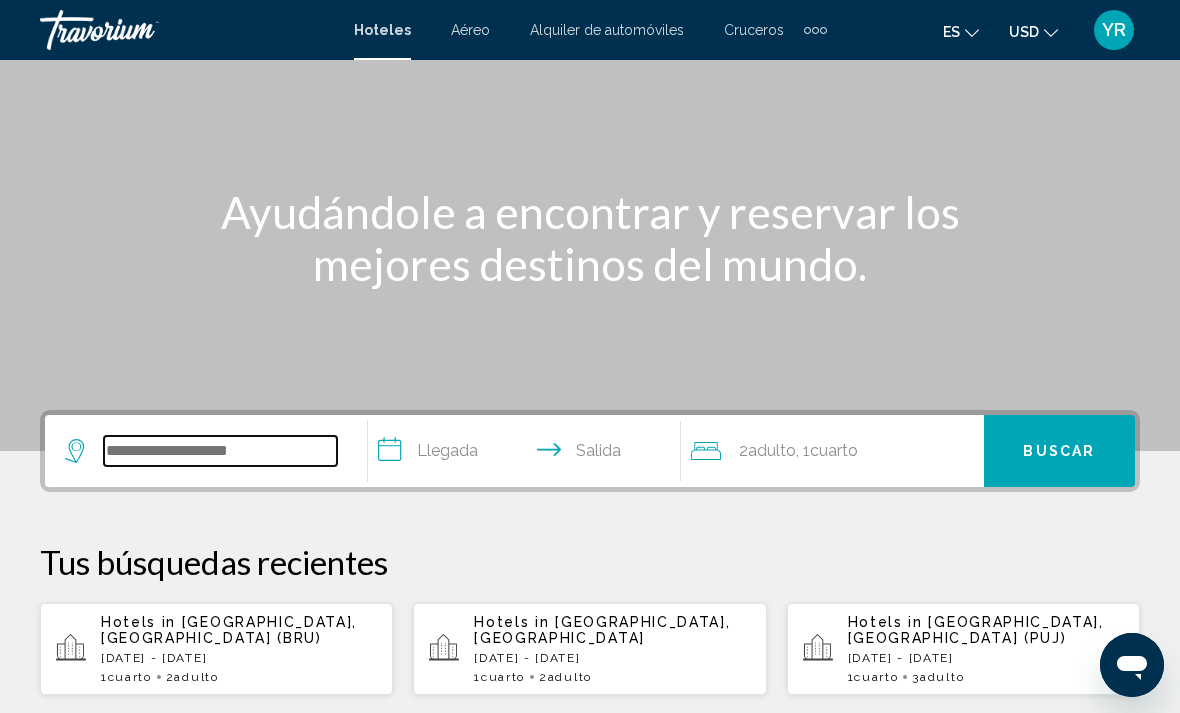click at bounding box center (220, 451) 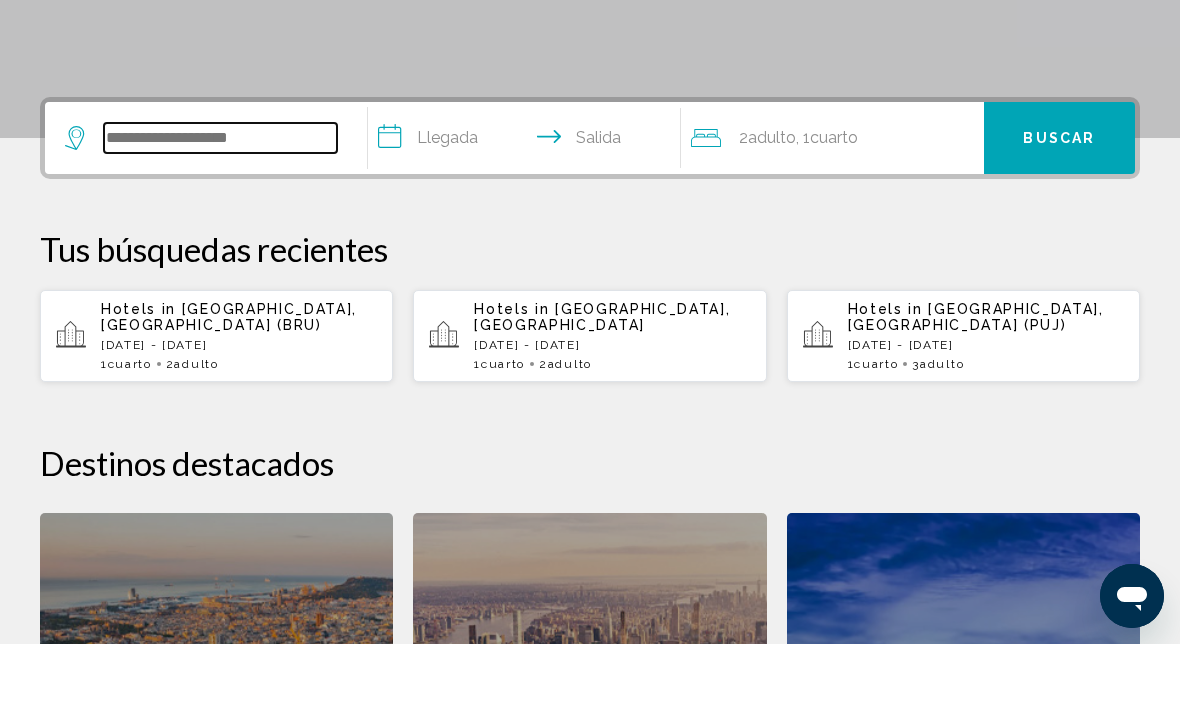 scroll, scrollTop: 425, scrollLeft: 0, axis: vertical 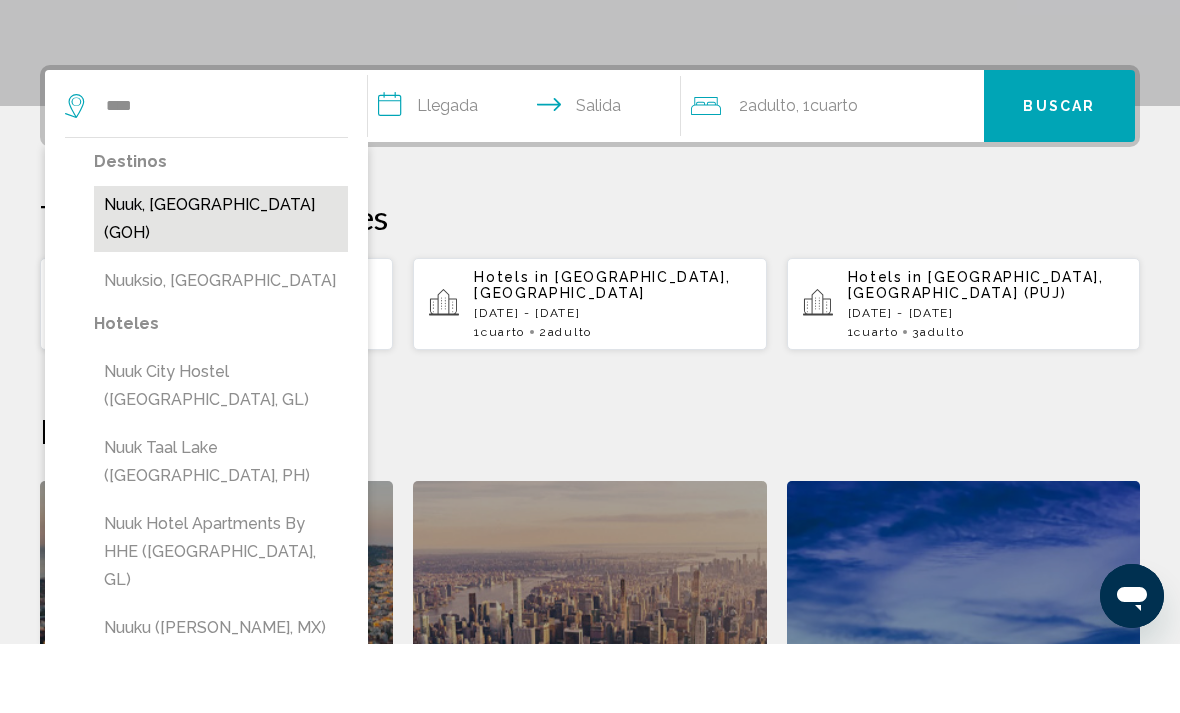 click on "Nuuk, [GEOGRAPHIC_DATA] (GOH)" at bounding box center [221, 288] 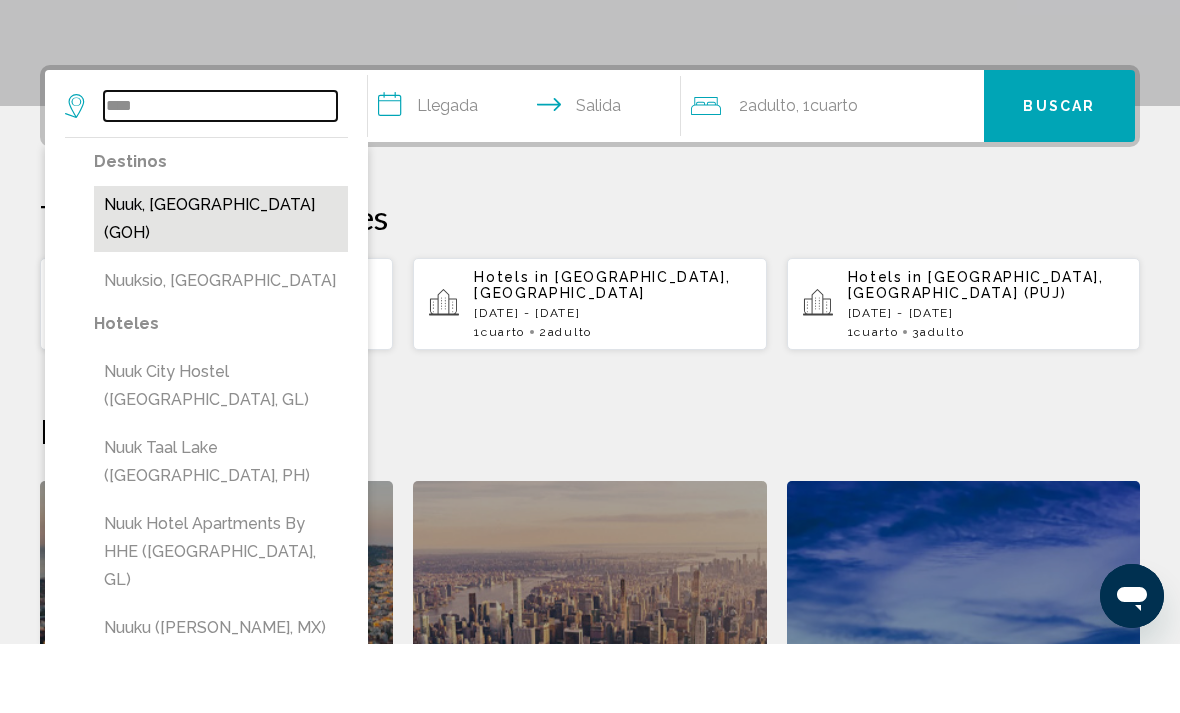 type on "**********" 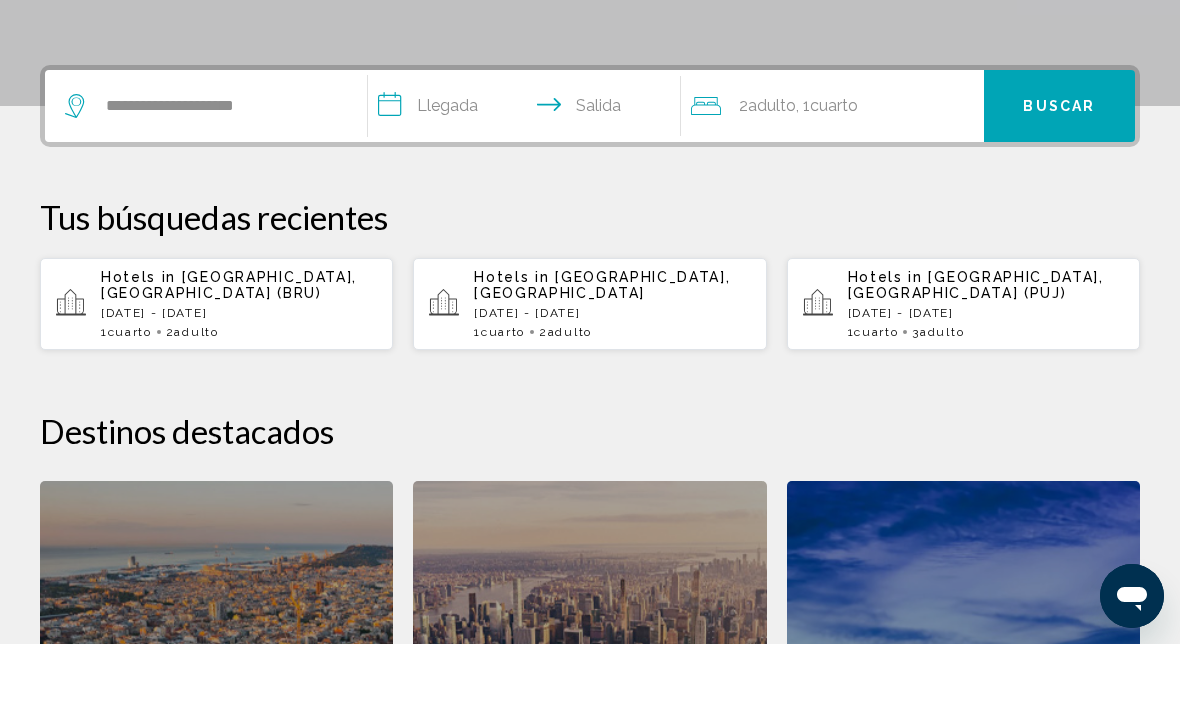 click on "**********" at bounding box center [528, 178] 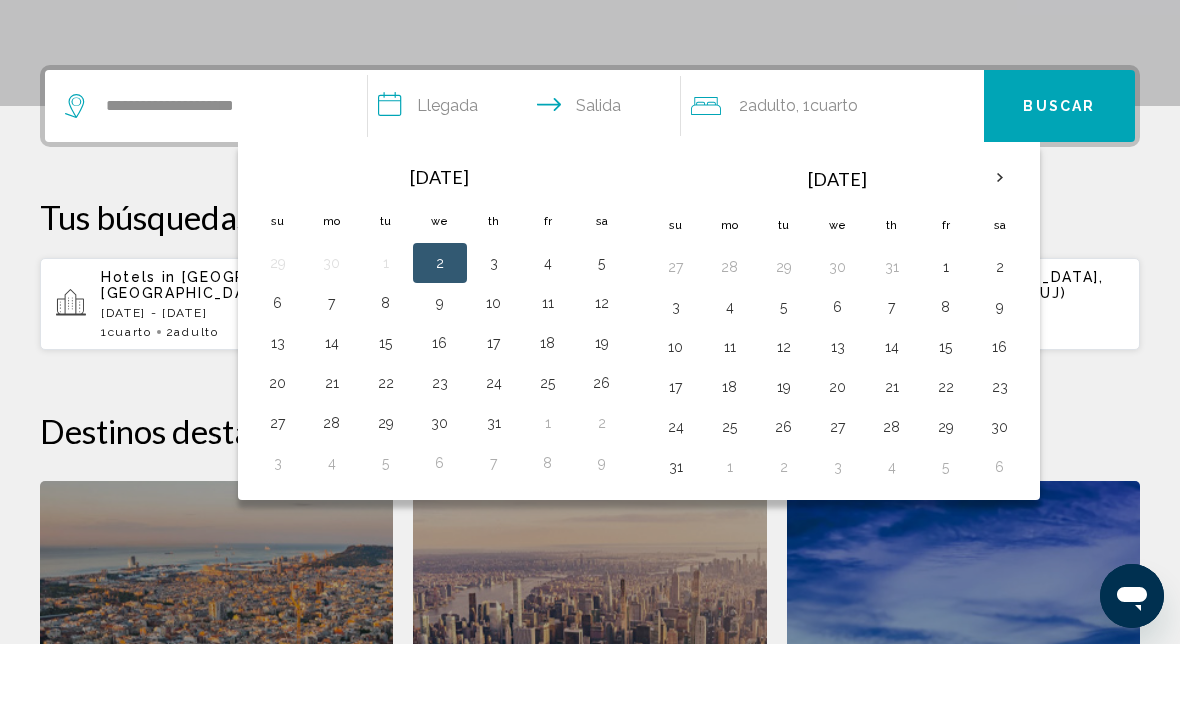 scroll, scrollTop: 494, scrollLeft: 0, axis: vertical 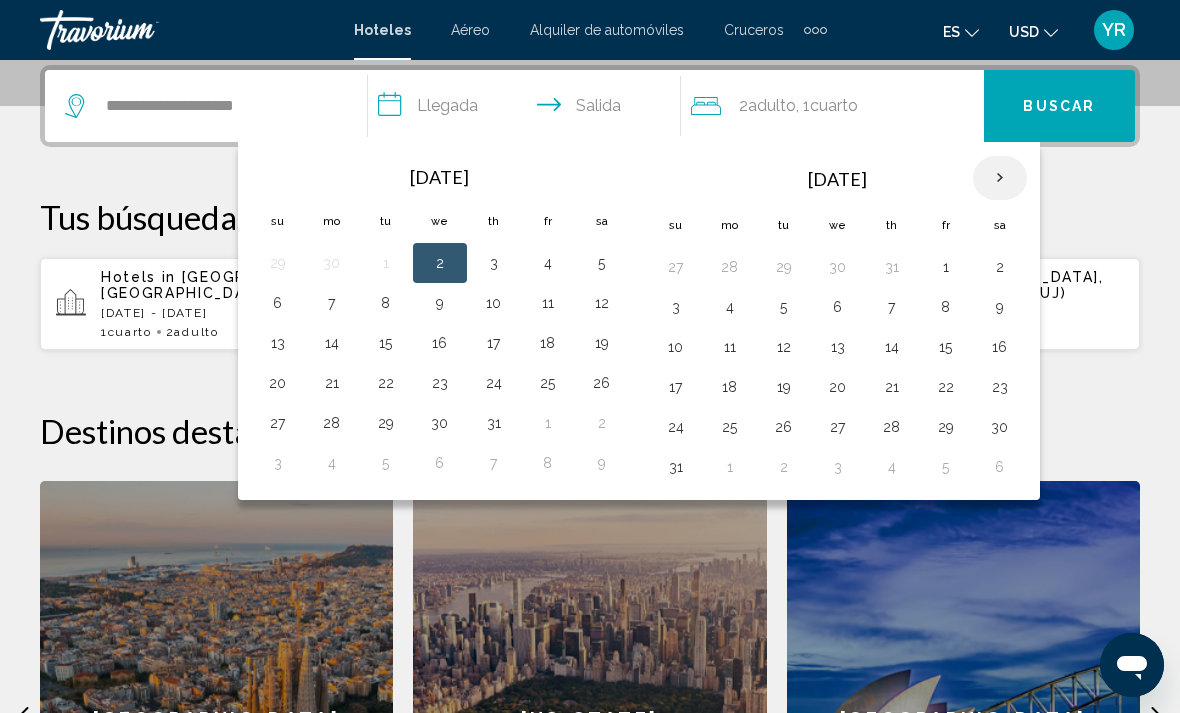 click at bounding box center (1000, 178) 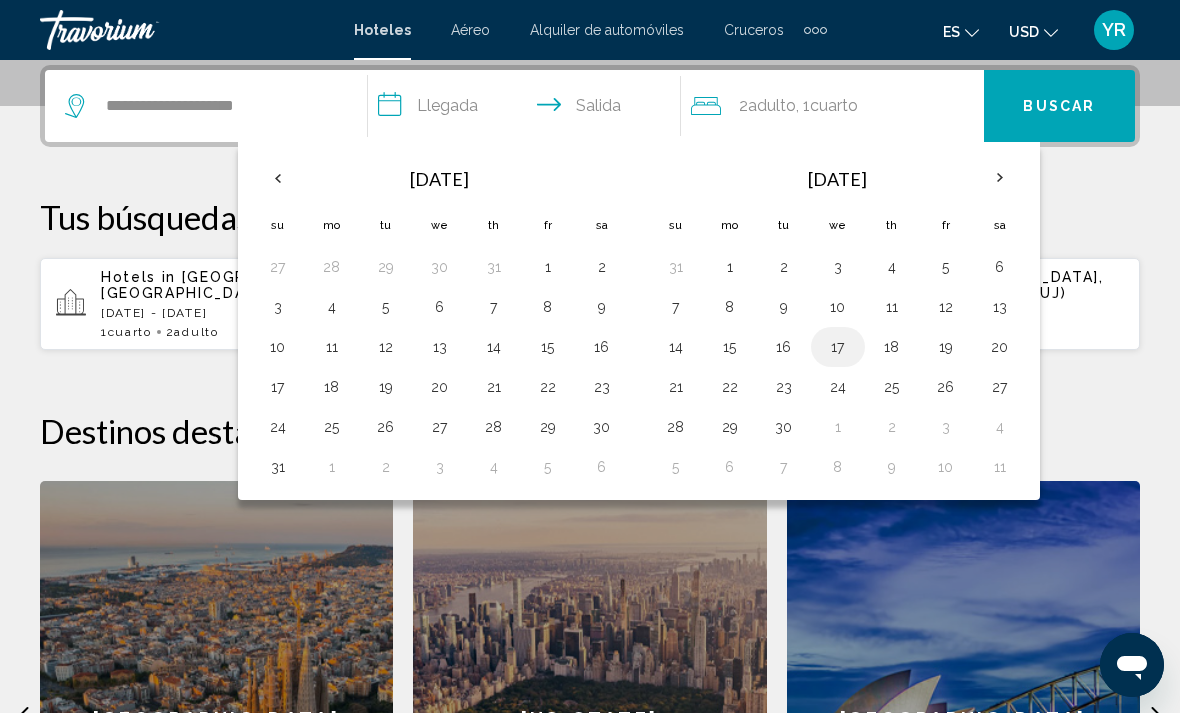 click on "17" at bounding box center (838, 347) 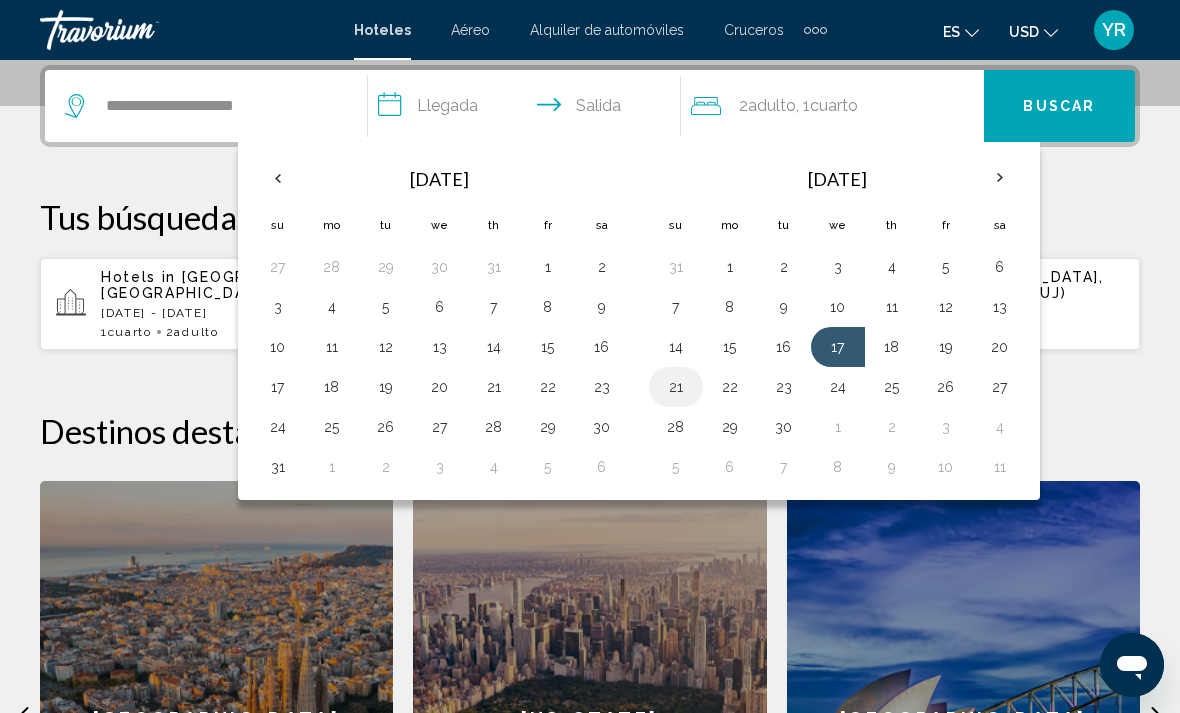 click on "21" at bounding box center [676, 387] 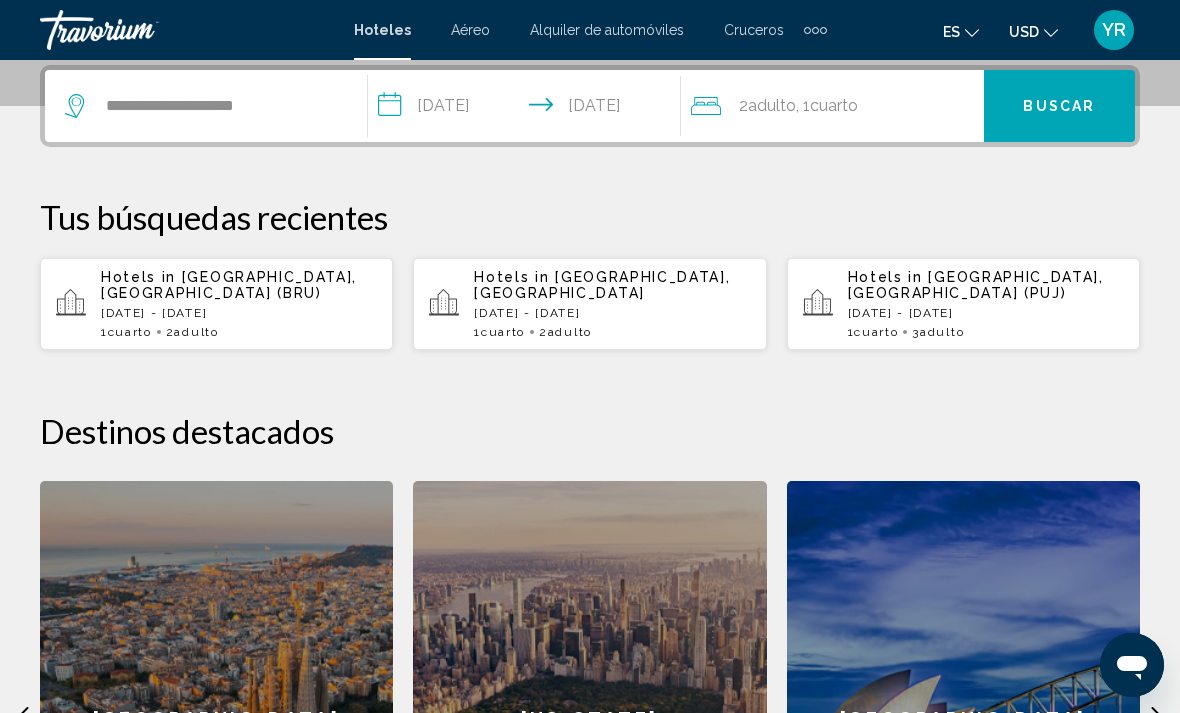 click on "Buscar" at bounding box center [1059, 107] 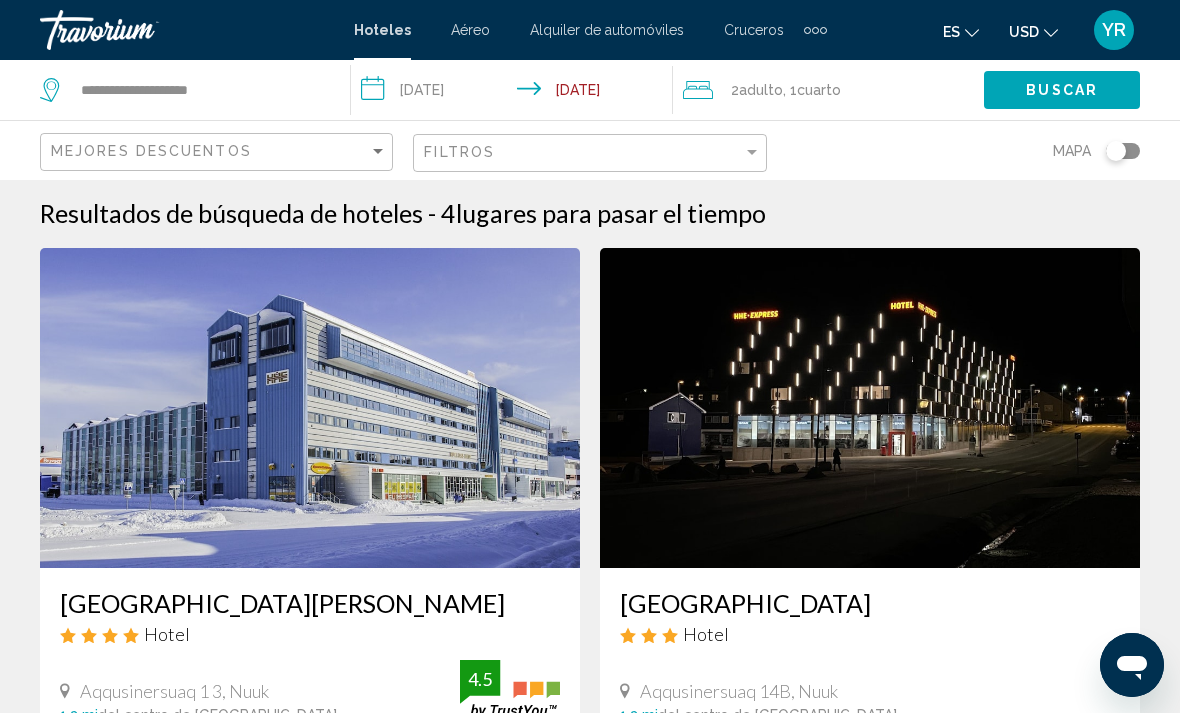 scroll, scrollTop: 0, scrollLeft: 0, axis: both 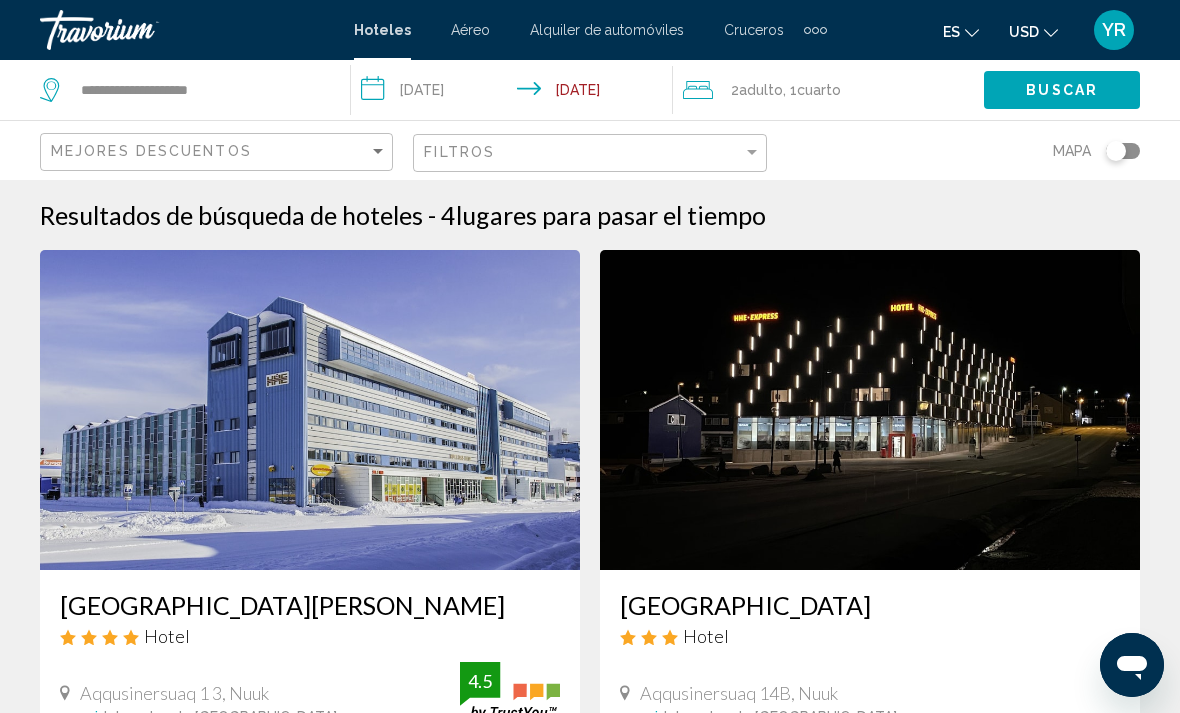 click on "**********" at bounding box center [515, 93] 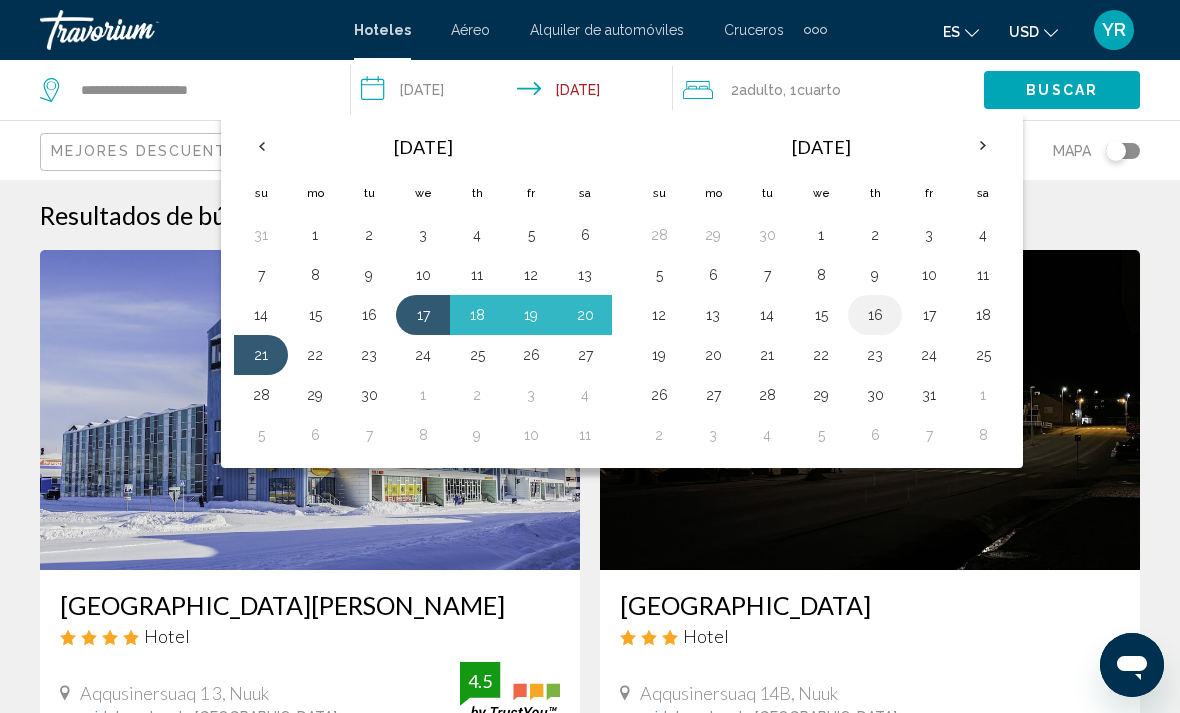 click on "16" at bounding box center [875, 315] 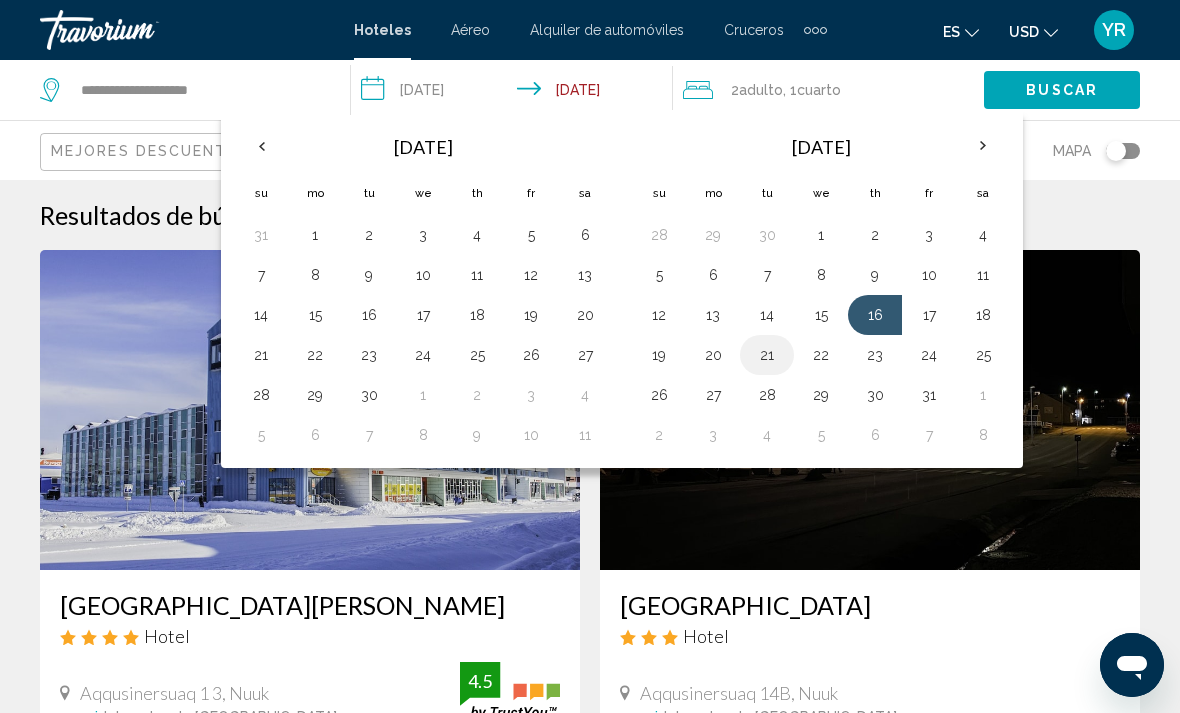click on "21" at bounding box center [767, 355] 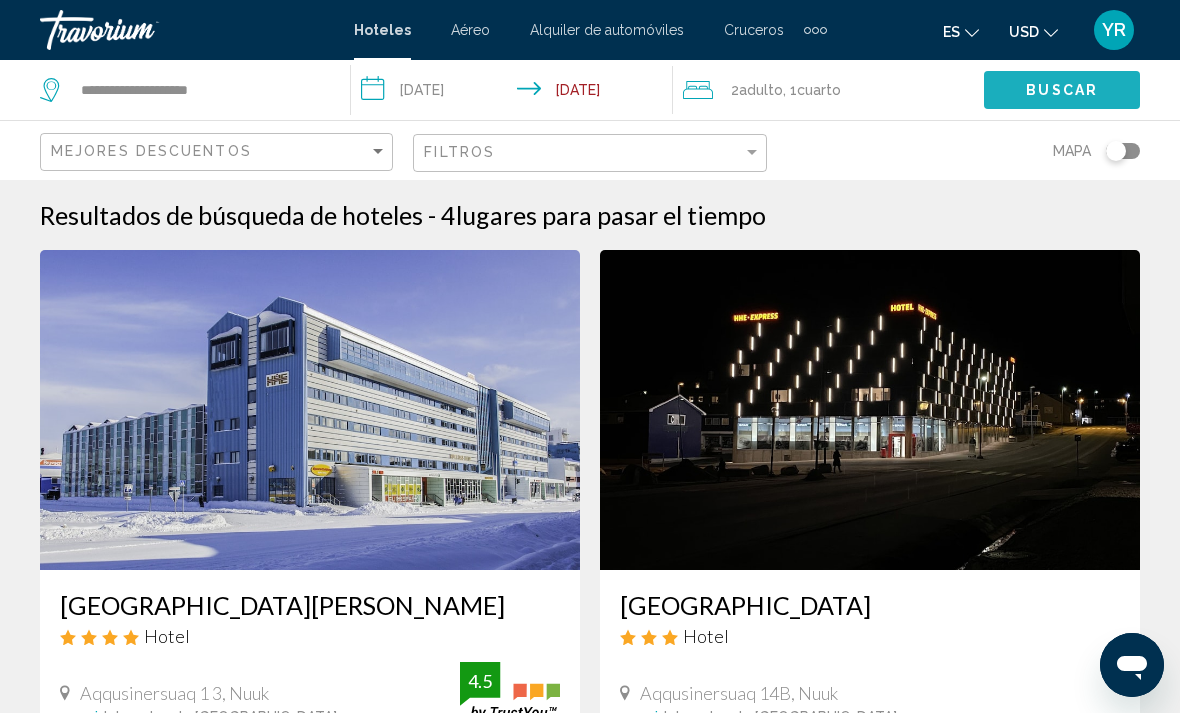 click on "Buscar" 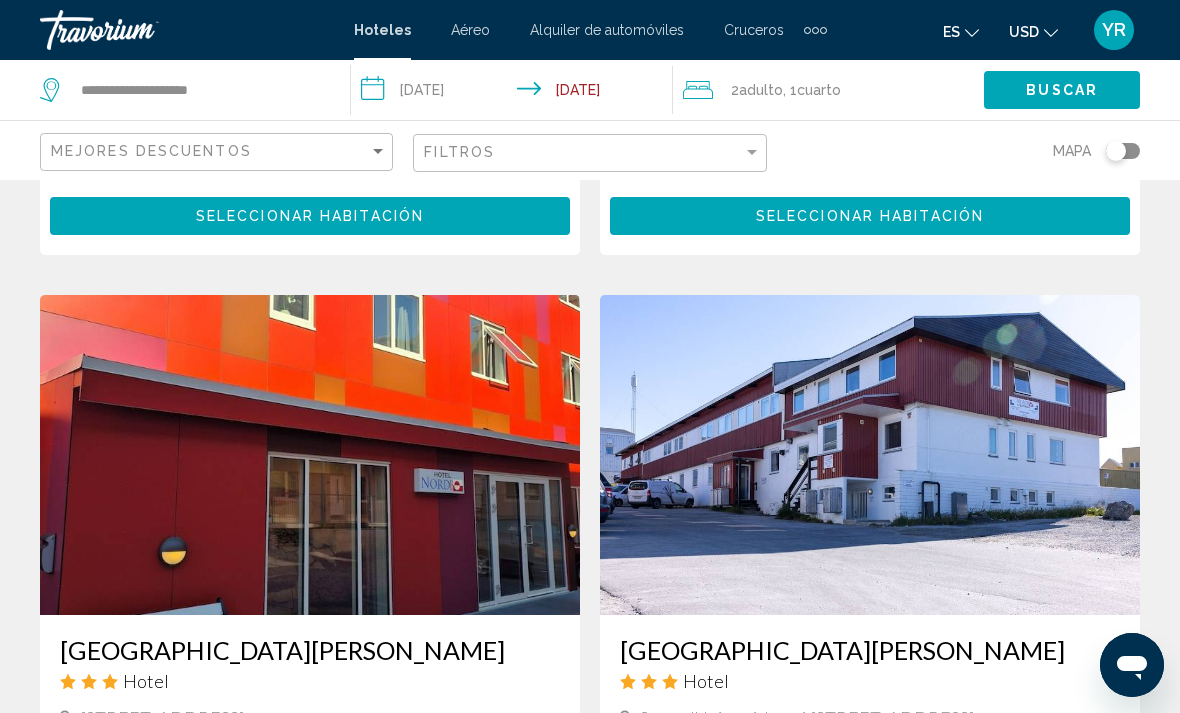 scroll, scrollTop: 0, scrollLeft: 0, axis: both 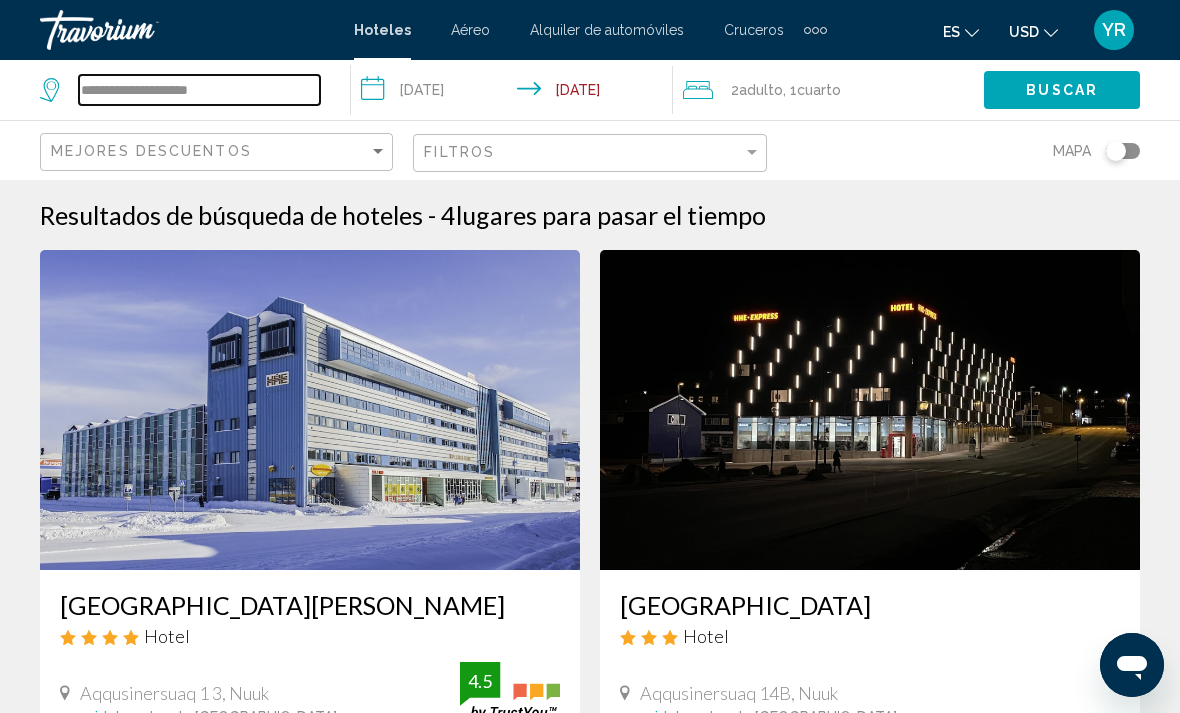 click on "**********" at bounding box center (199, 90) 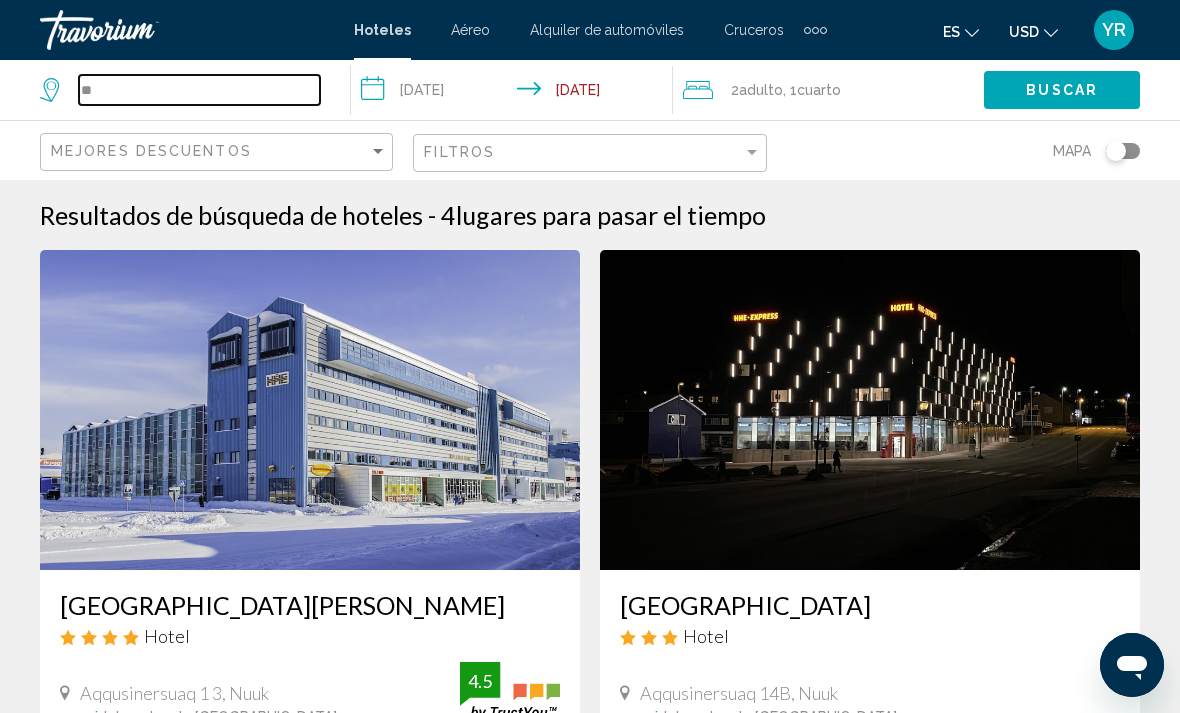 type on "*" 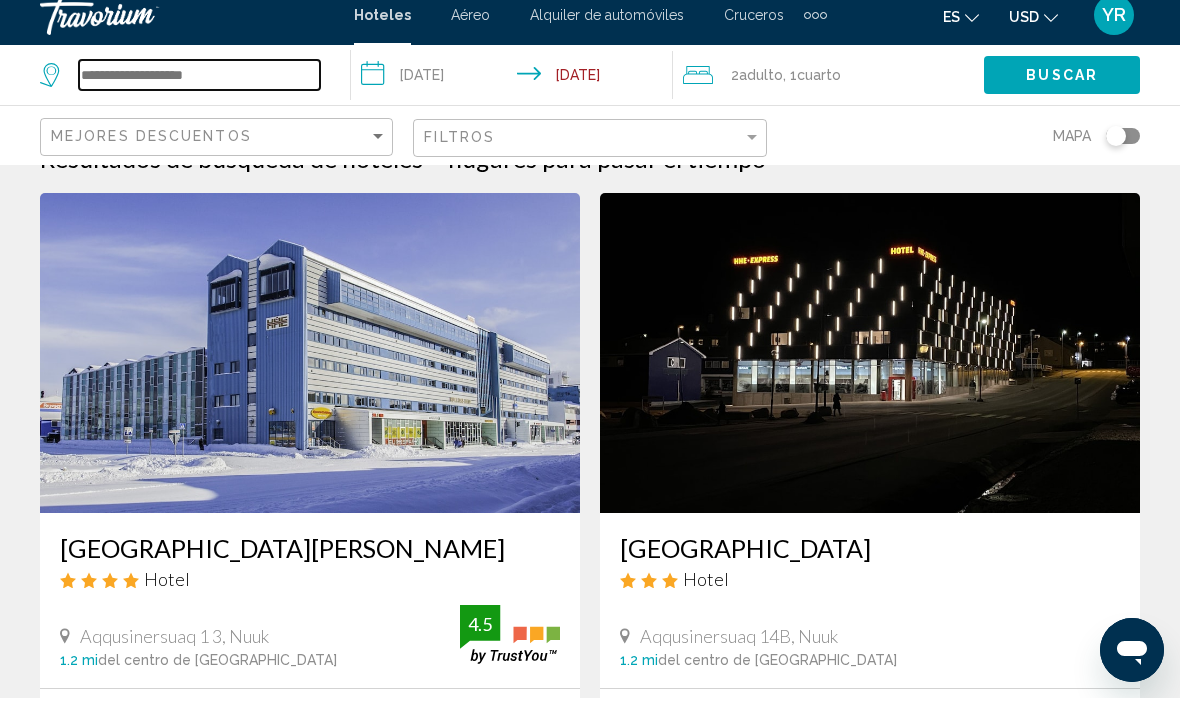 scroll, scrollTop: 0, scrollLeft: 0, axis: both 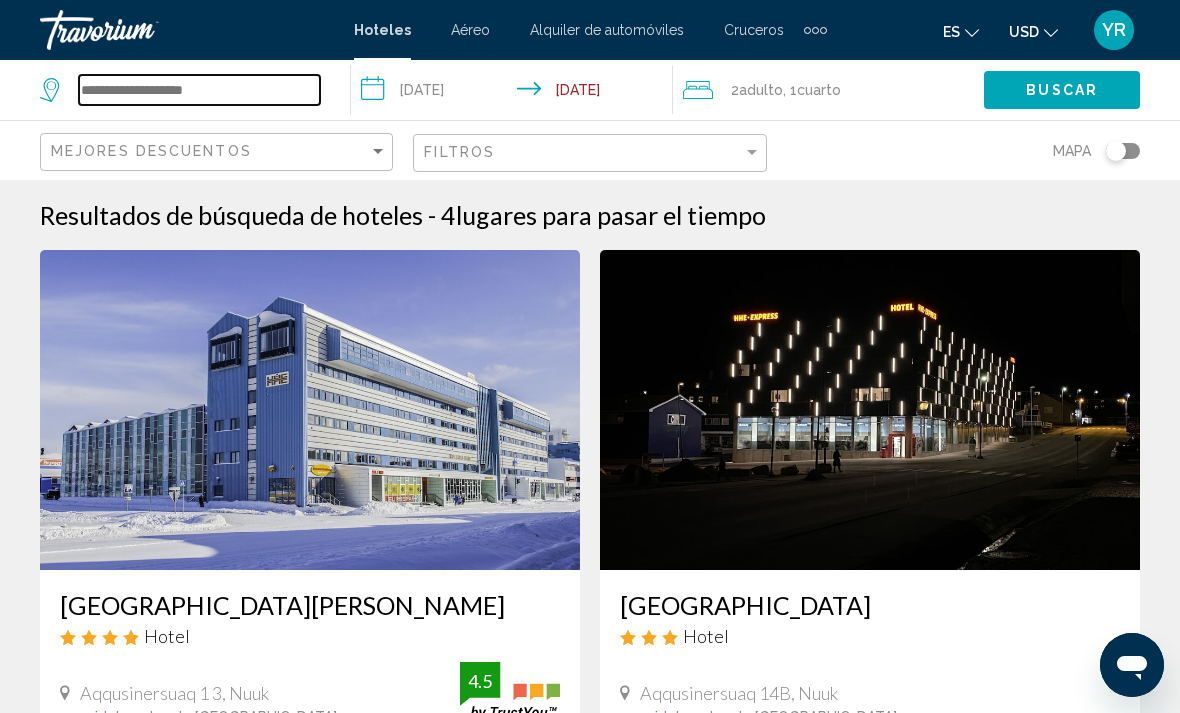 click at bounding box center (199, 90) 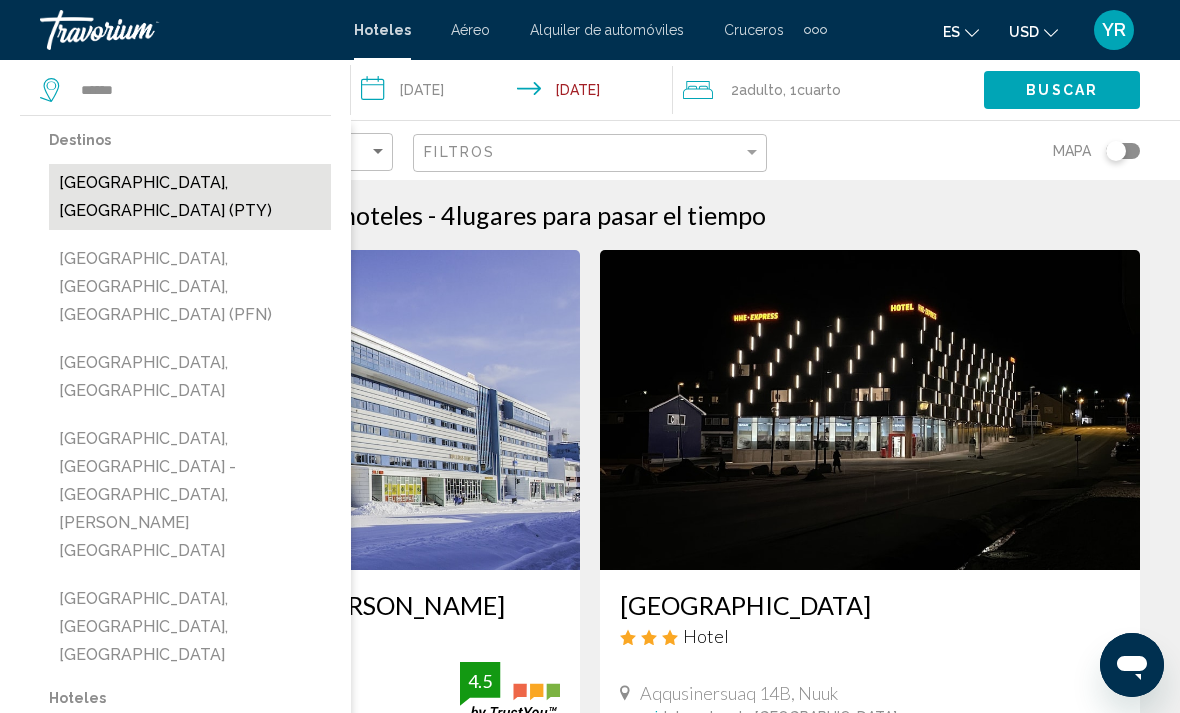 click on "[GEOGRAPHIC_DATA], [GEOGRAPHIC_DATA] (PTY)" at bounding box center (190, 197) 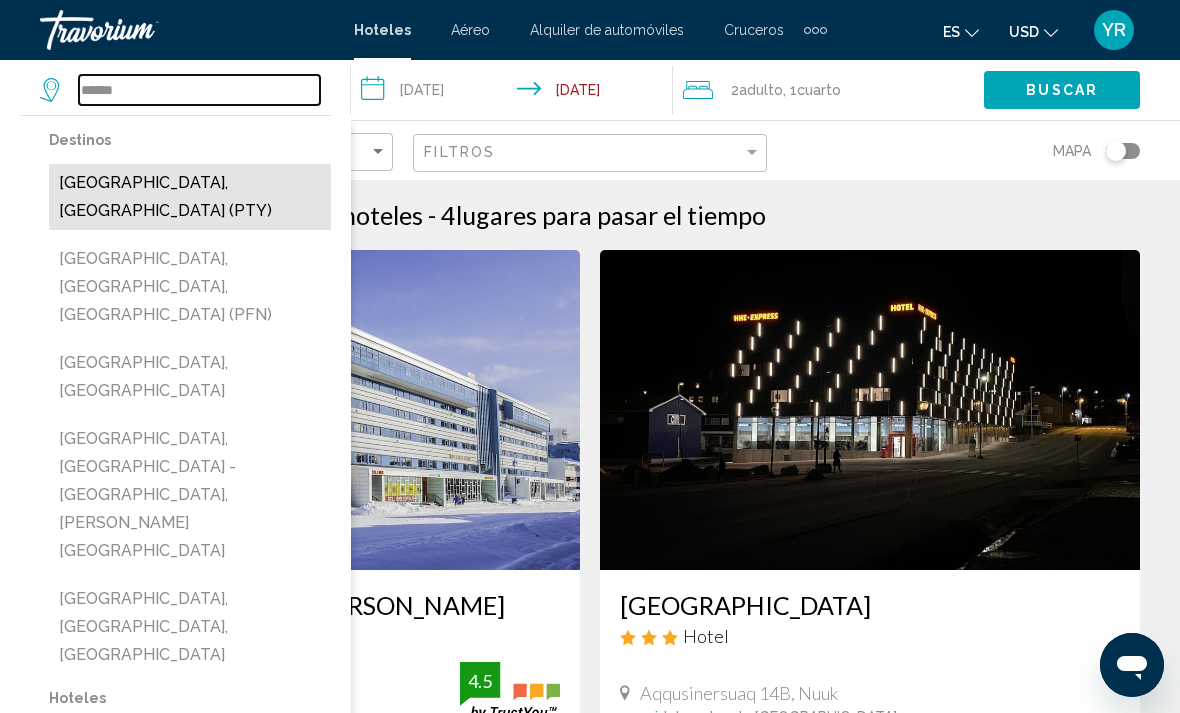 type on "**********" 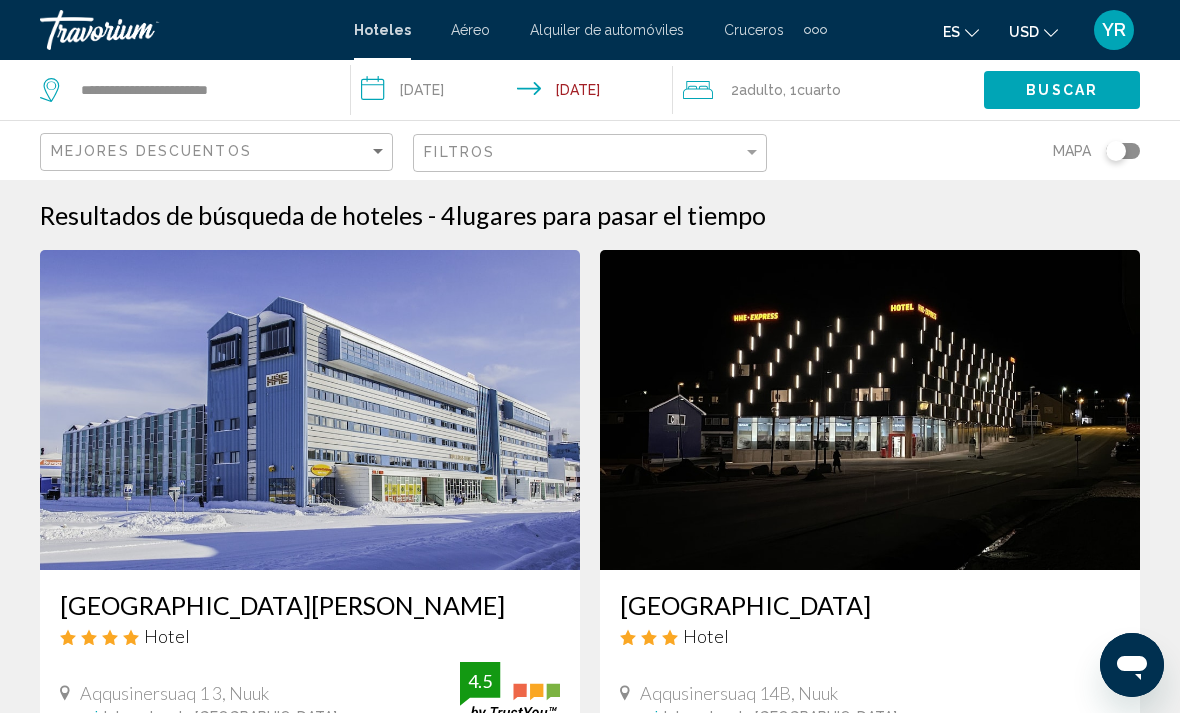 click on "**********" at bounding box center [515, 93] 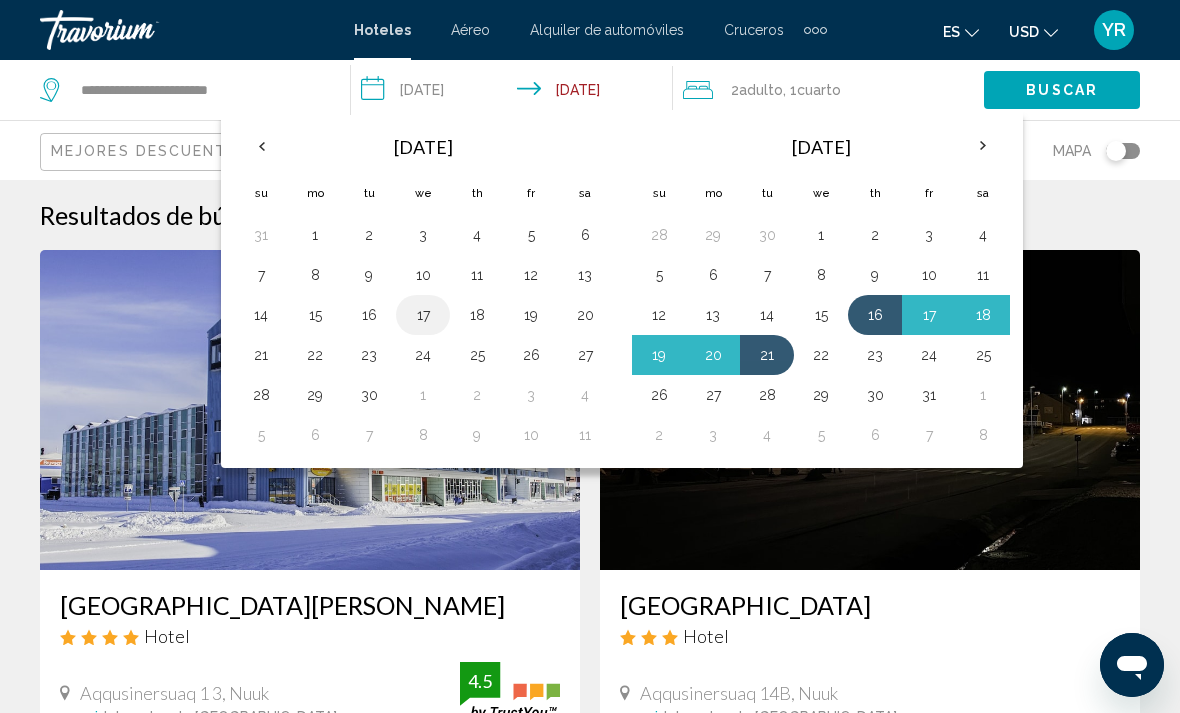 click on "17" at bounding box center (423, 315) 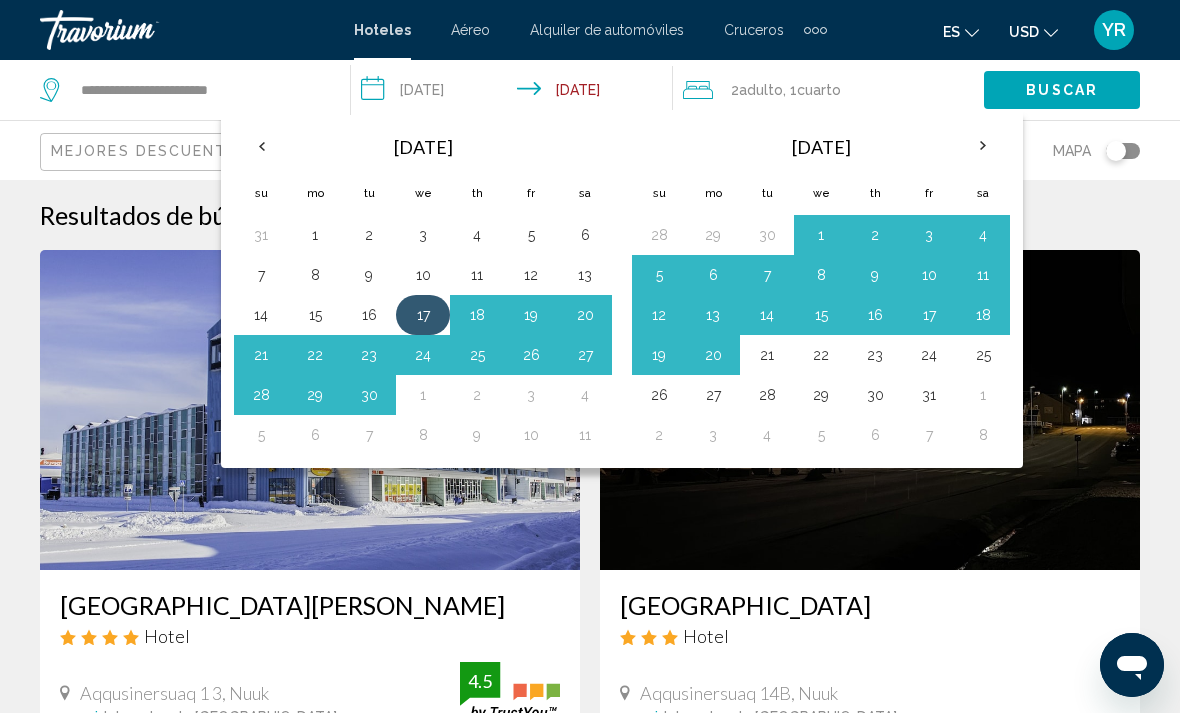 click on "17" at bounding box center (423, 315) 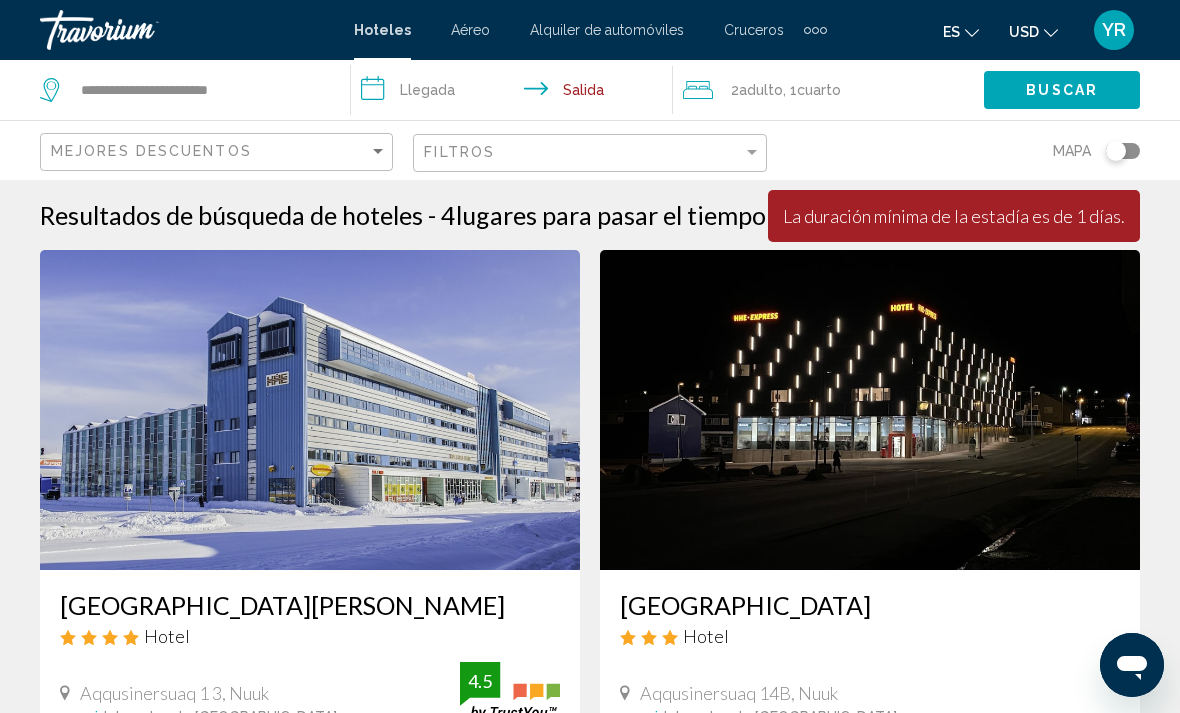 click on "**********" at bounding box center (515, 93) 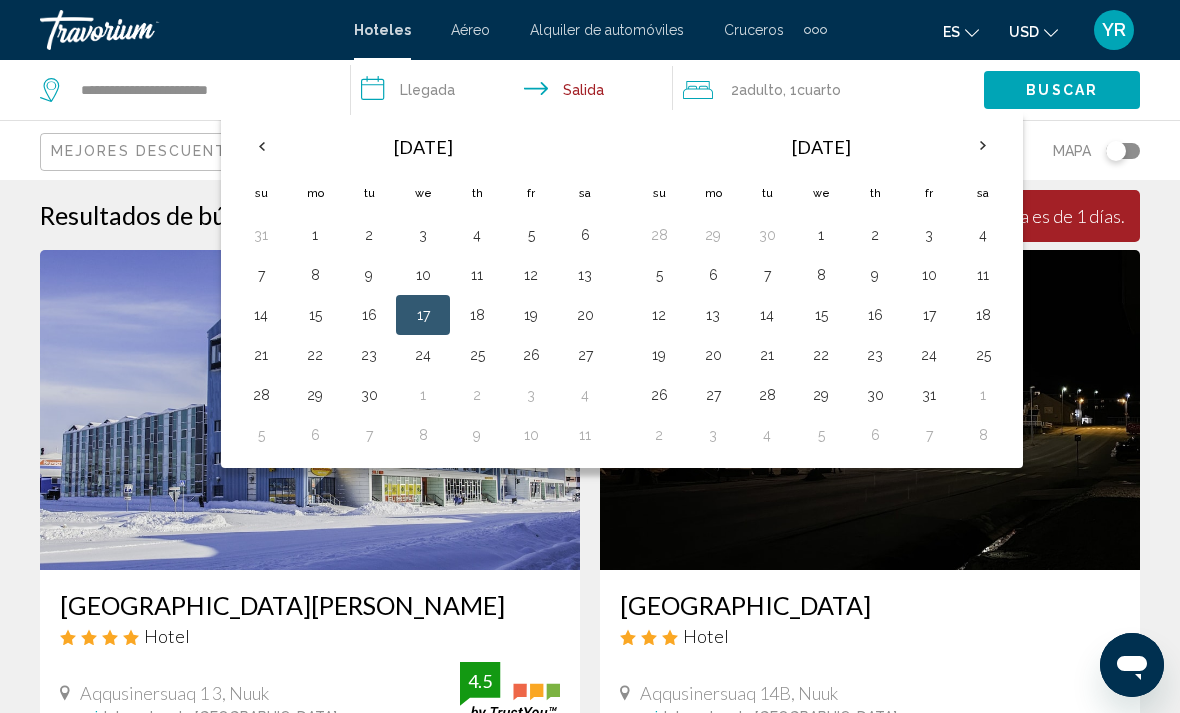 click on "17" at bounding box center [423, 315] 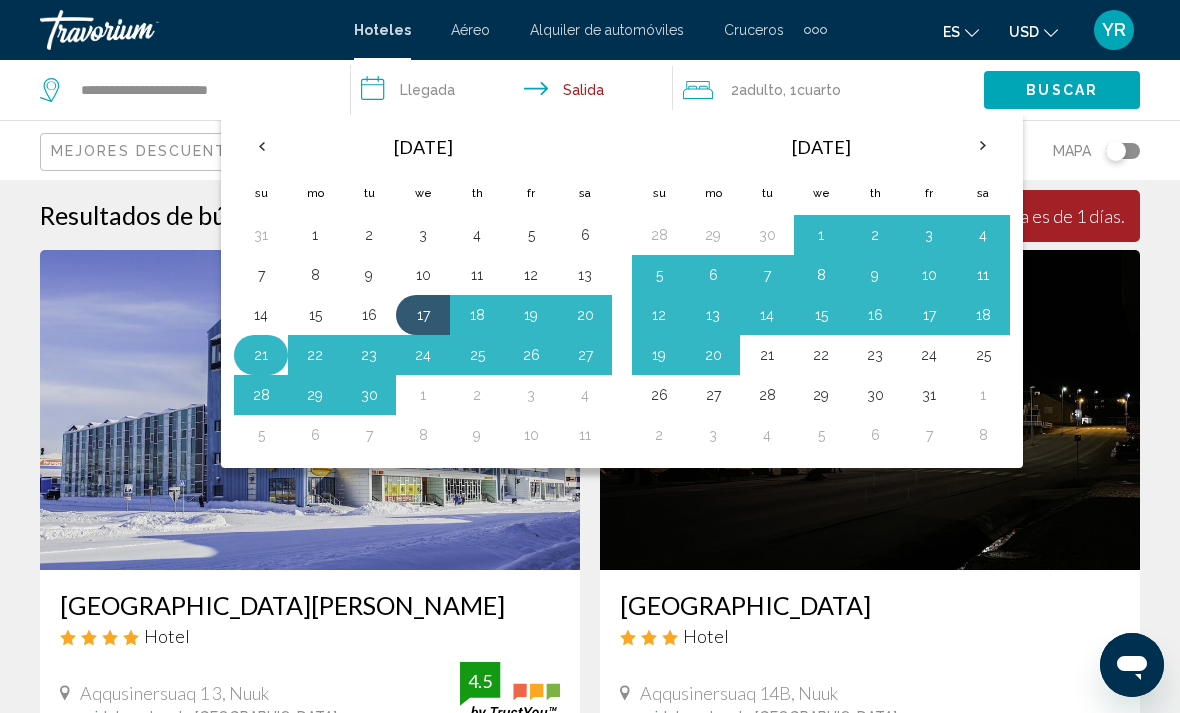 click on "21" at bounding box center (261, 355) 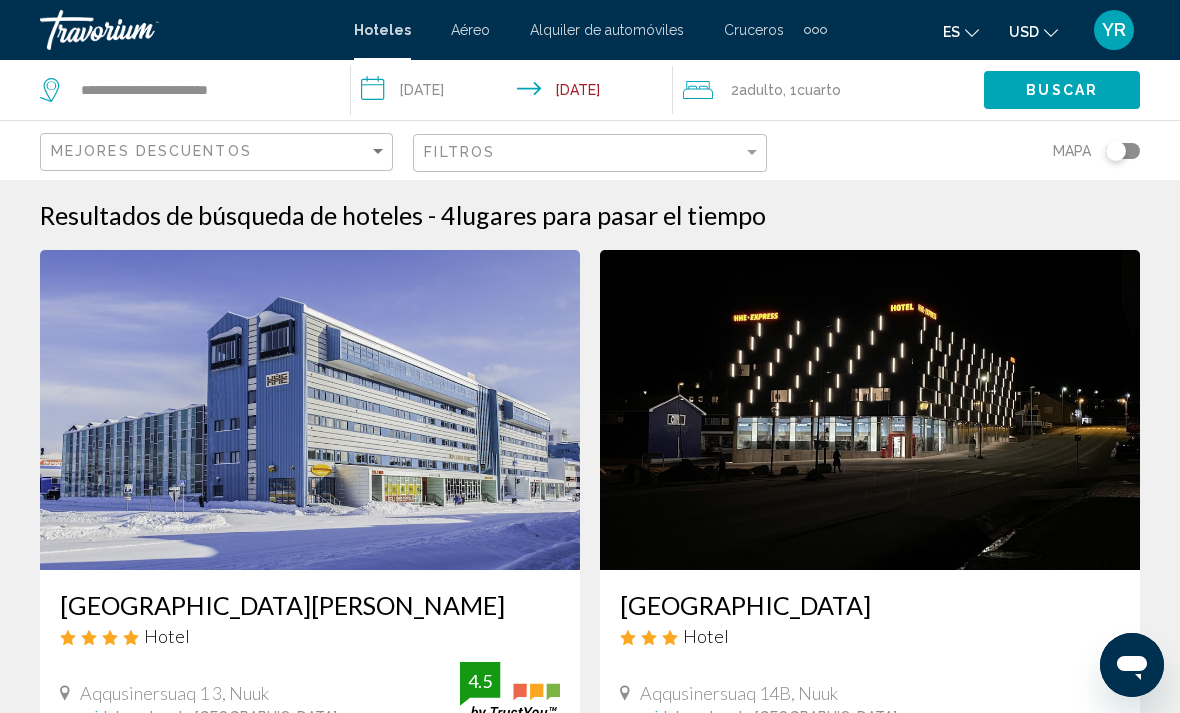 click on "Buscar" 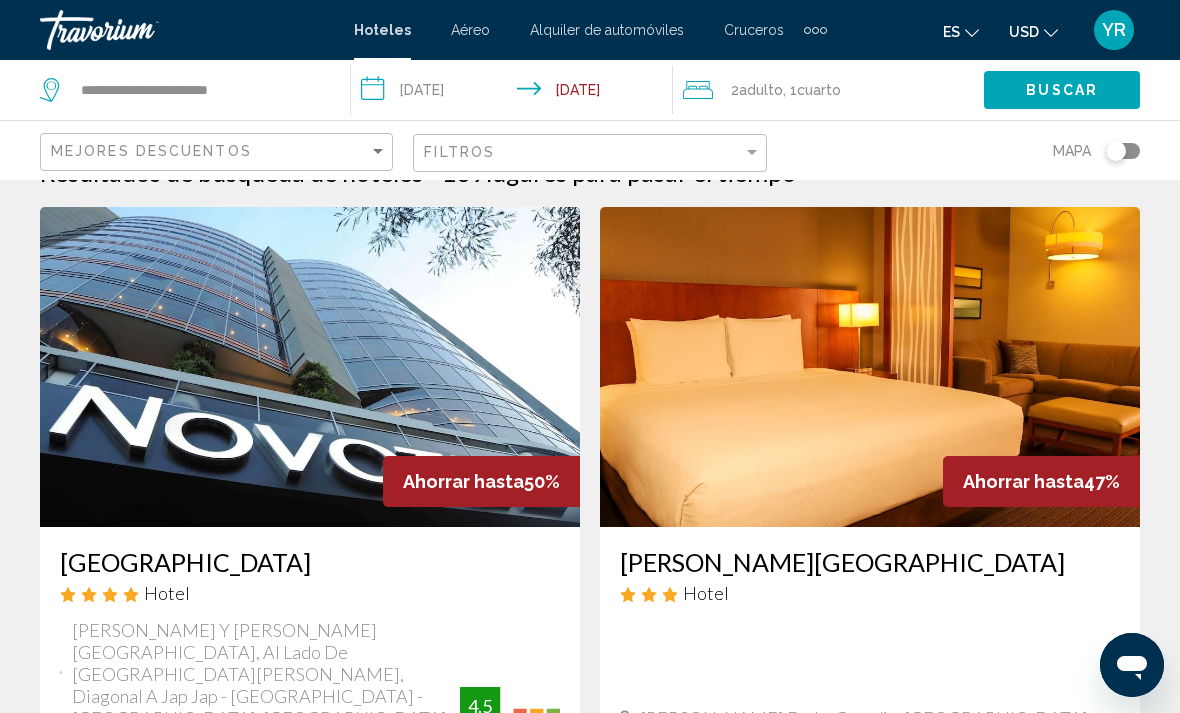 scroll, scrollTop: 48, scrollLeft: 0, axis: vertical 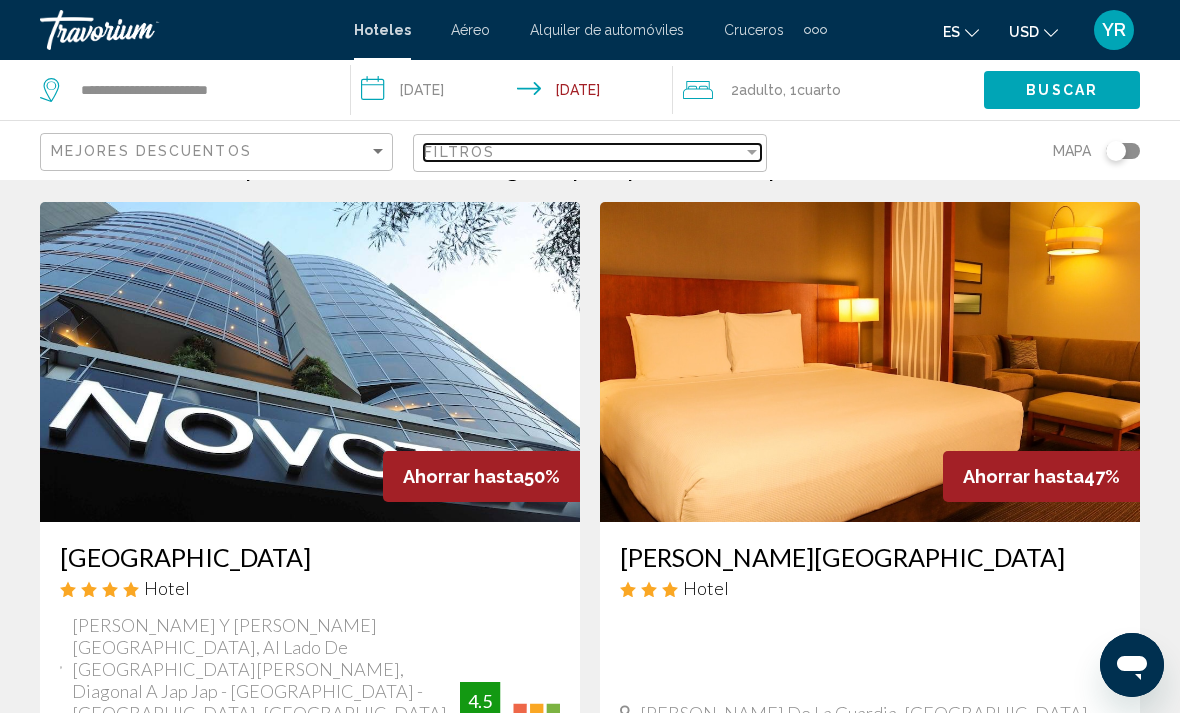 click at bounding box center [752, 152] 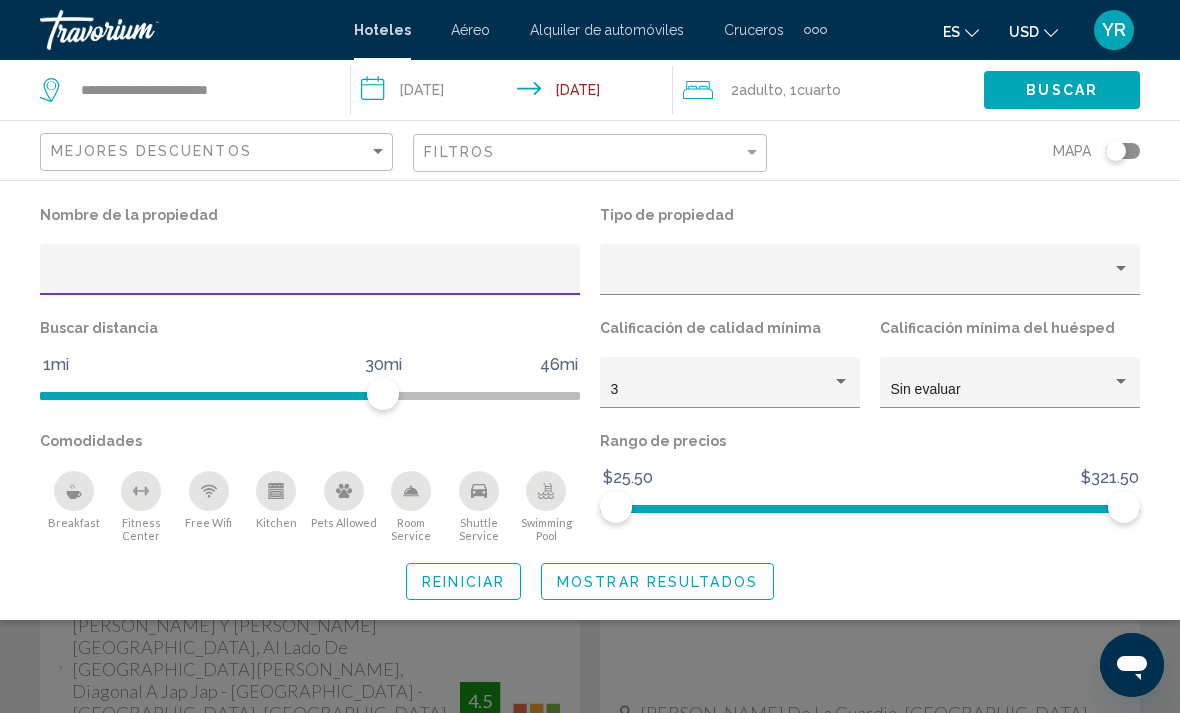 click at bounding box center (310, 277) 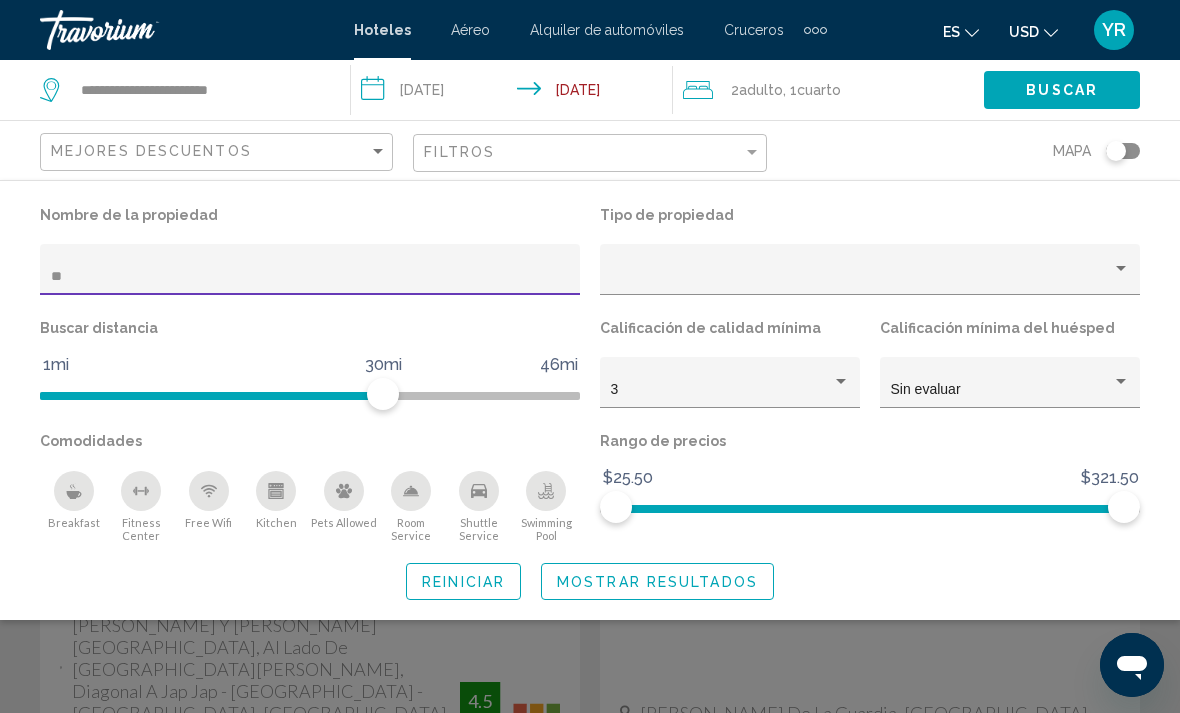type on "***" 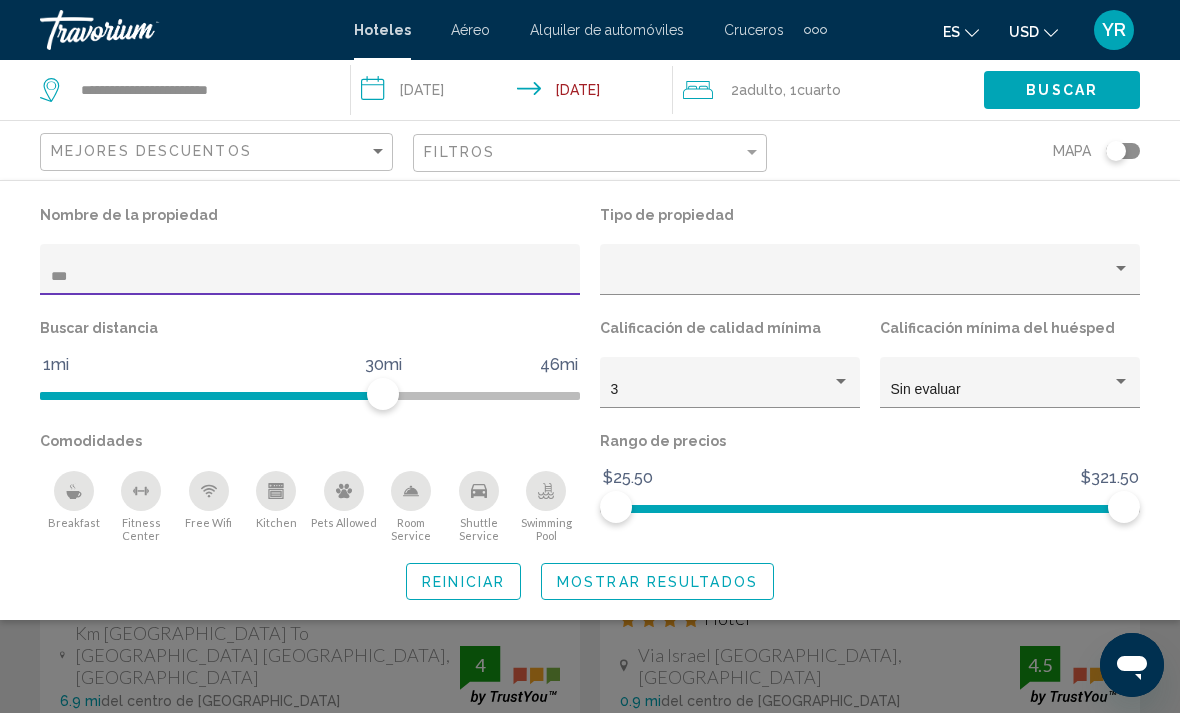 click on "Mostrar resultados" 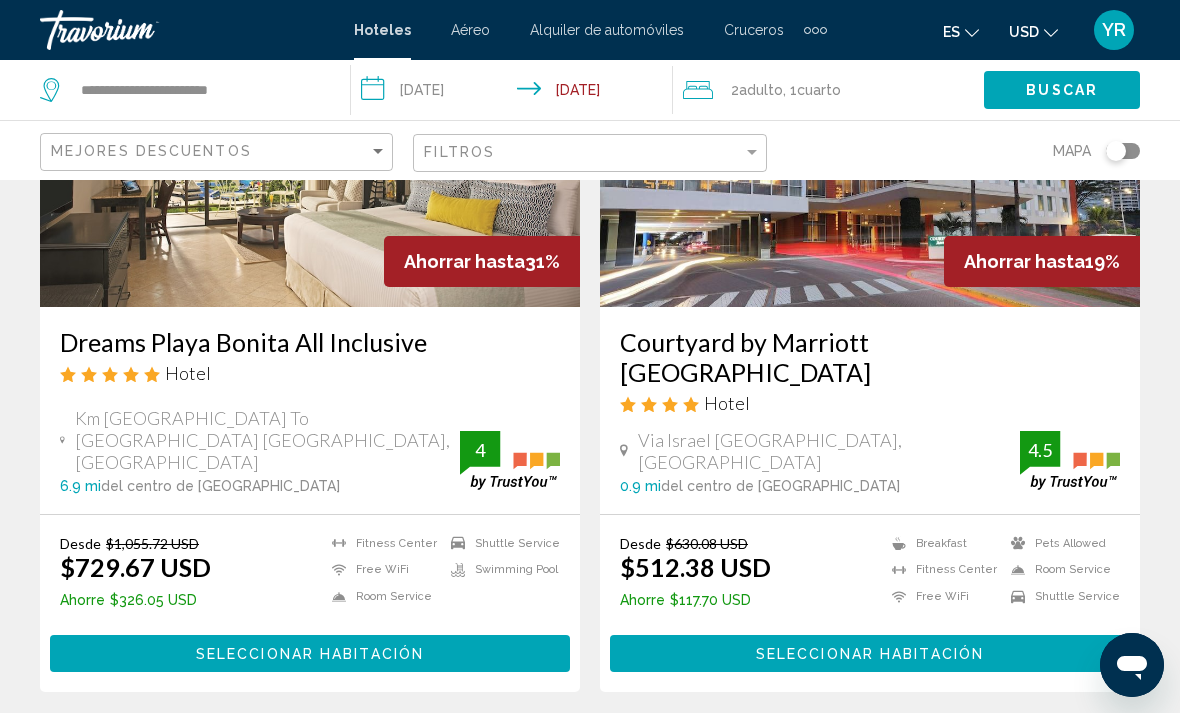 scroll, scrollTop: 160, scrollLeft: 0, axis: vertical 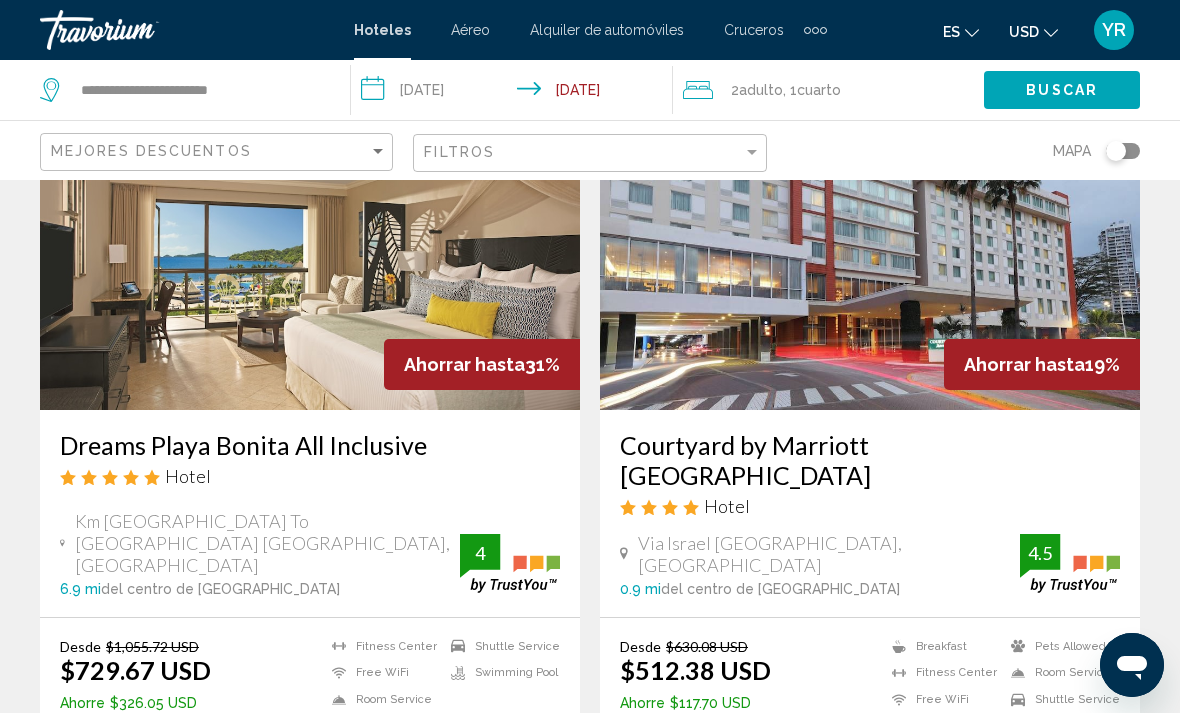 click at bounding box center [310, 250] 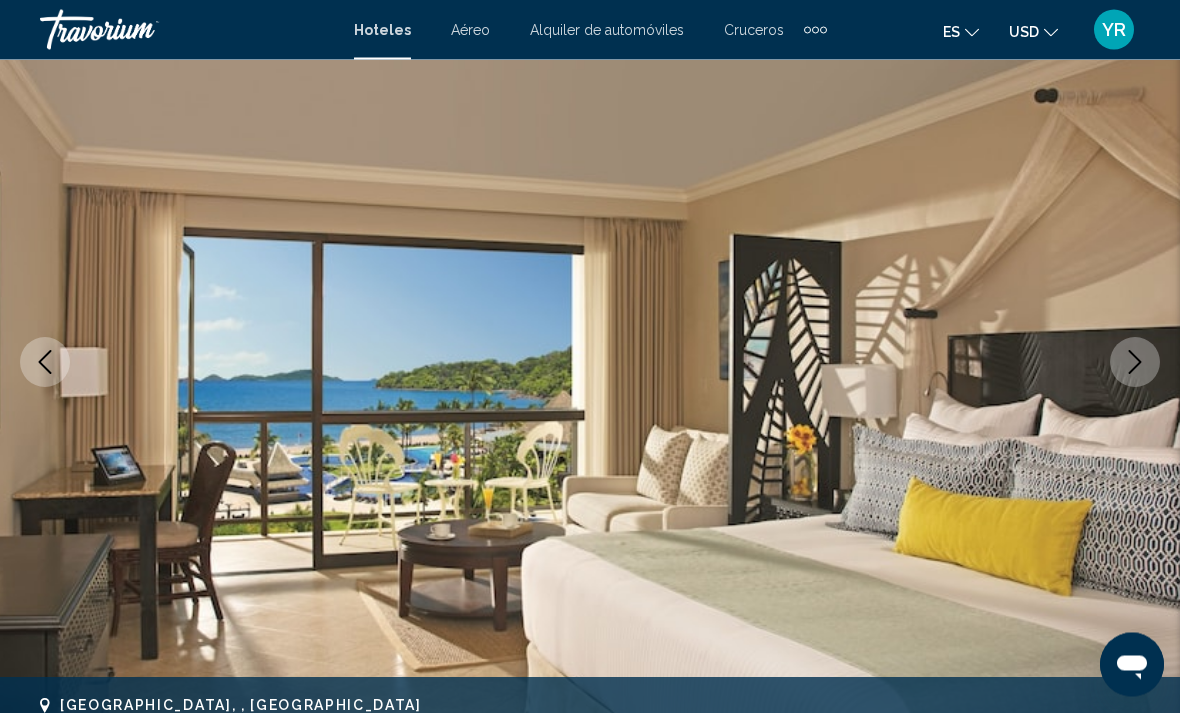 scroll, scrollTop: 176, scrollLeft: 0, axis: vertical 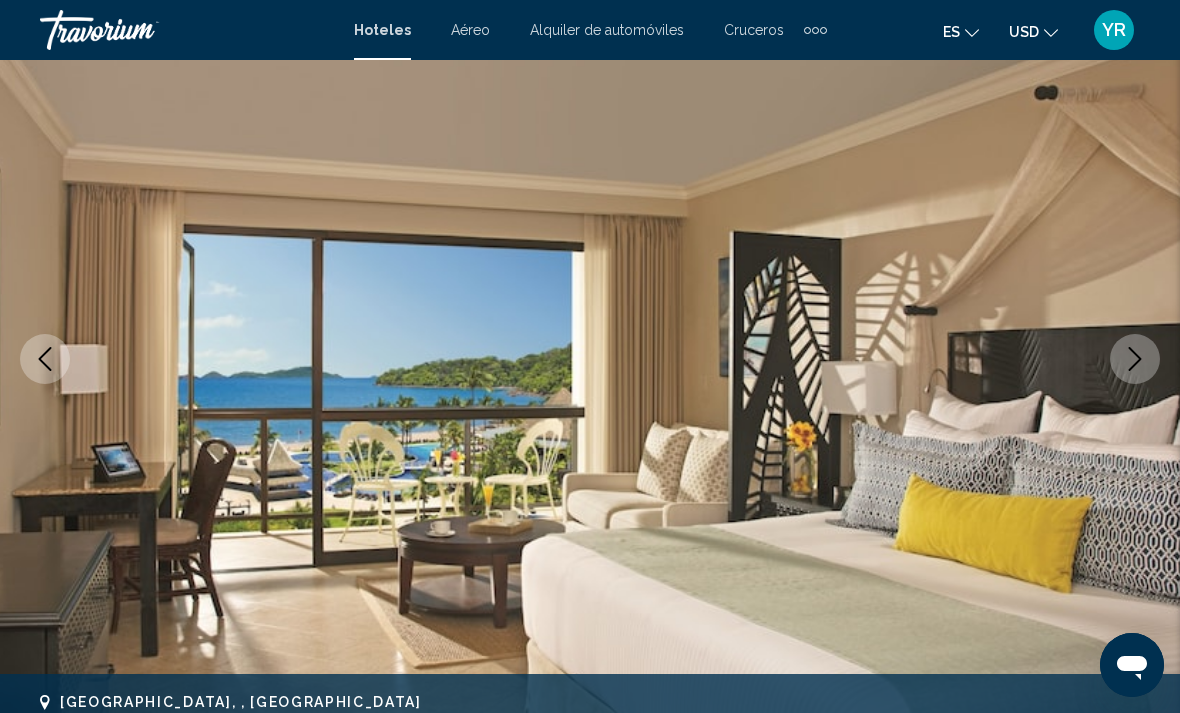 click at bounding box center [1135, 359] 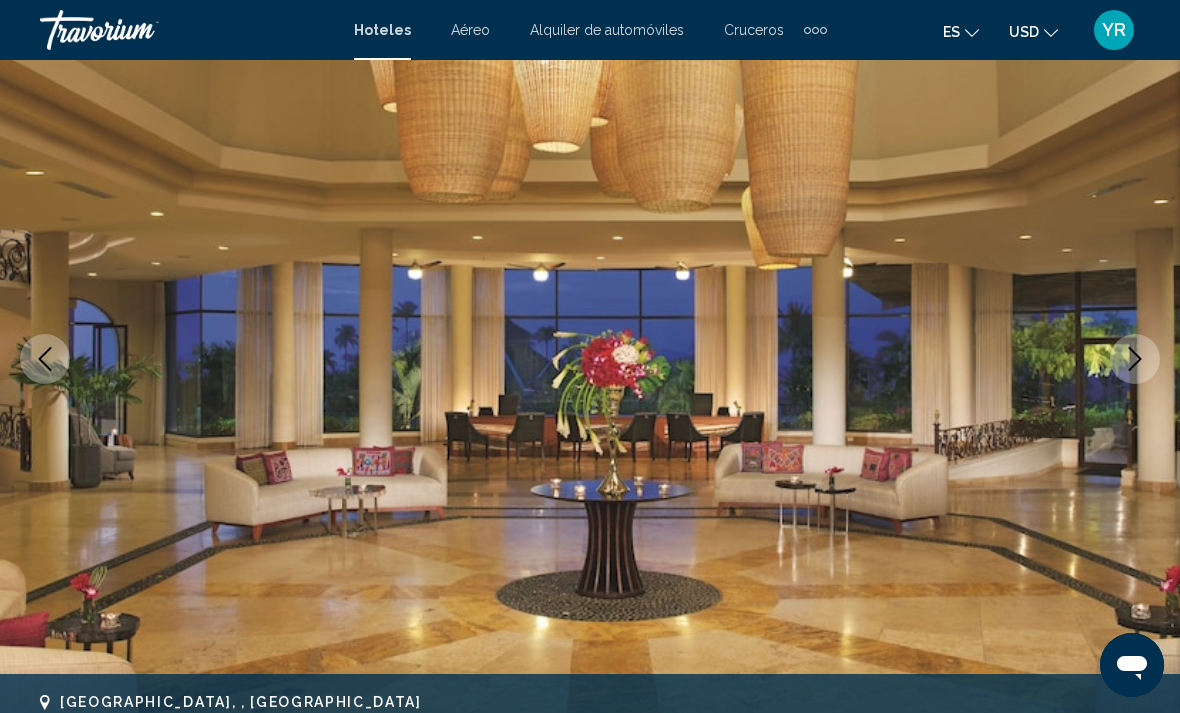 click at bounding box center [1135, 359] 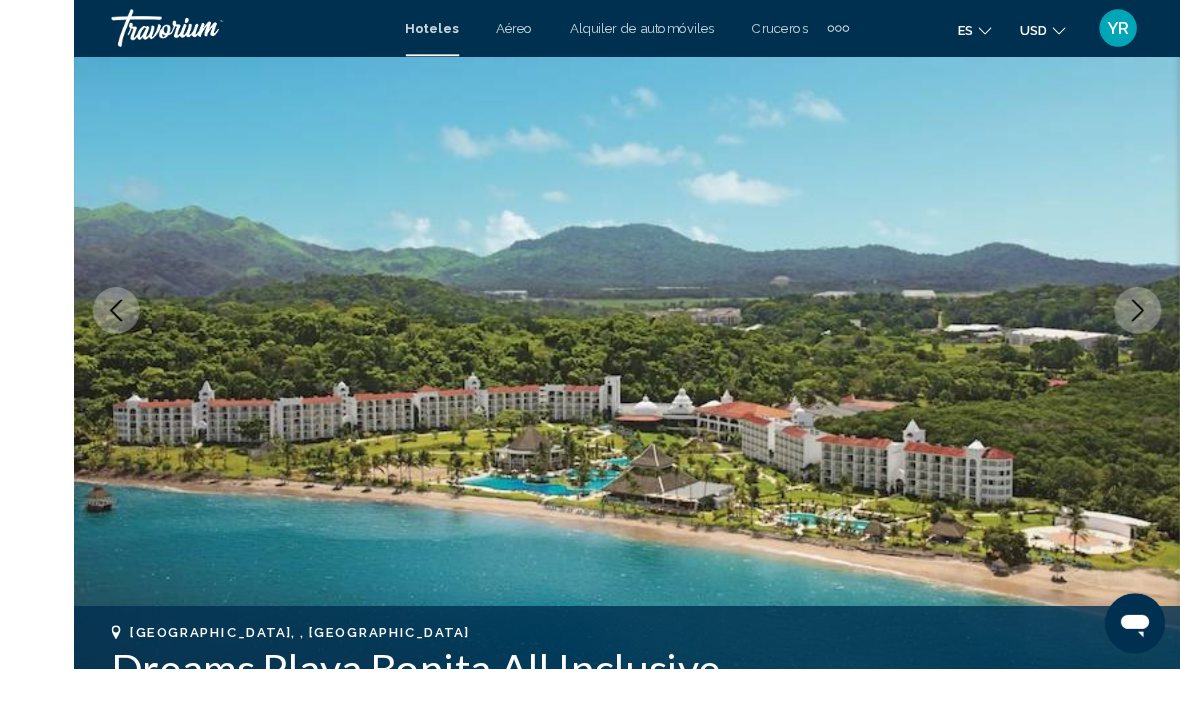 scroll, scrollTop: 255, scrollLeft: 0, axis: vertical 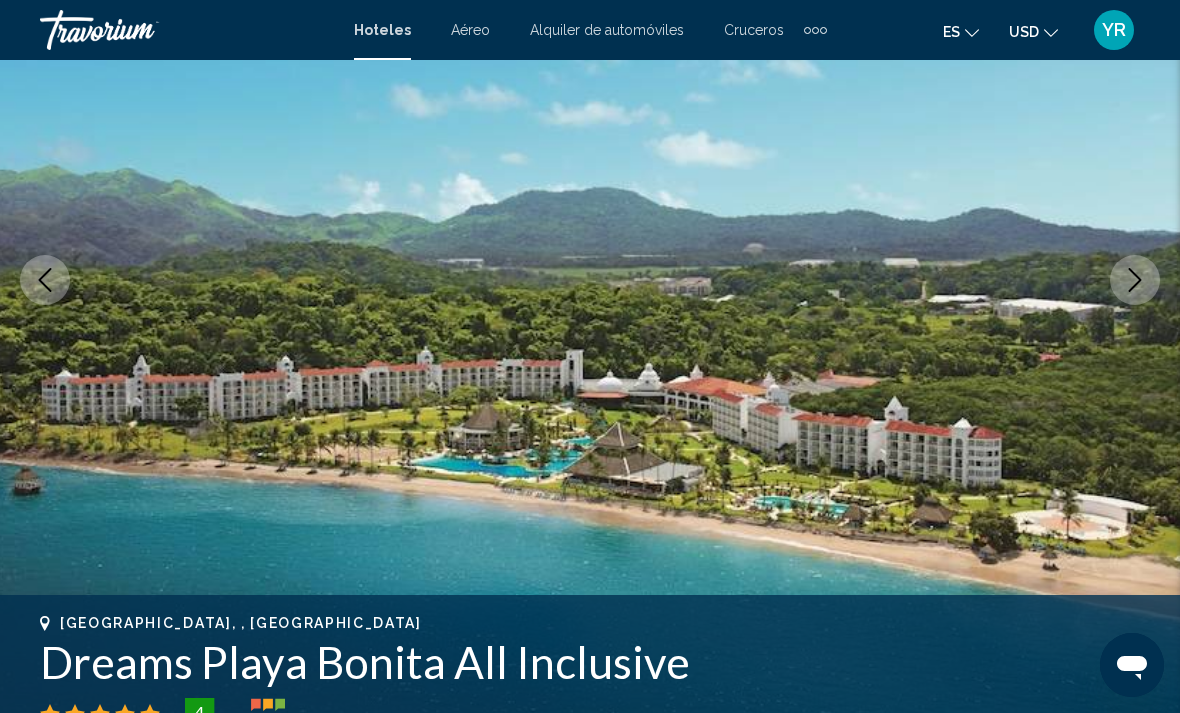 click at bounding box center (1135, 280) 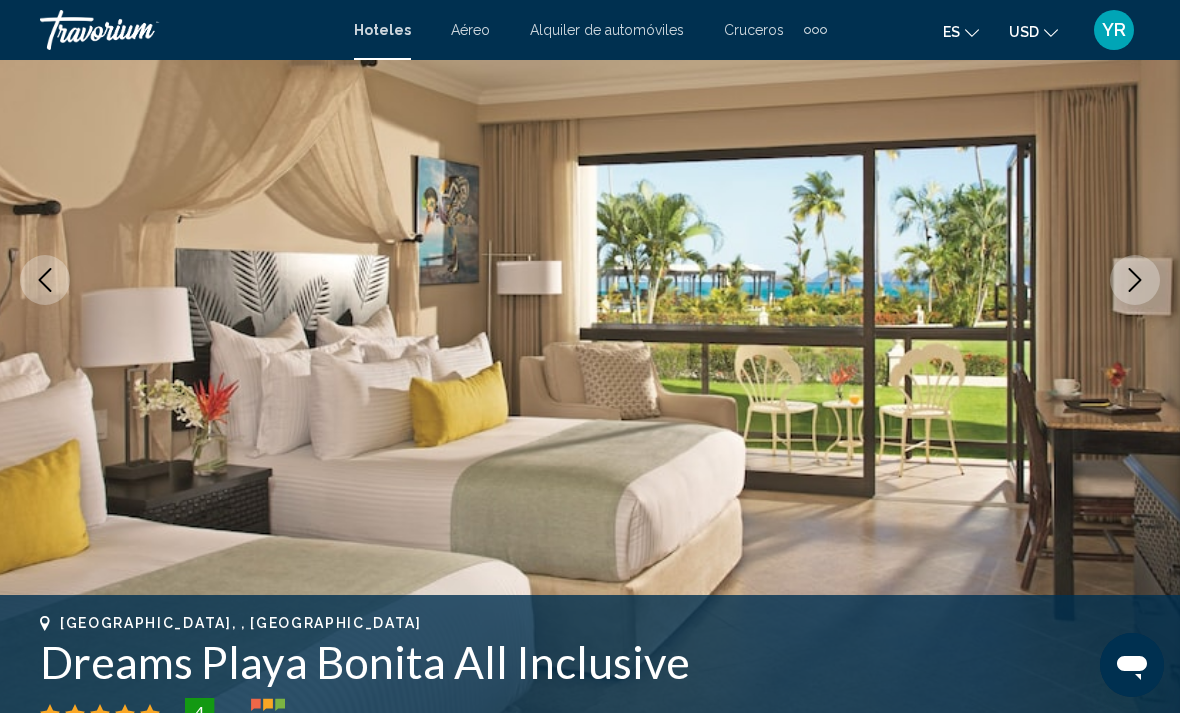click at bounding box center [1135, 280] 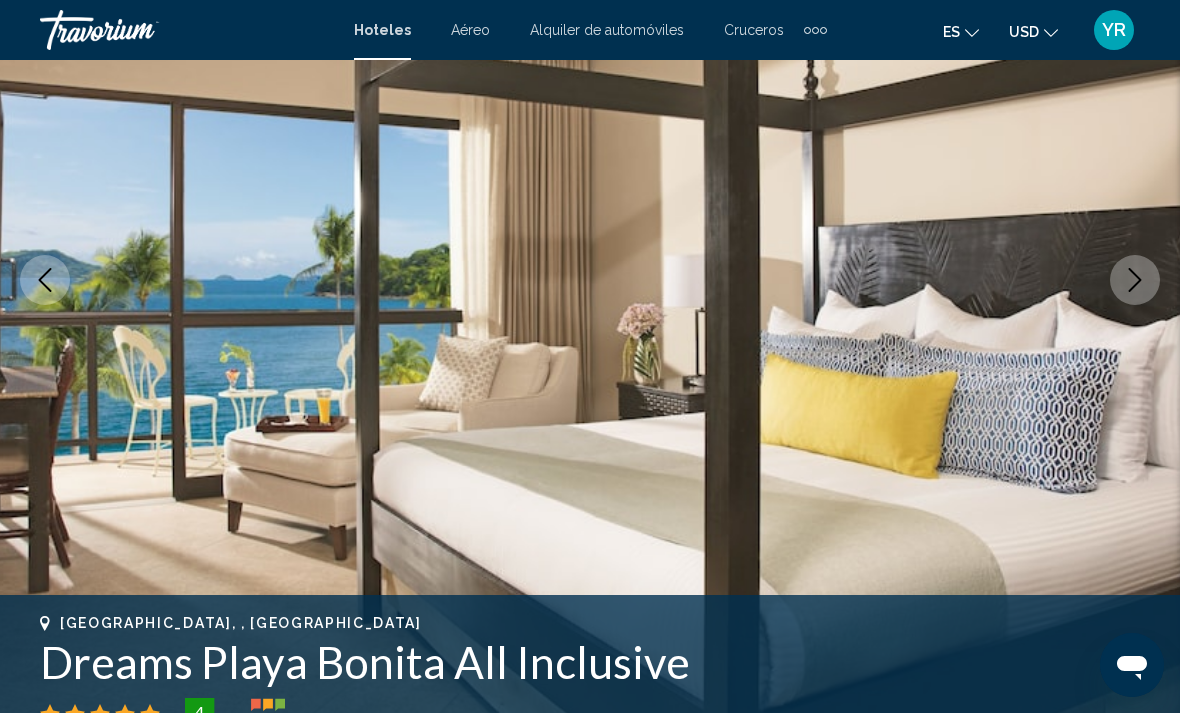 click at bounding box center (590, 280) 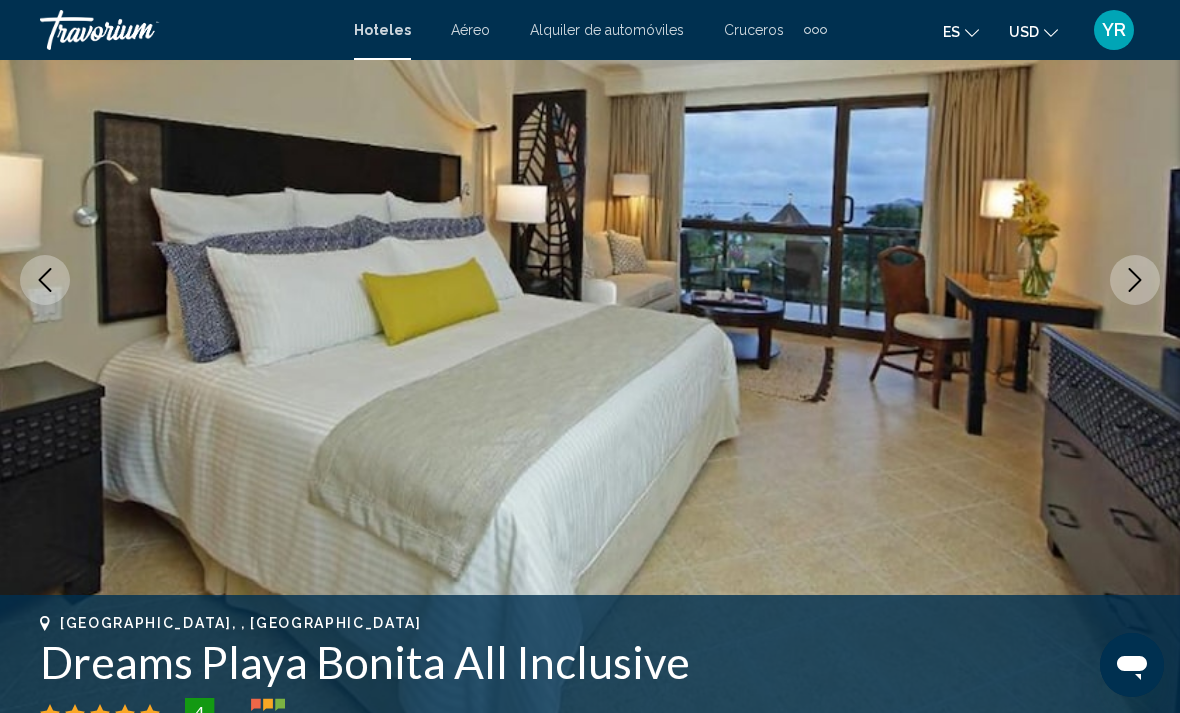 click 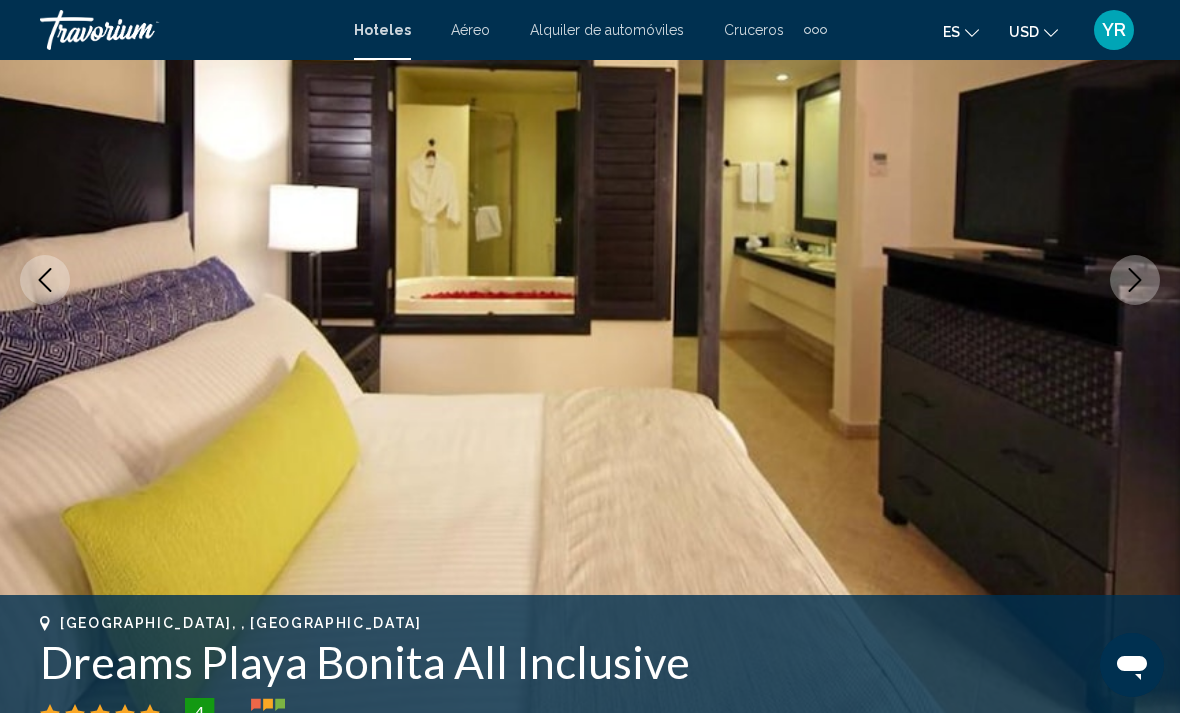 click at bounding box center [1135, 280] 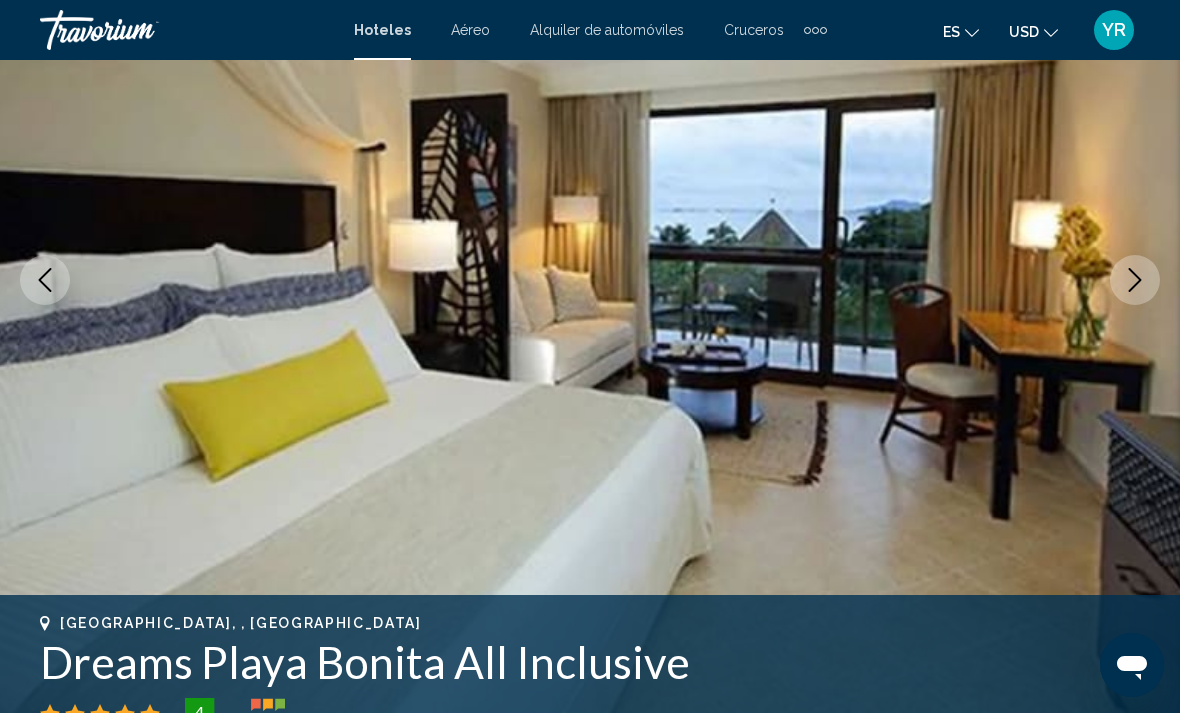 click at bounding box center (1135, 280) 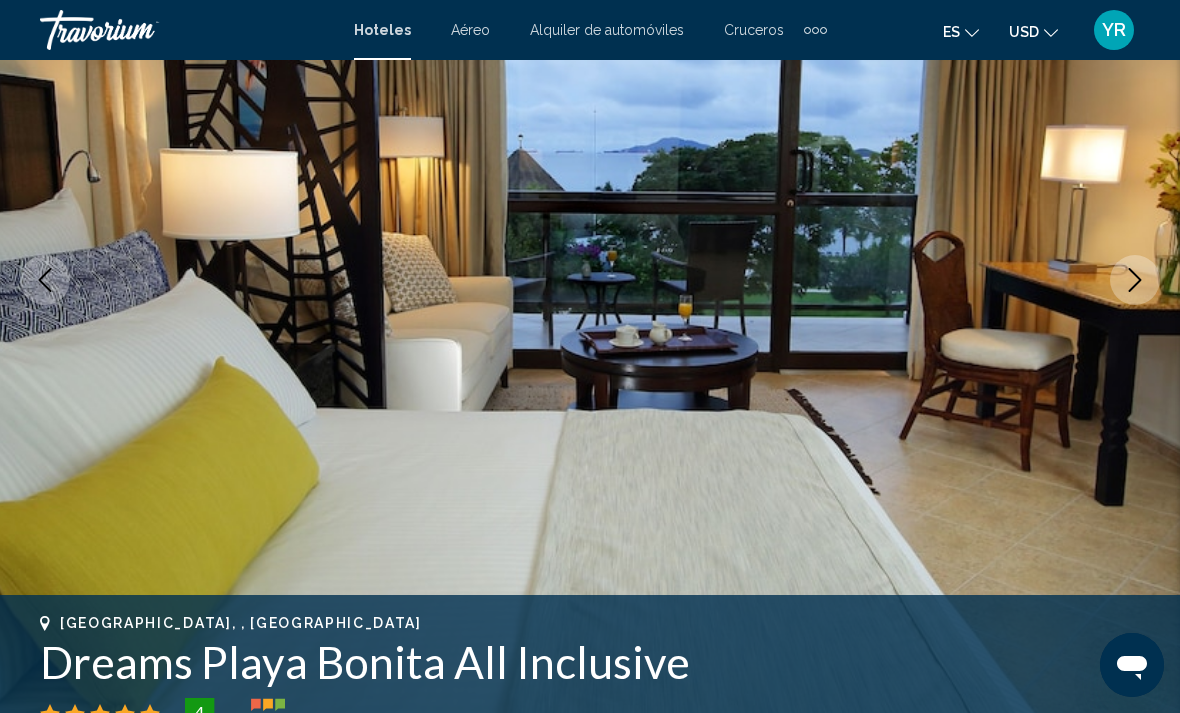 click 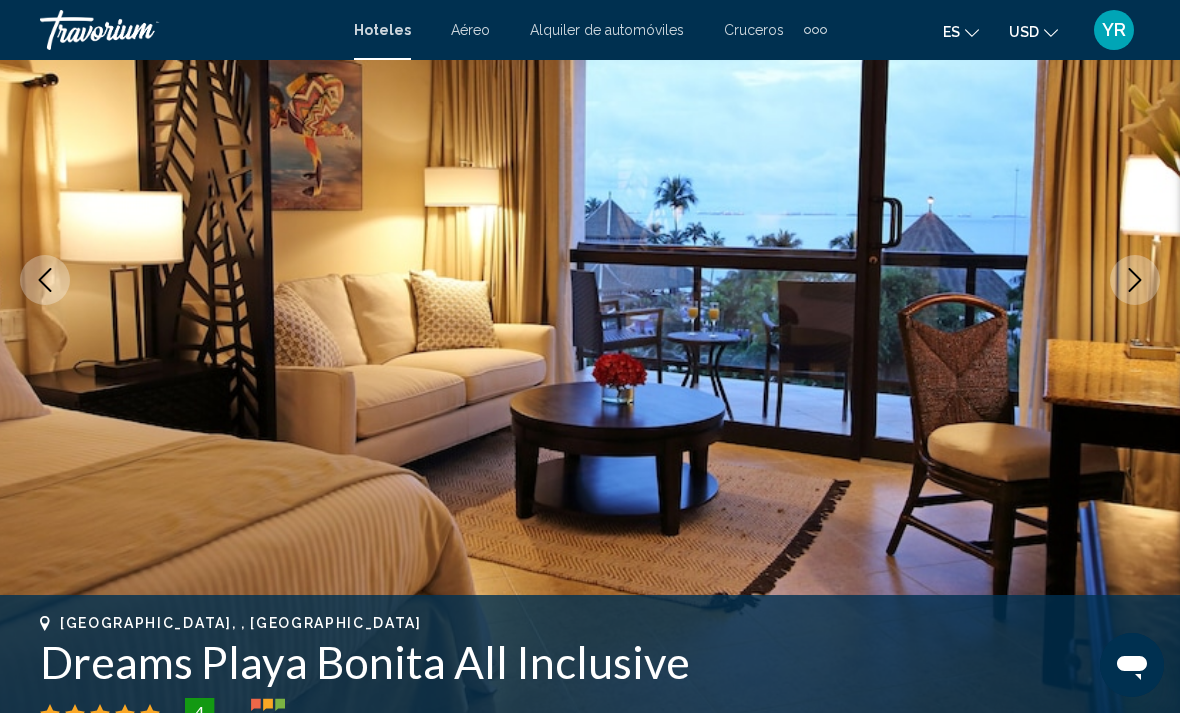 click at bounding box center [1135, 280] 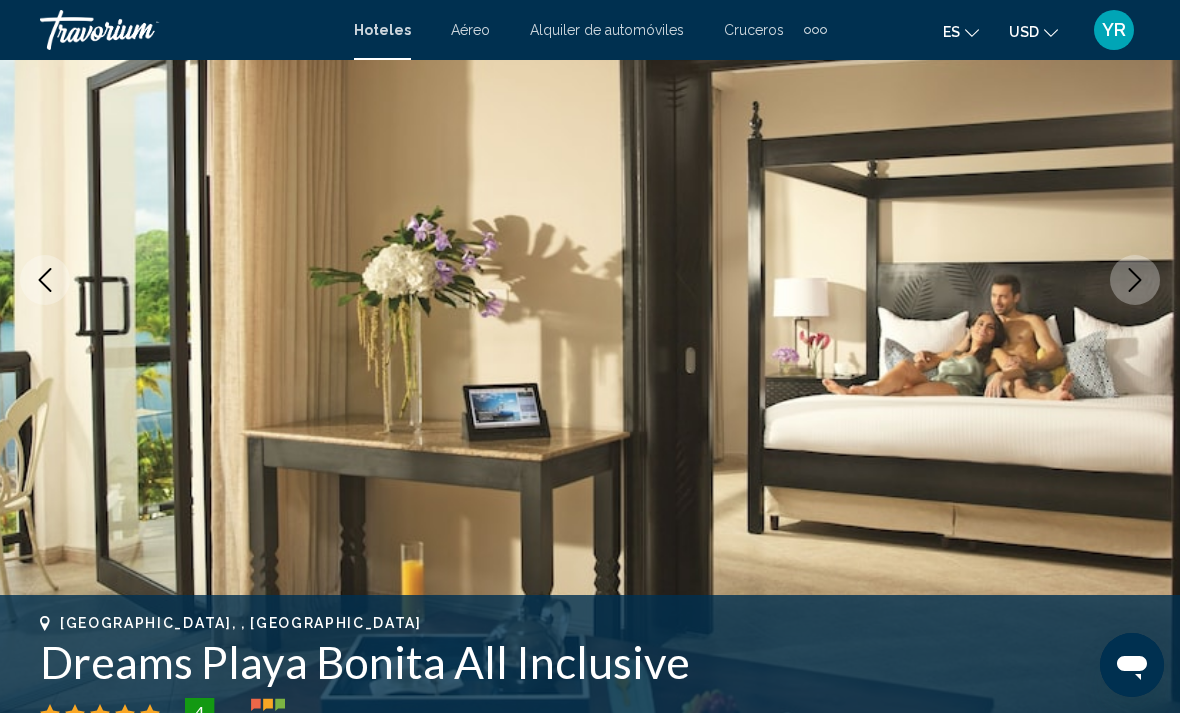 click 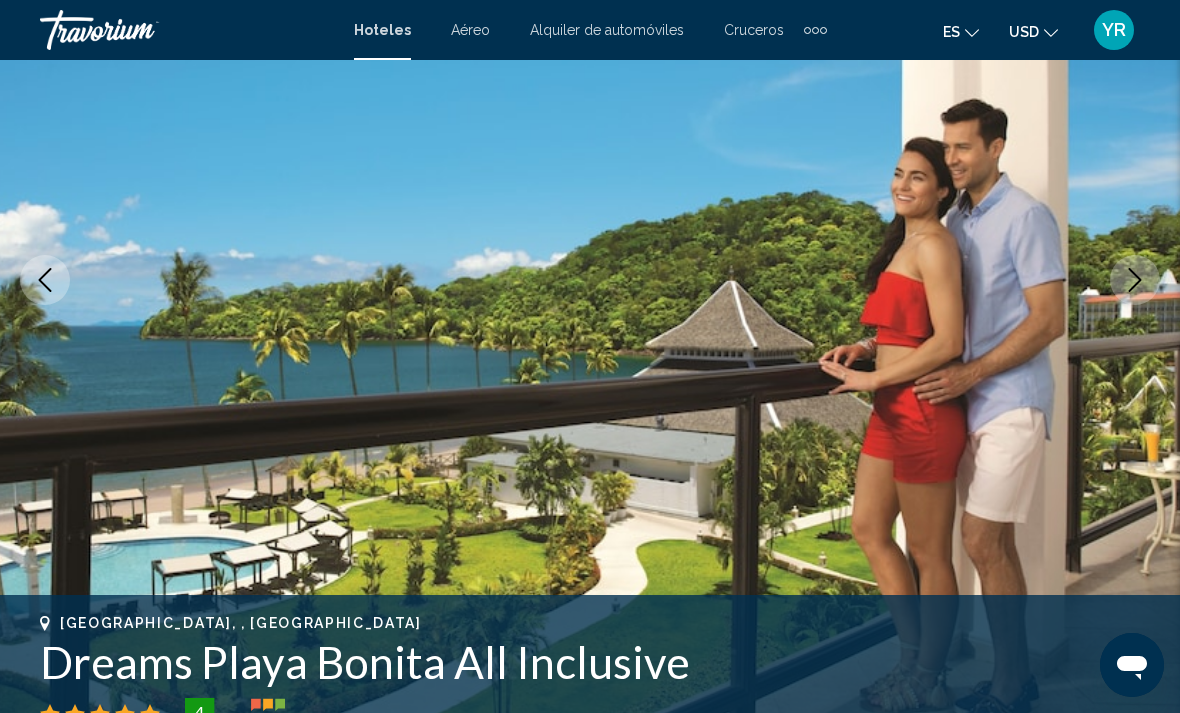click at bounding box center [1135, 280] 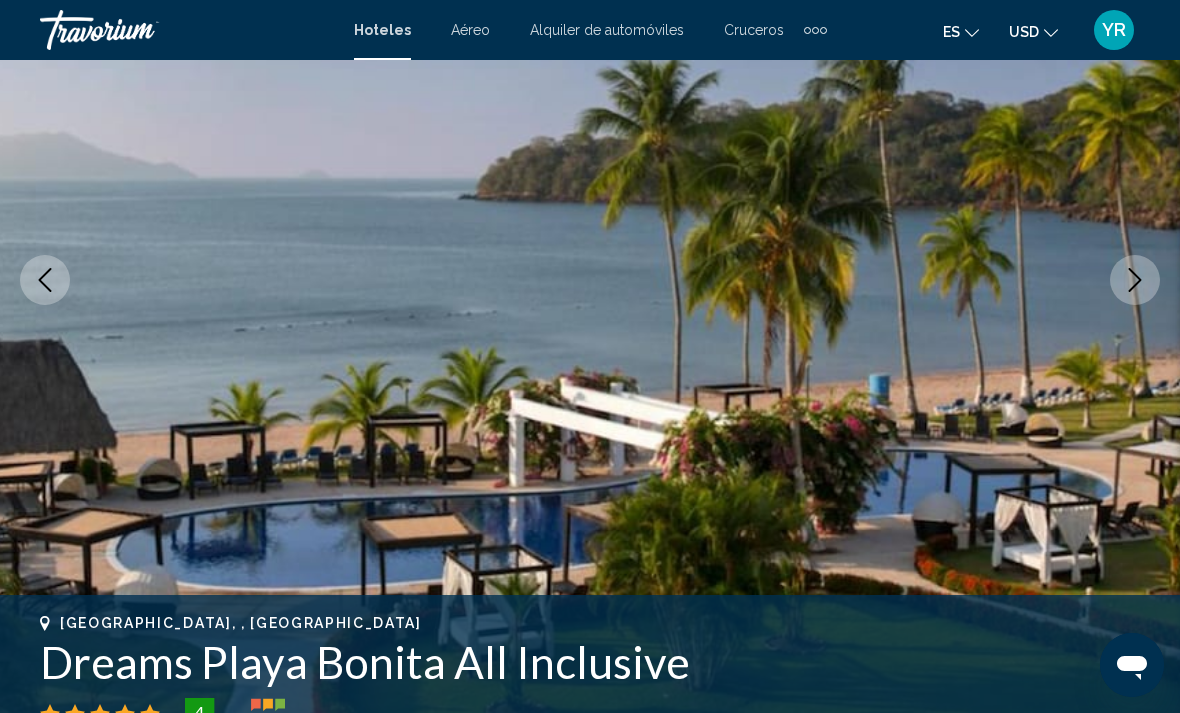 click at bounding box center (590, 280) 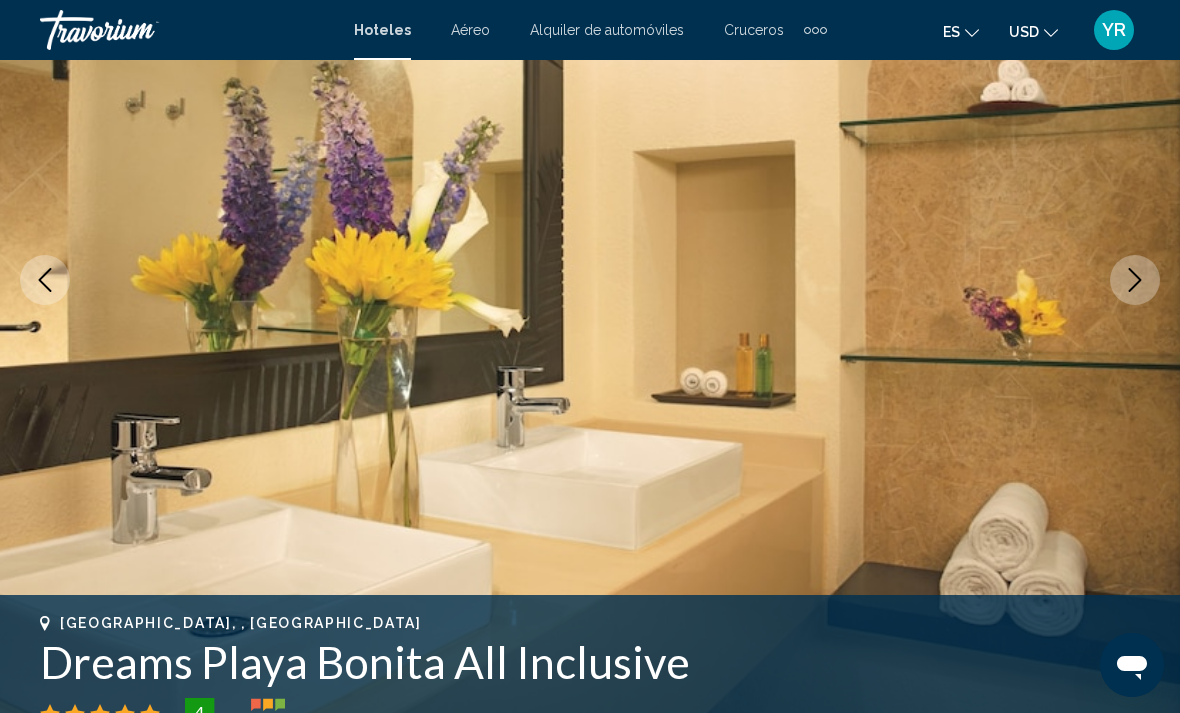 click 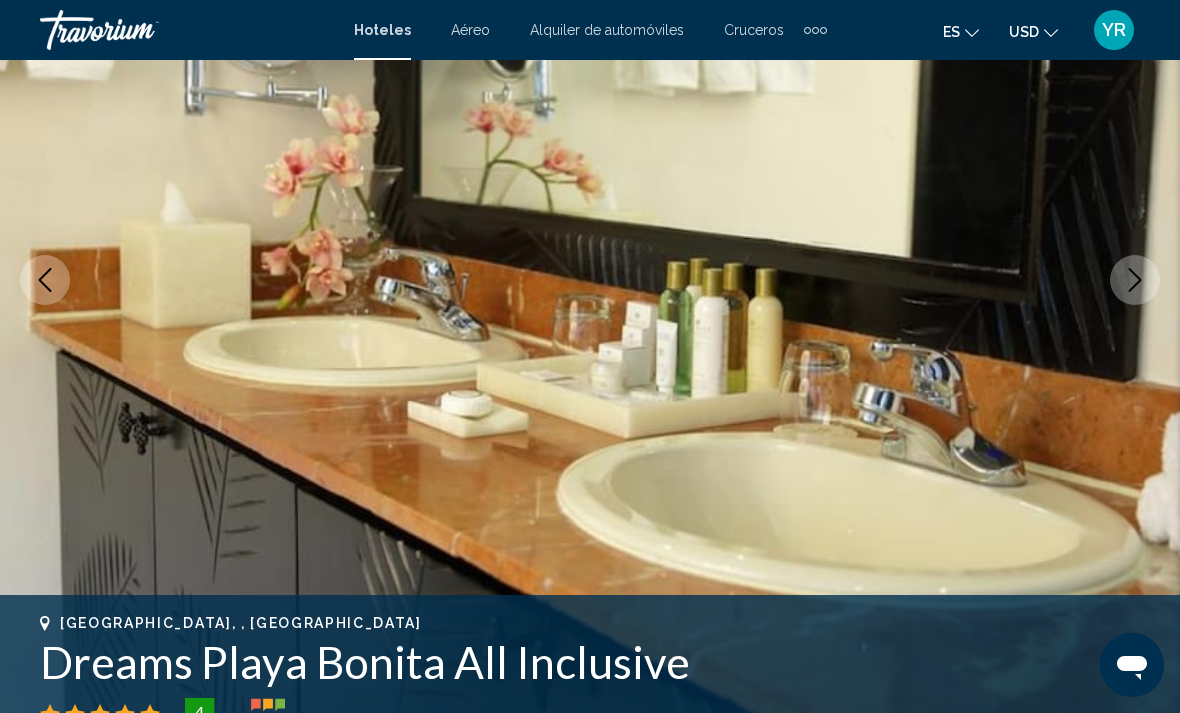 click 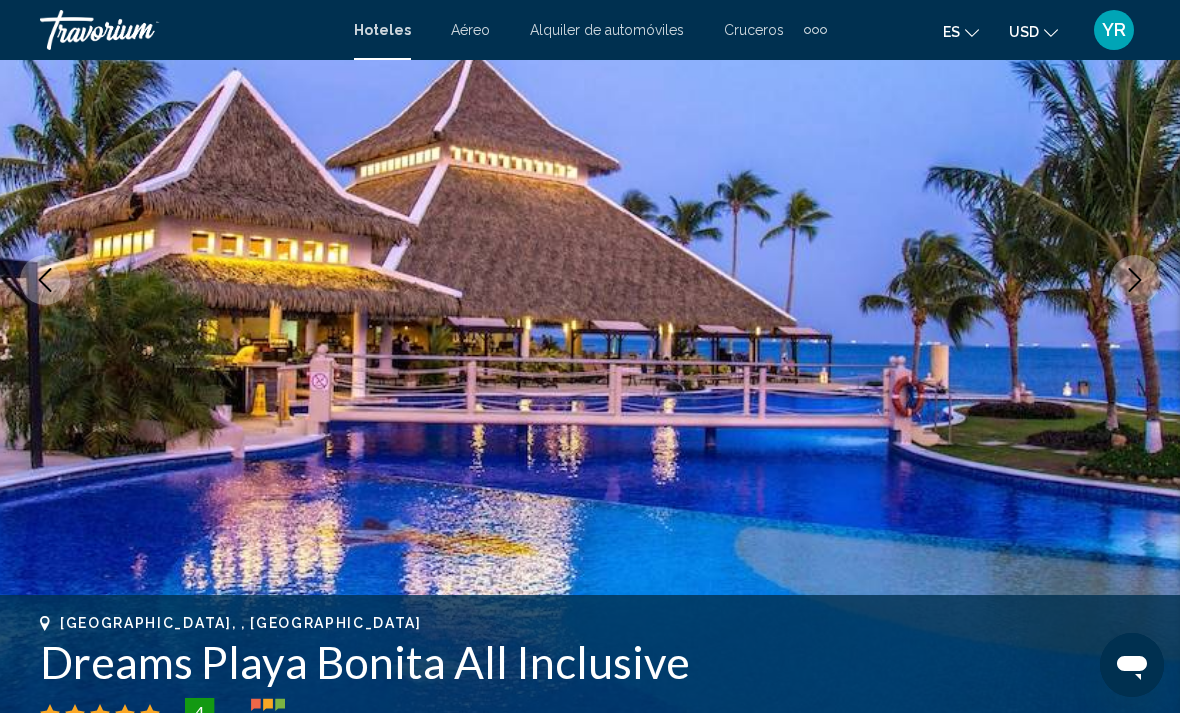 click 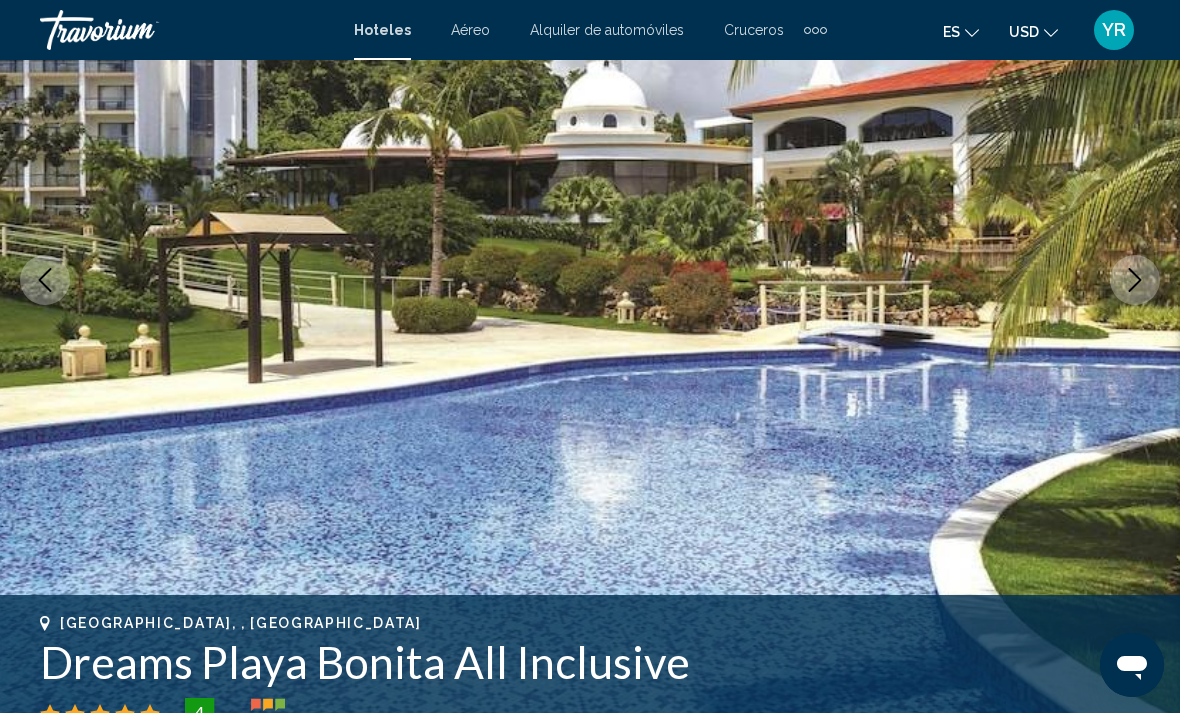 click at bounding box center (590, 280) 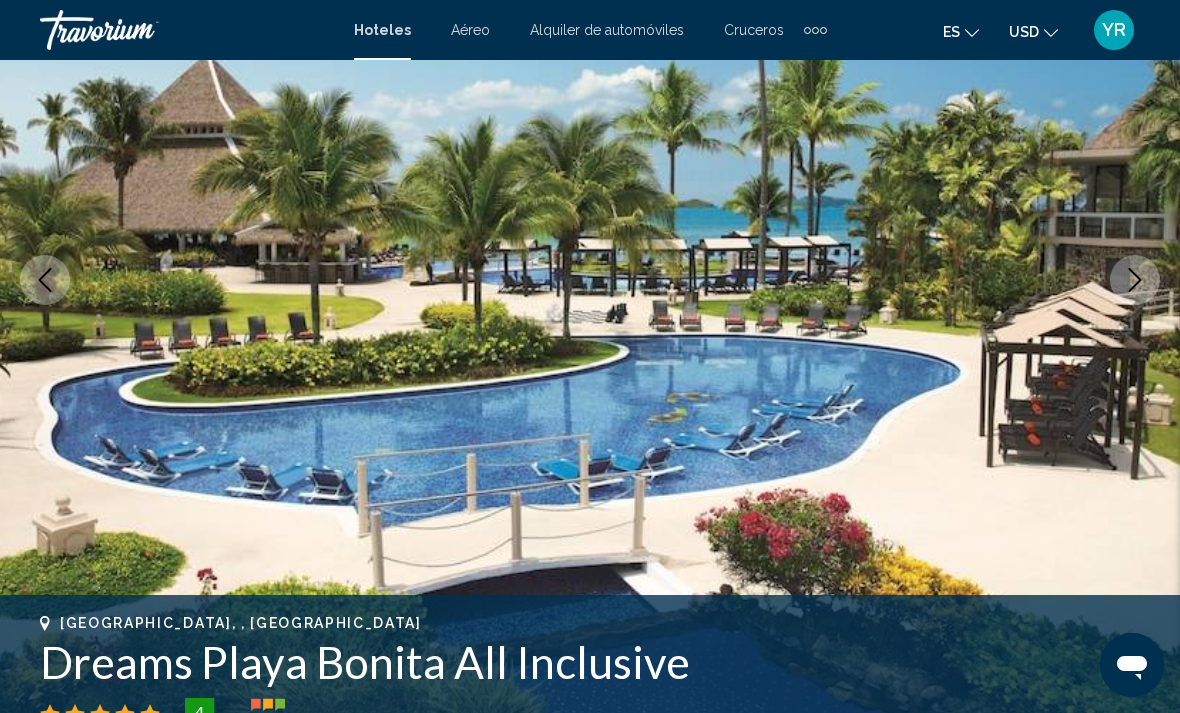 click at bounding box center (1135, 280) 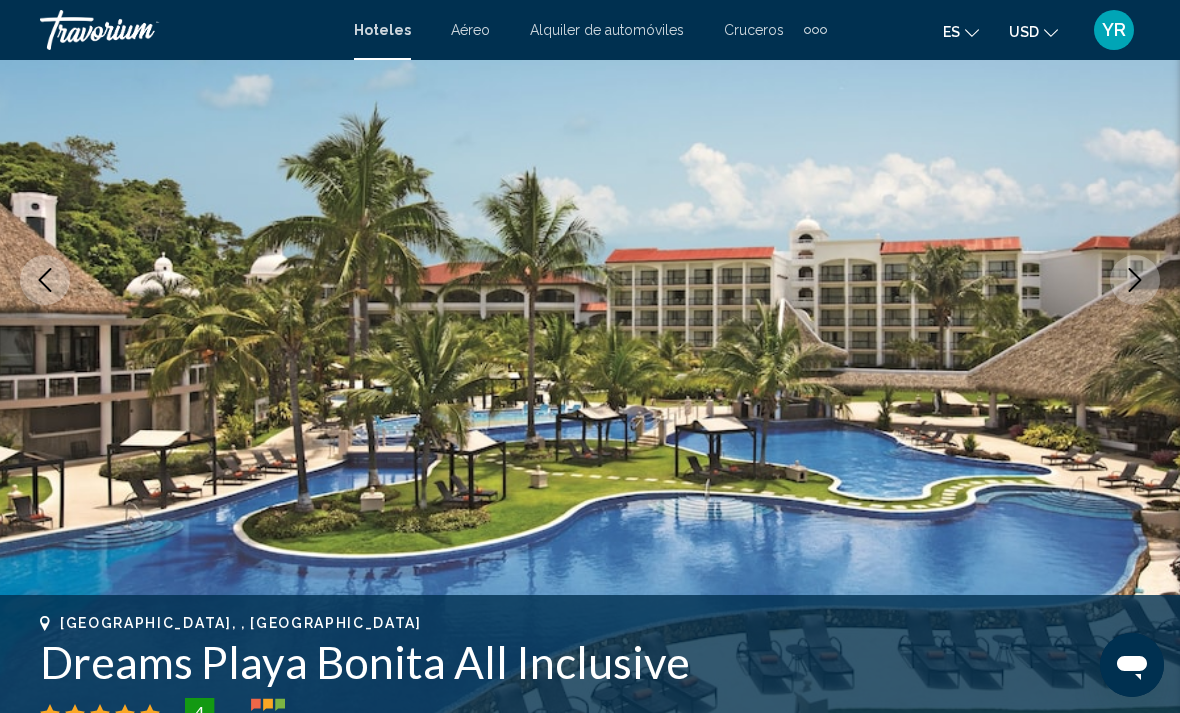 click at bounding box center (1135, 280) 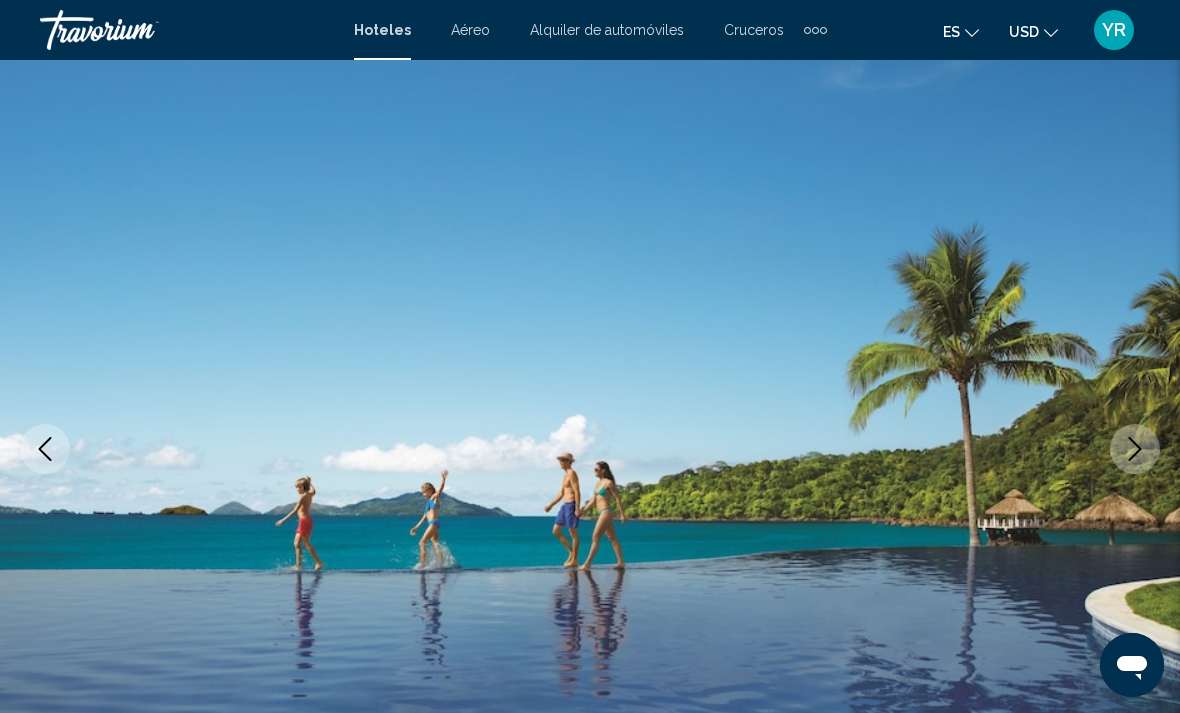 scroll, scrollTop: 86, scrollLeft: 0, axis: vertical 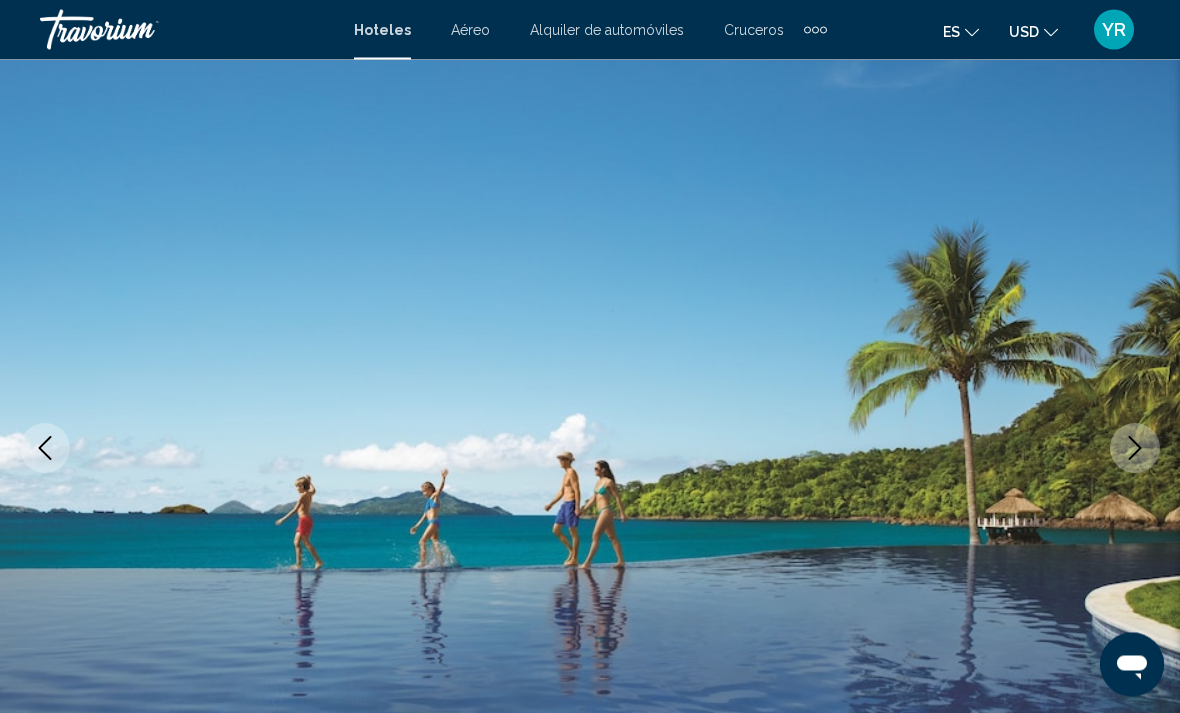 click 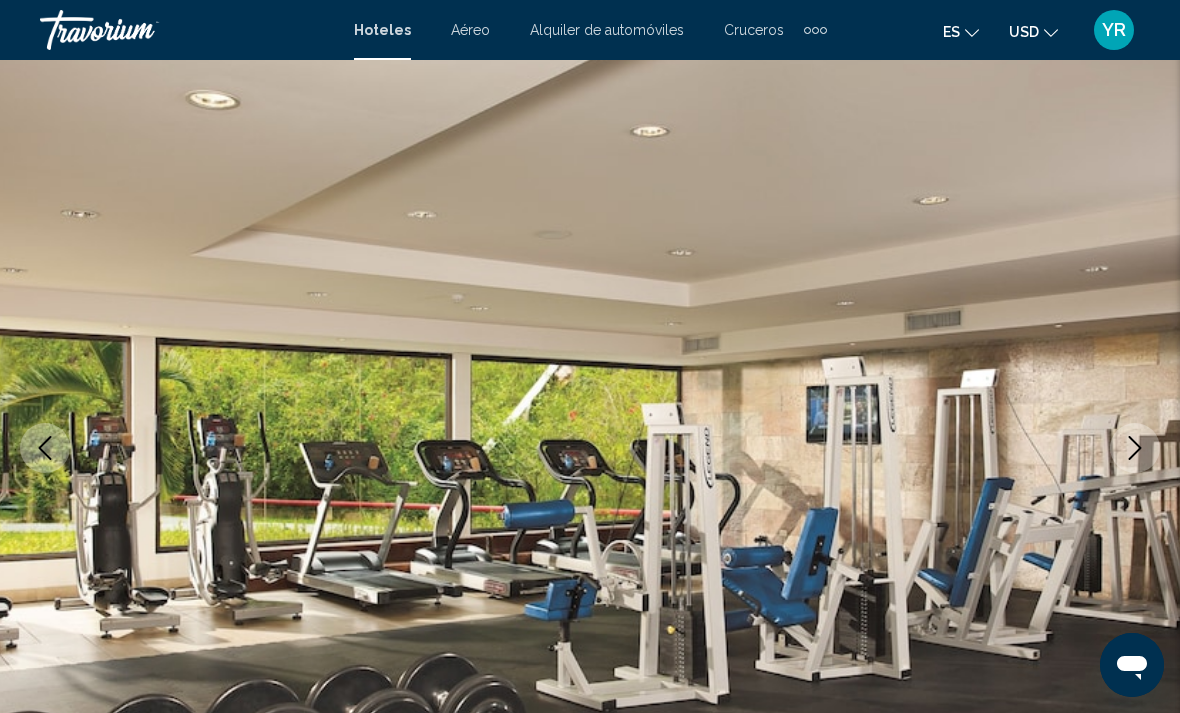 click 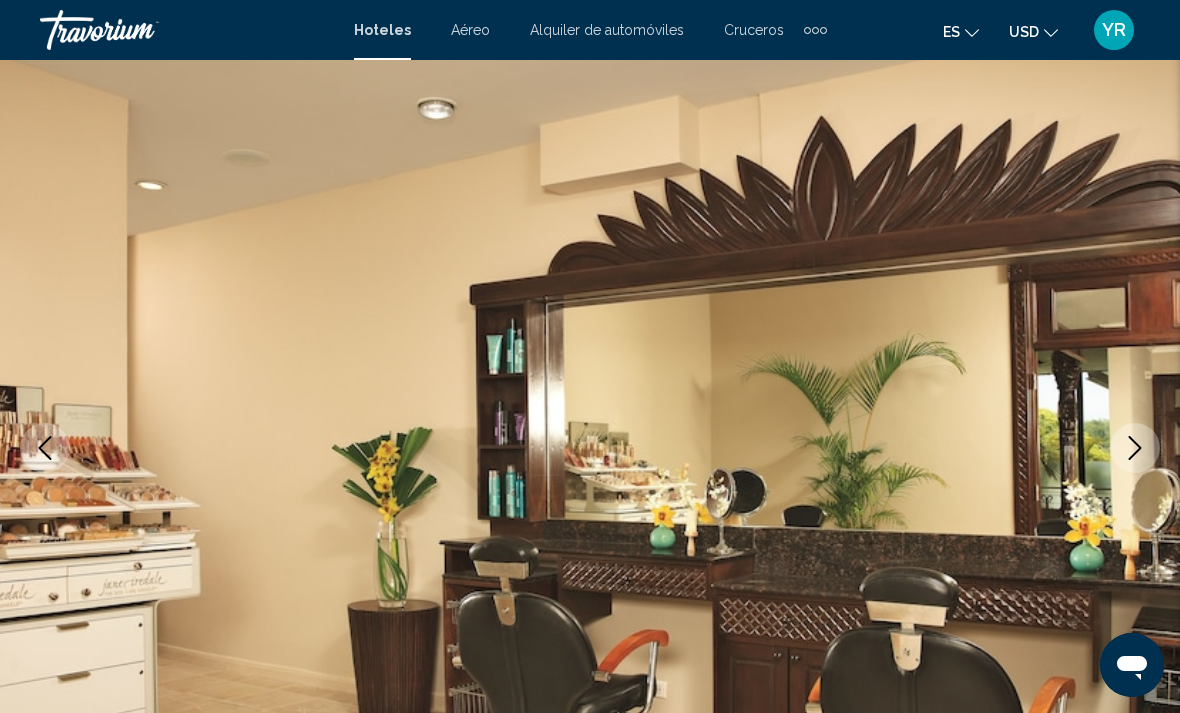 click 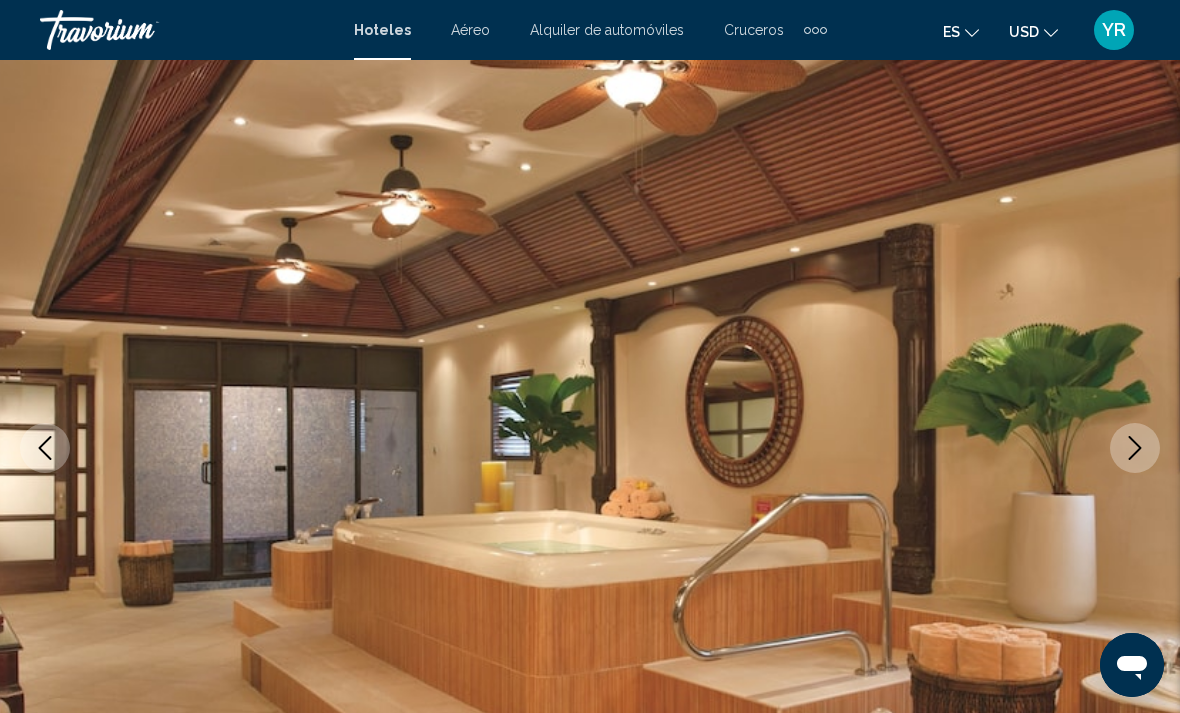 click 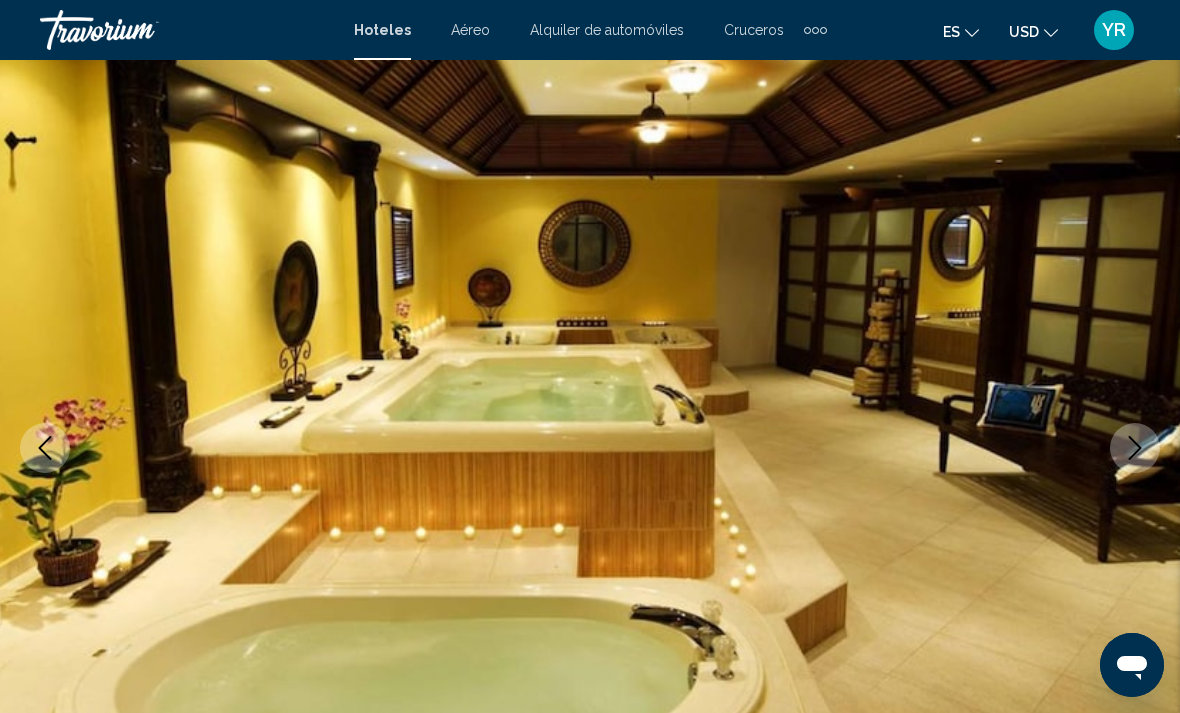 click 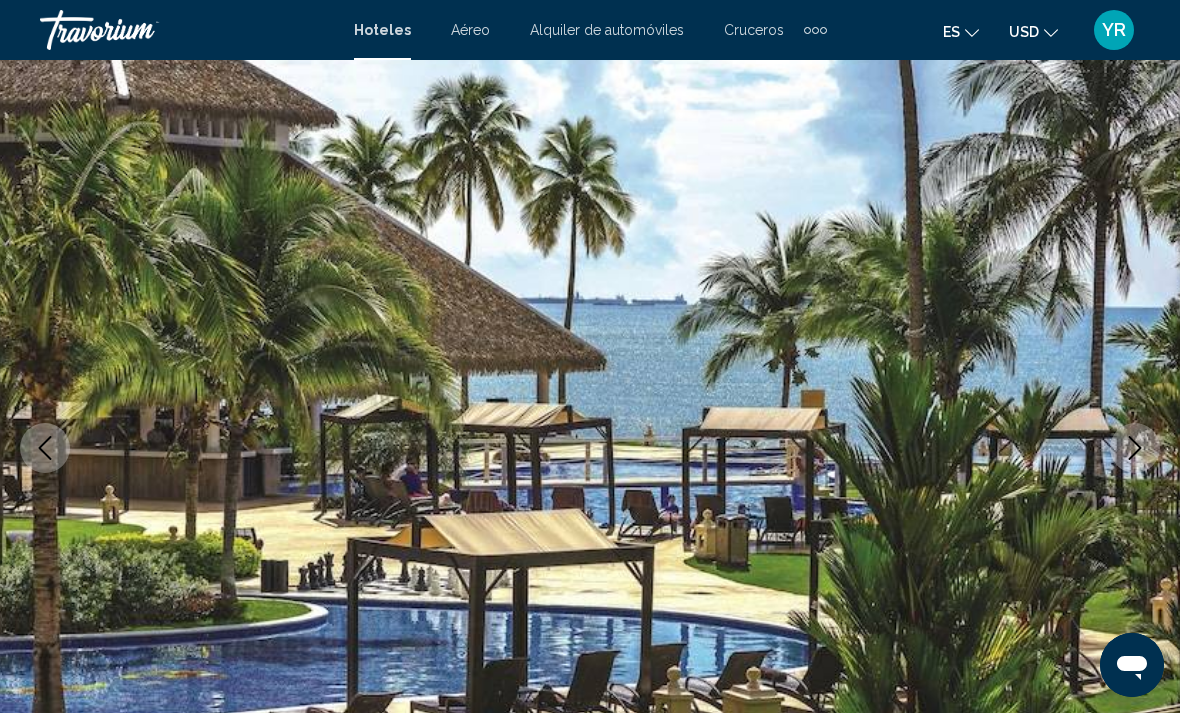 click 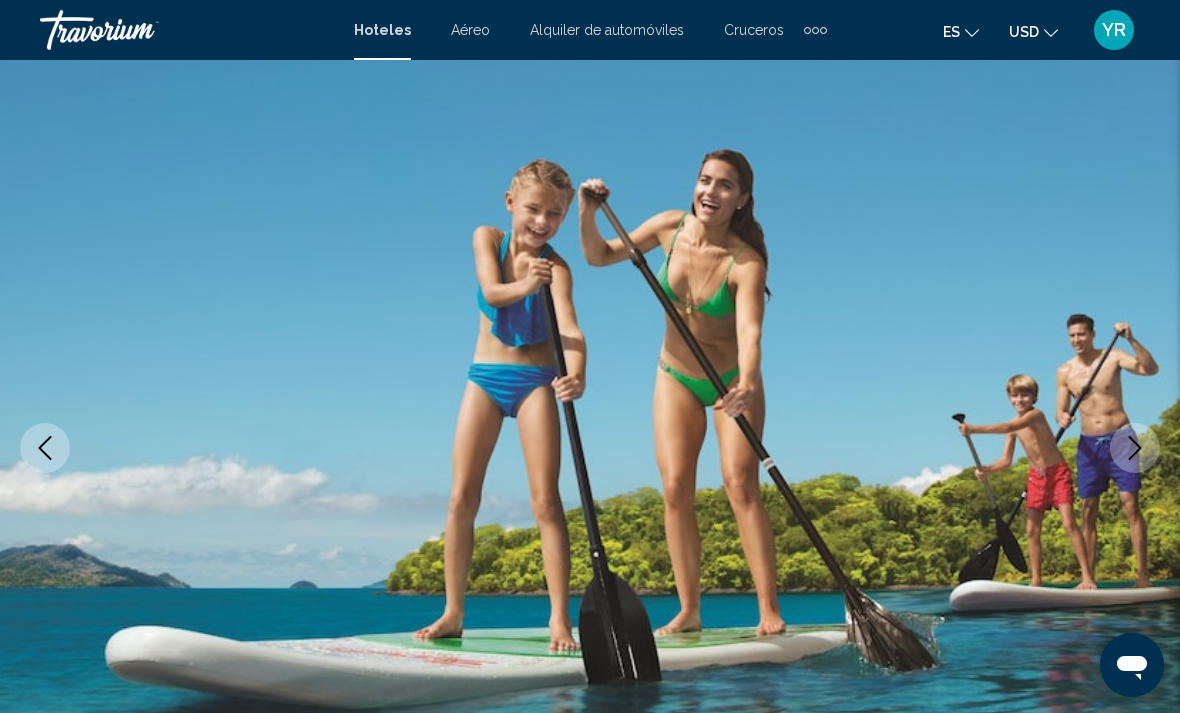 click at bounding box center (1135, 448) 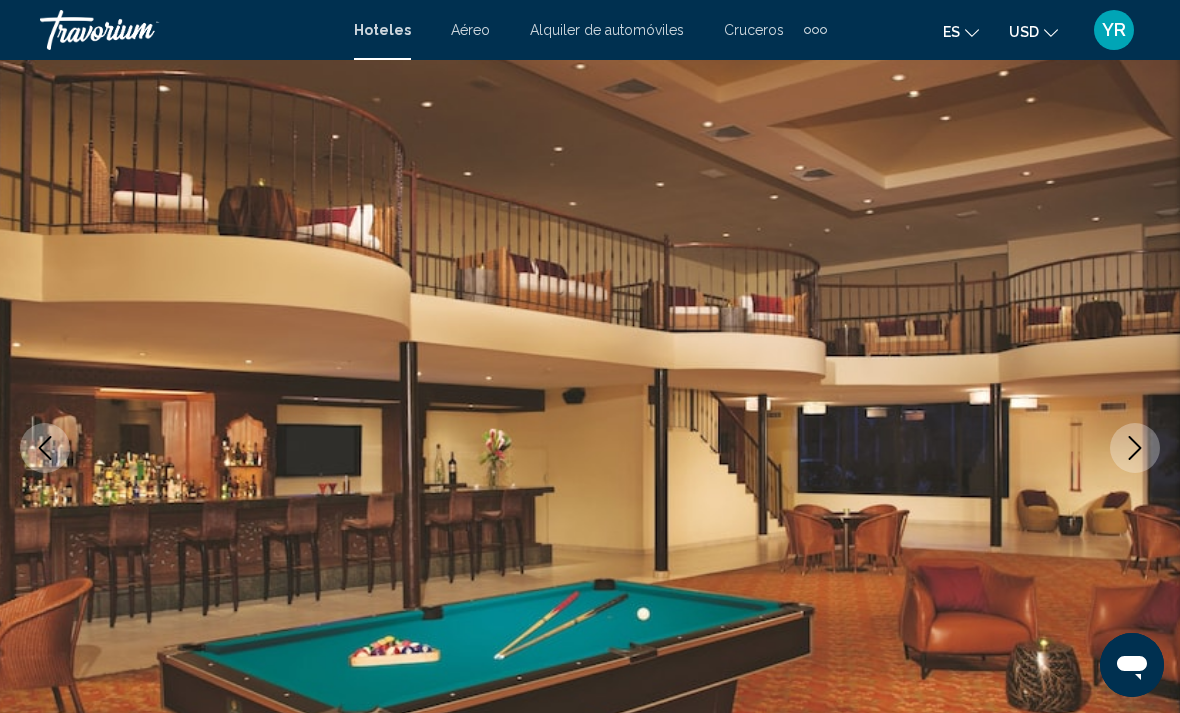 click 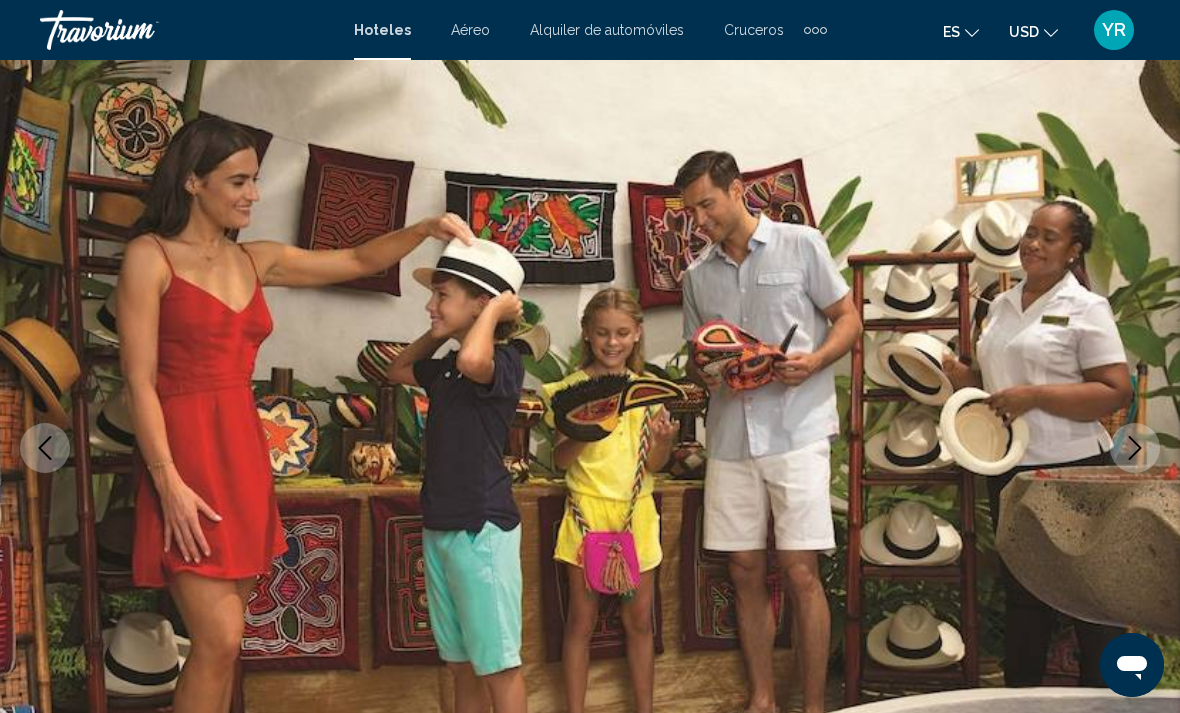 click at bounding box center [1135, 448] 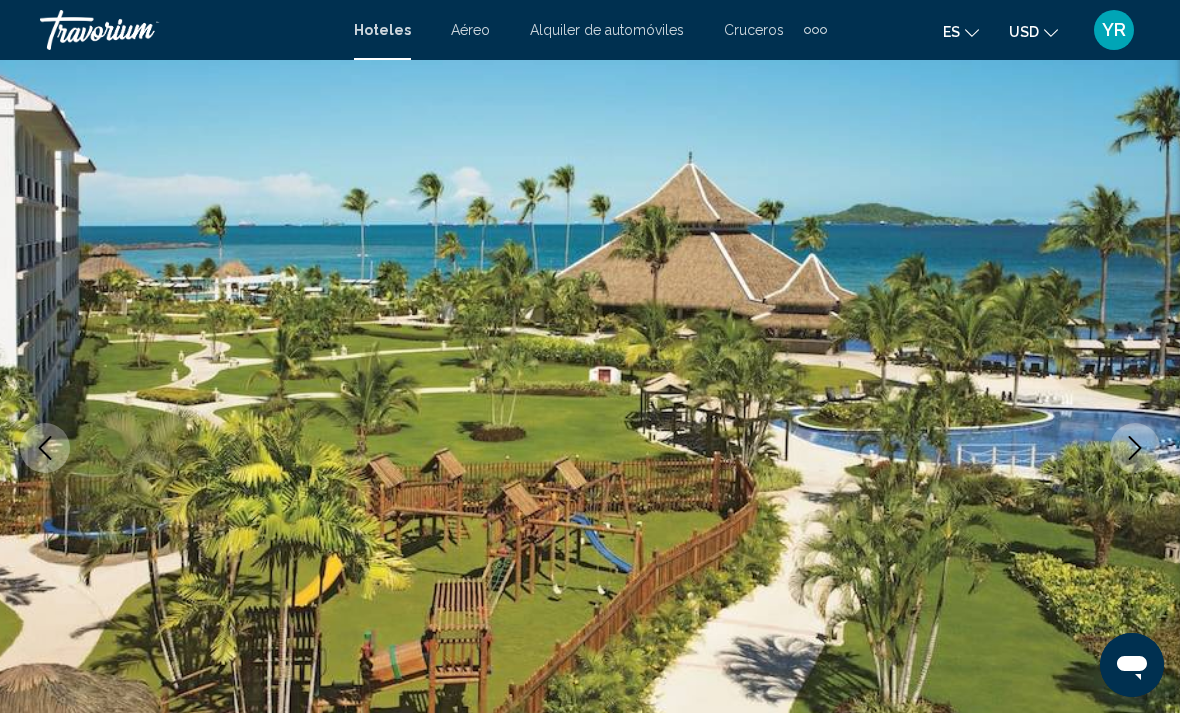 click 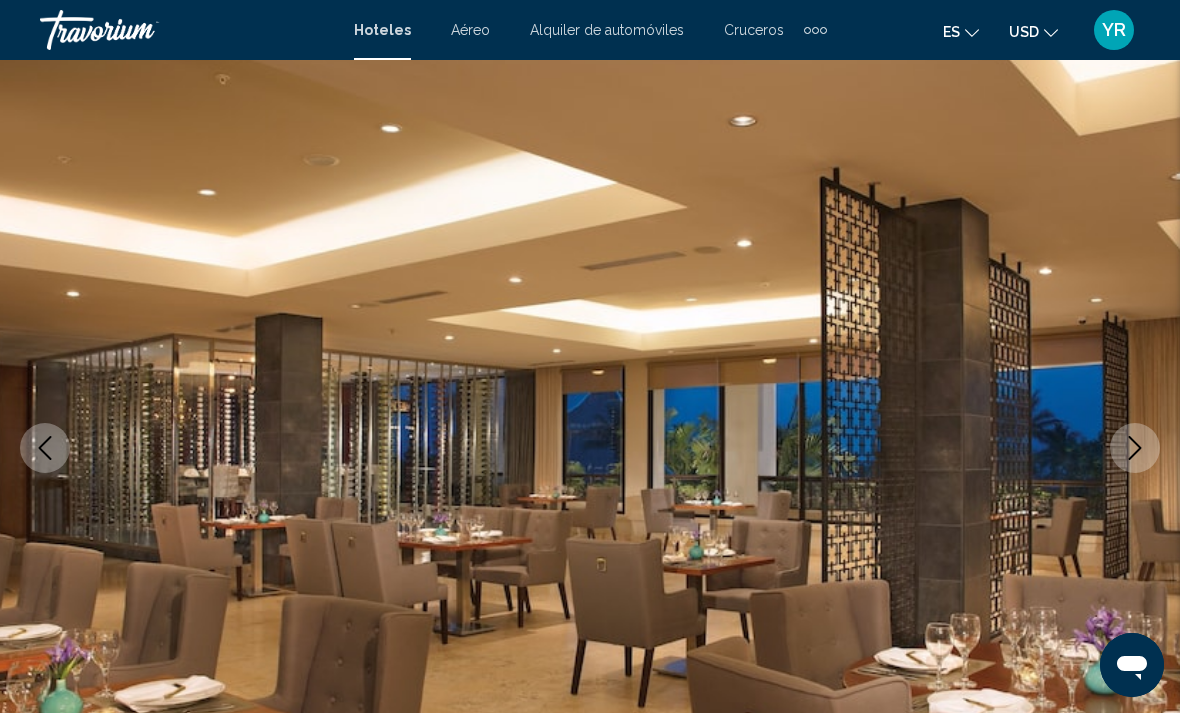 click 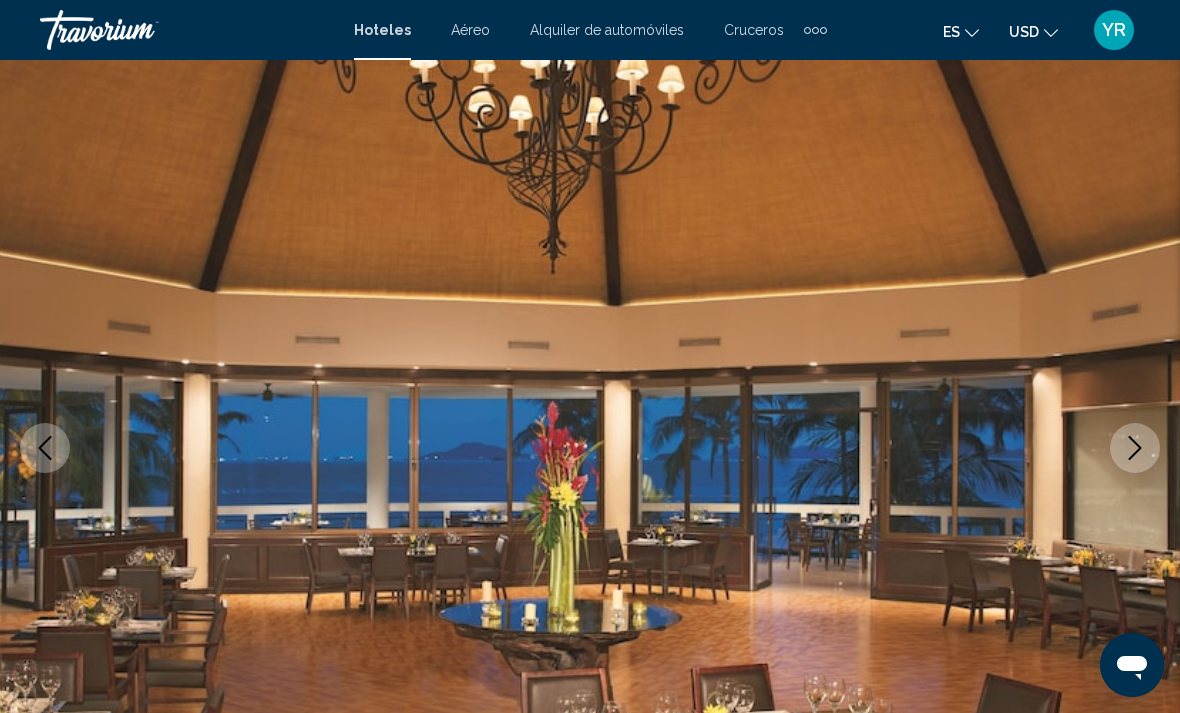 click 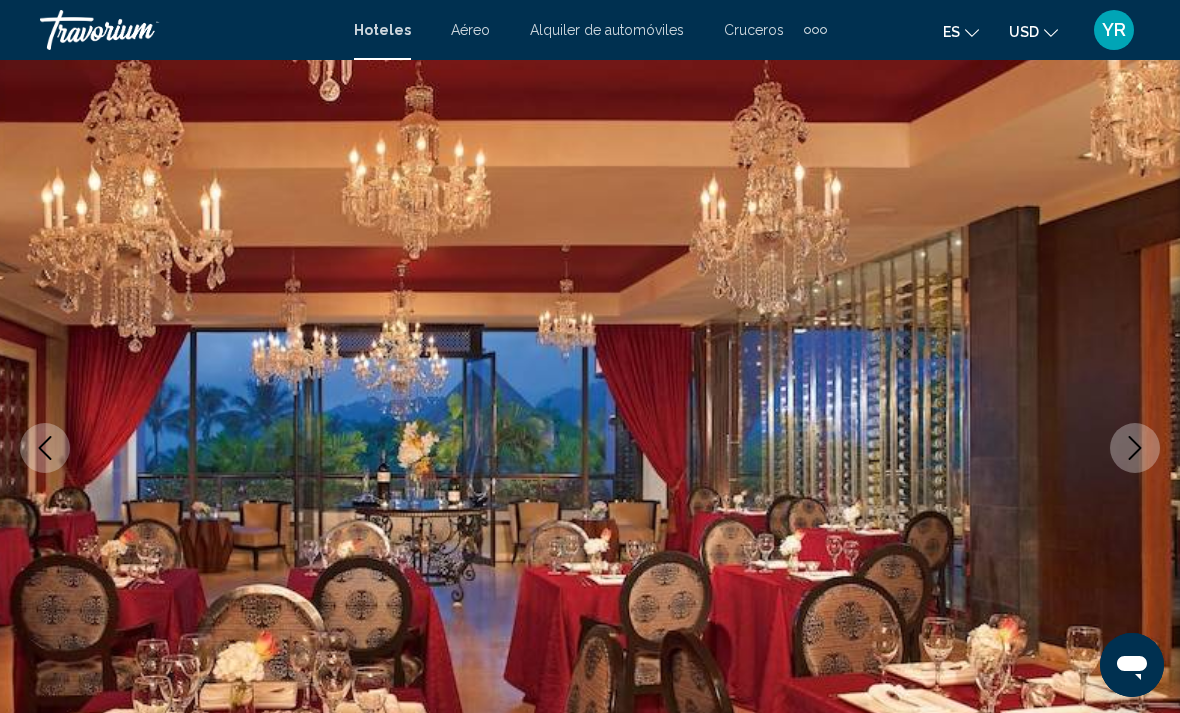 click at bounding box center [1135, 448] 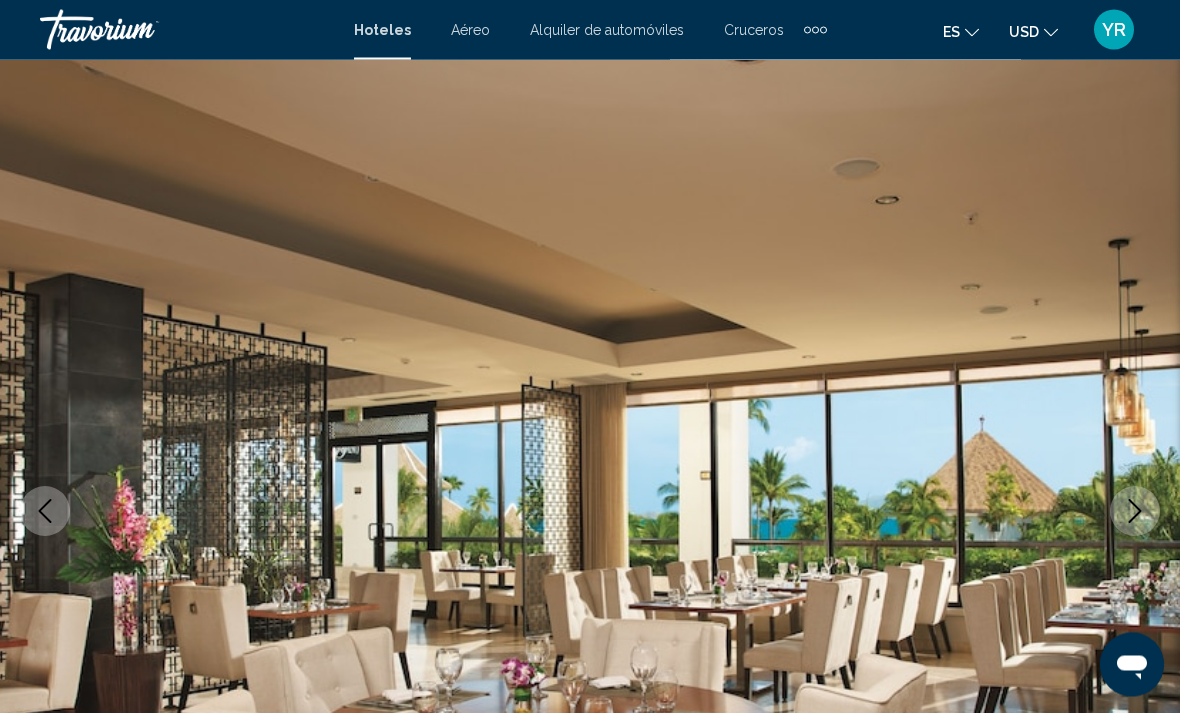 scroll, scrollTop: 0, scrollLeft: 0, axis: both 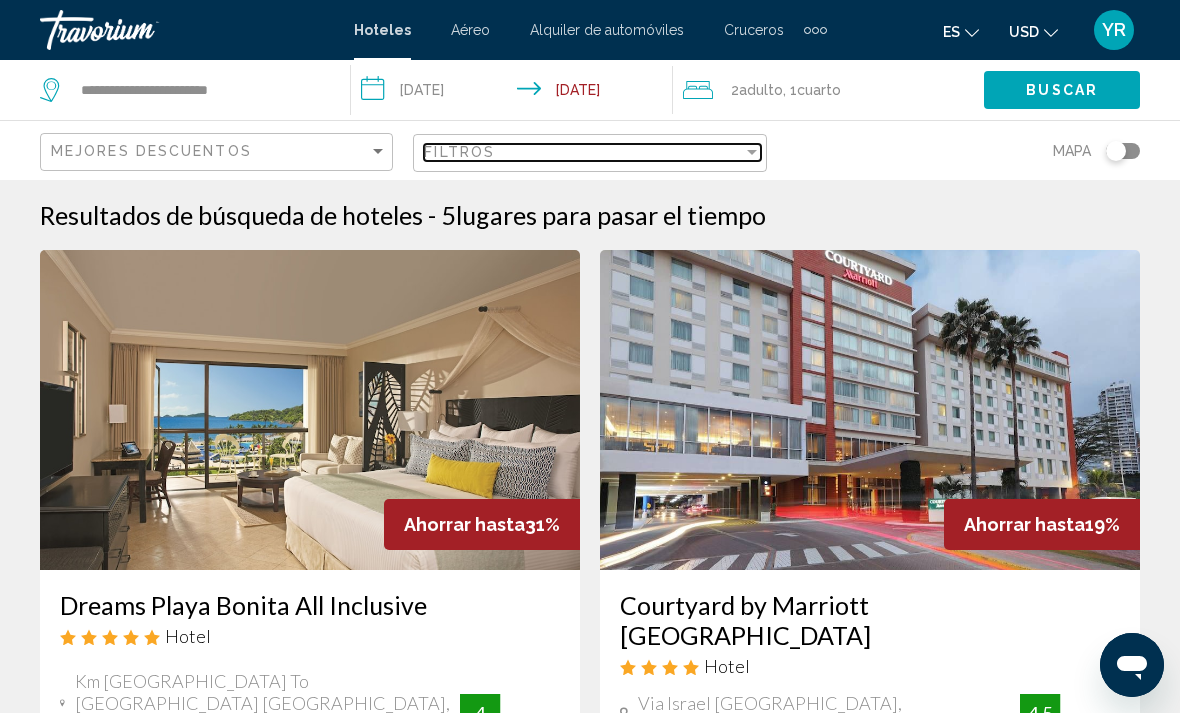click on "Filtros" at bounding box center (583, 152) 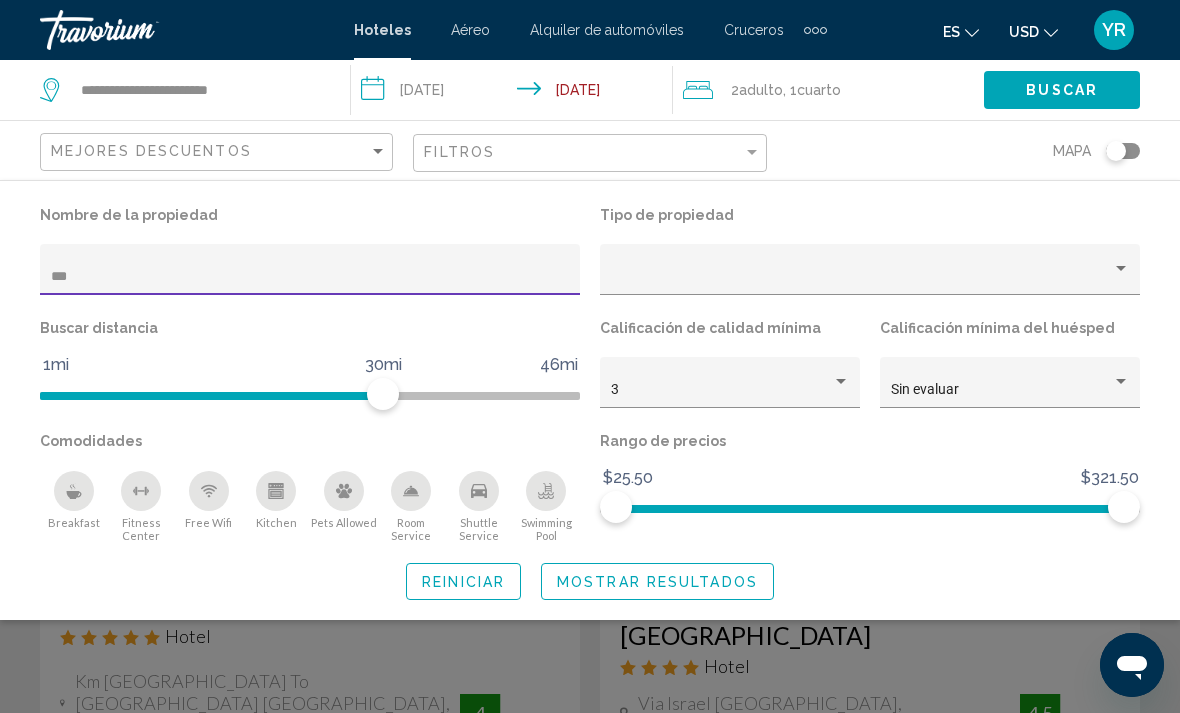 click on "***" 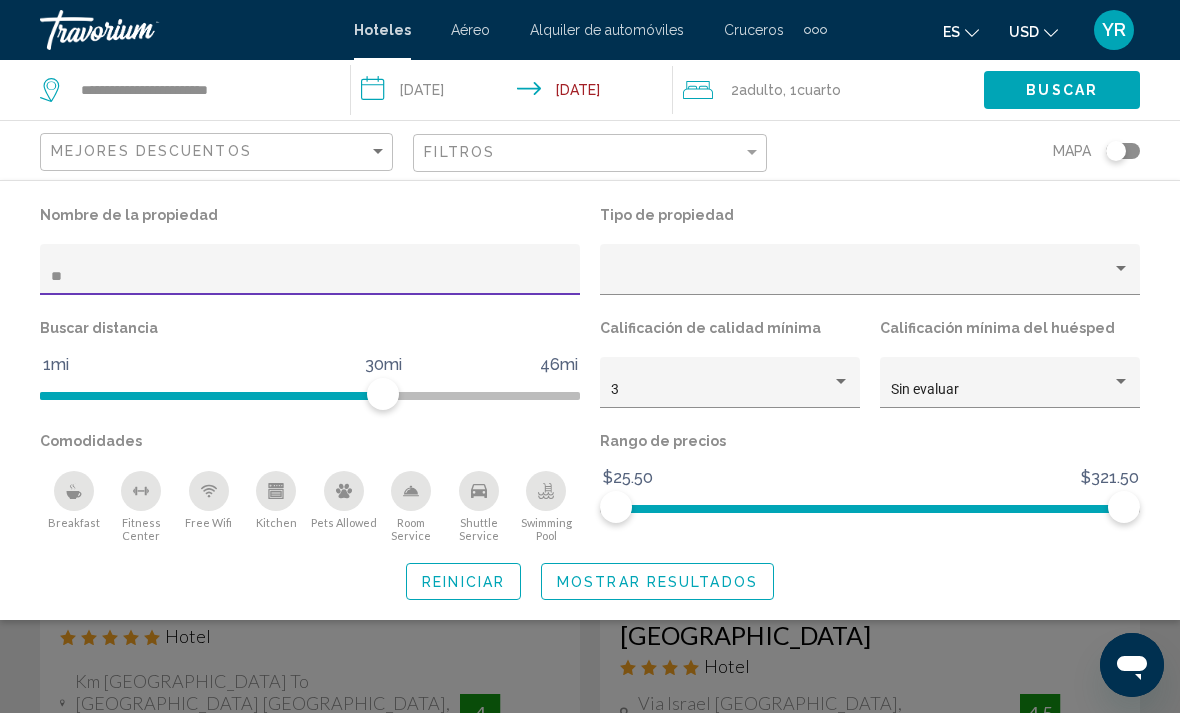 type on "*" 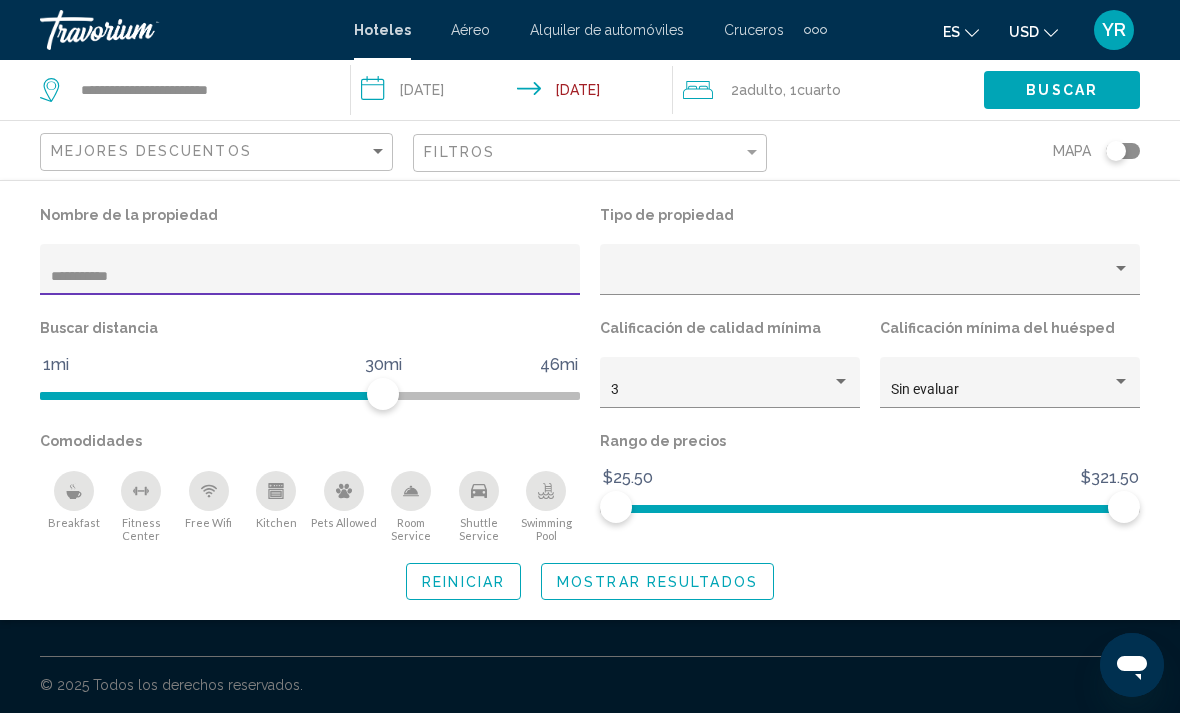 type on "**********" 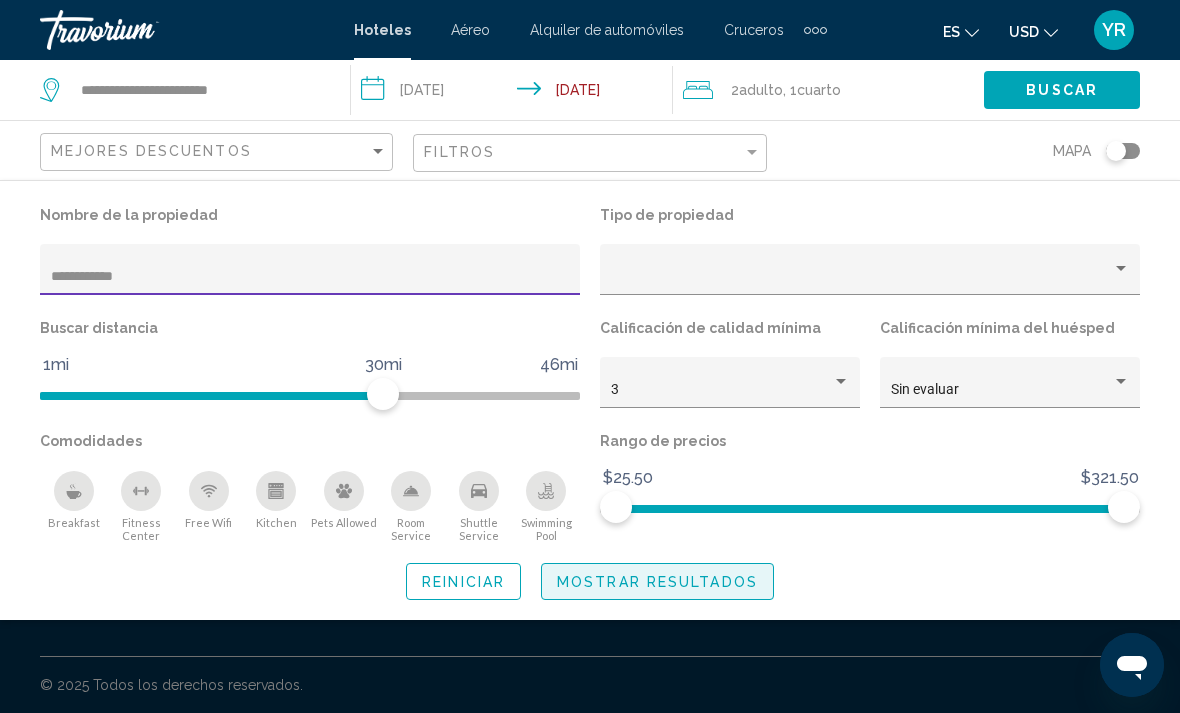 click on "Mostrar resultados" 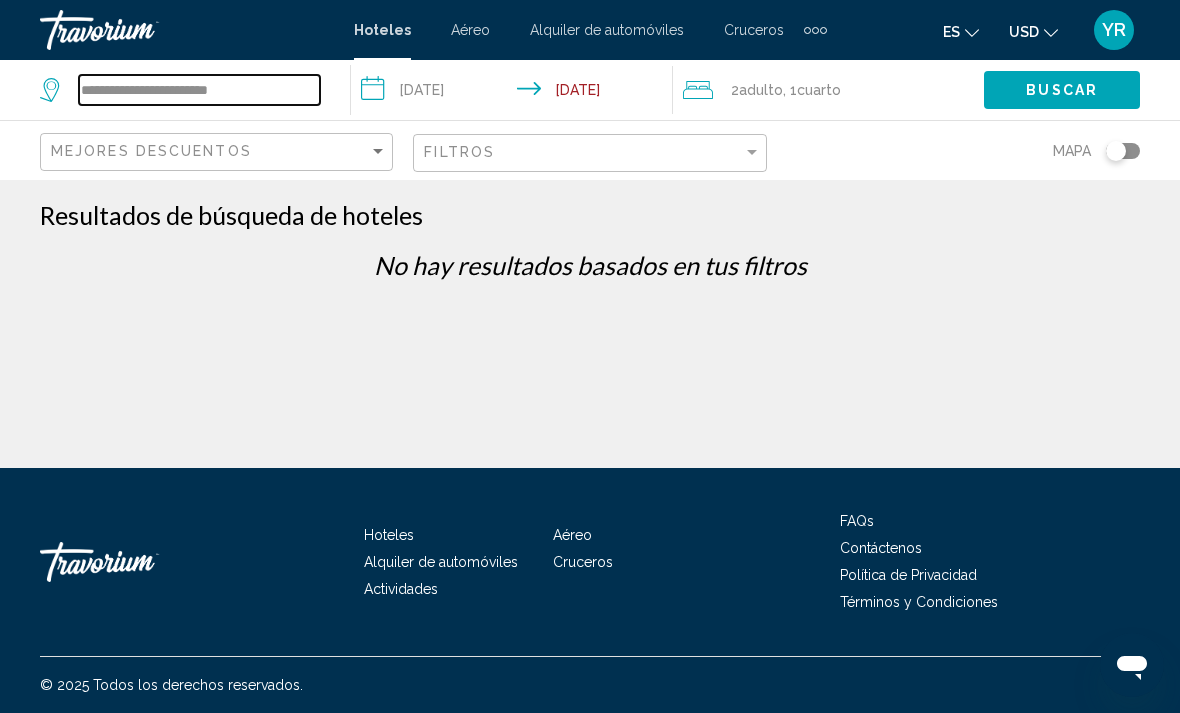 click on "**********" at bounding box center (199, 90) 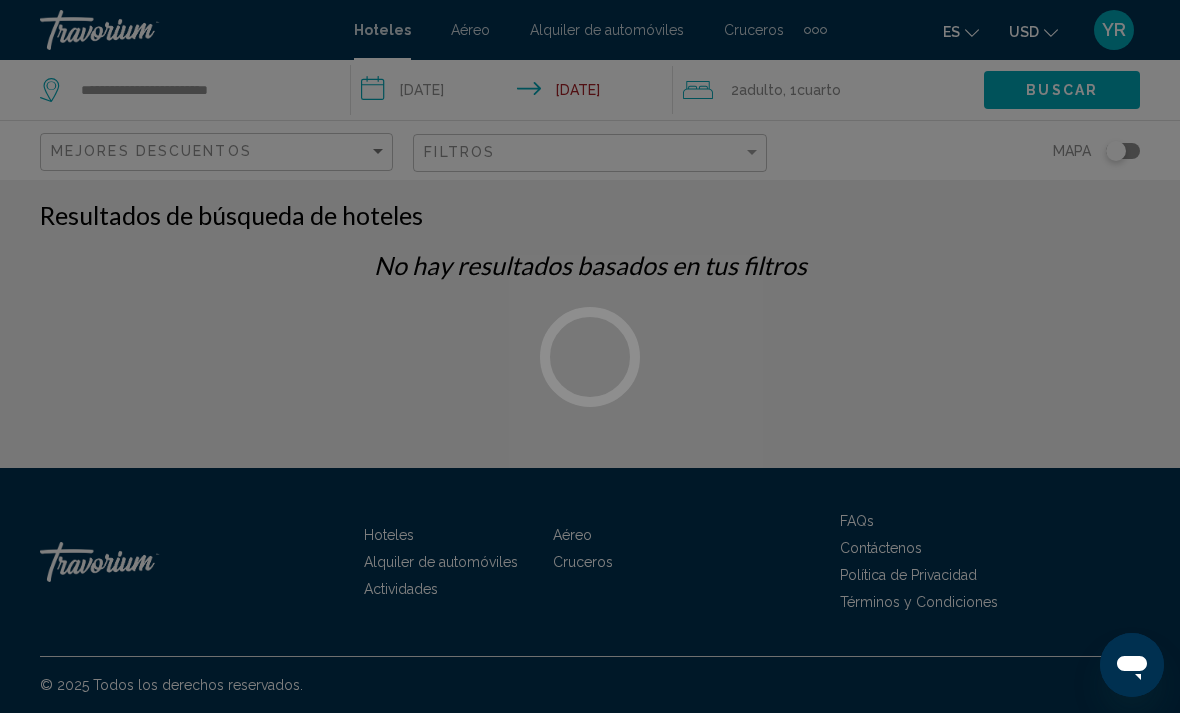 click at bounding box center [590, 356] 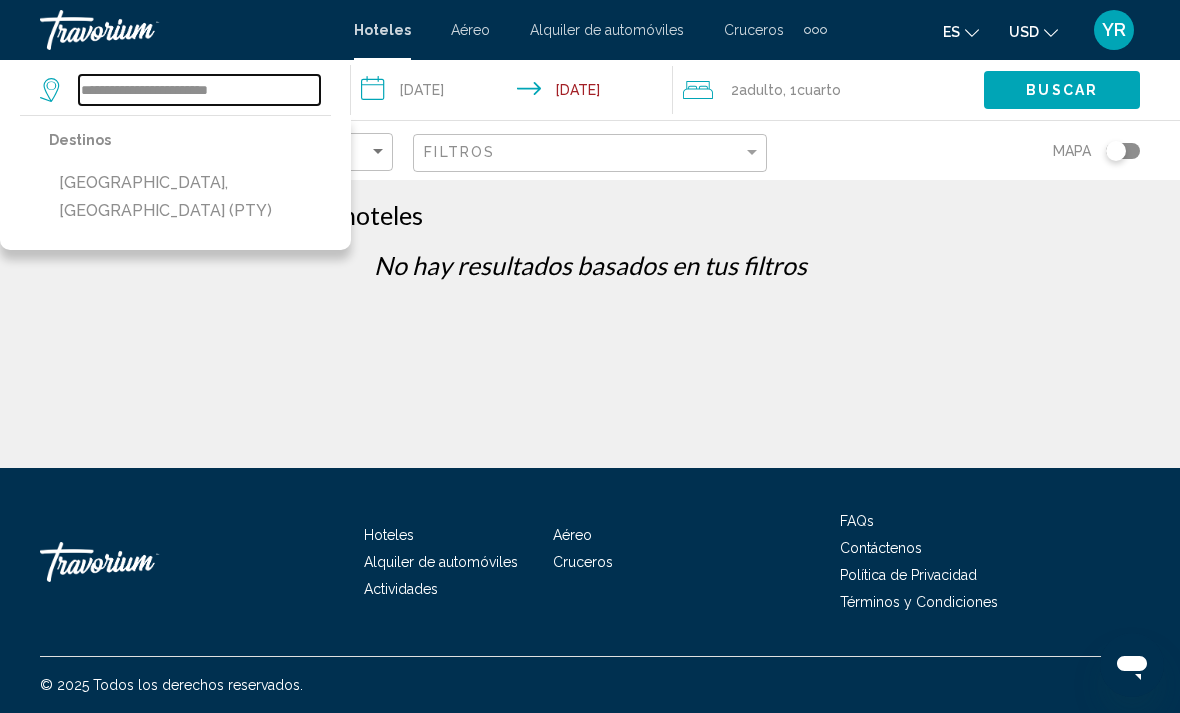 click on "**********" at bounding box center (199, 90) 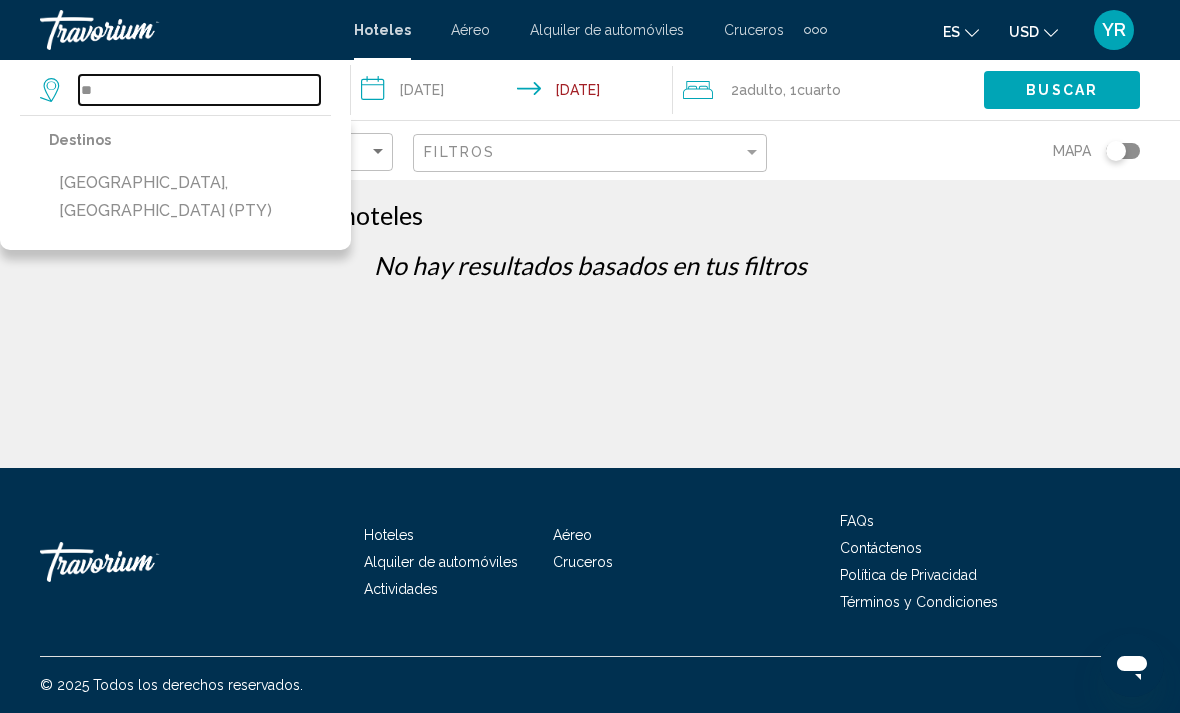 type on "*" 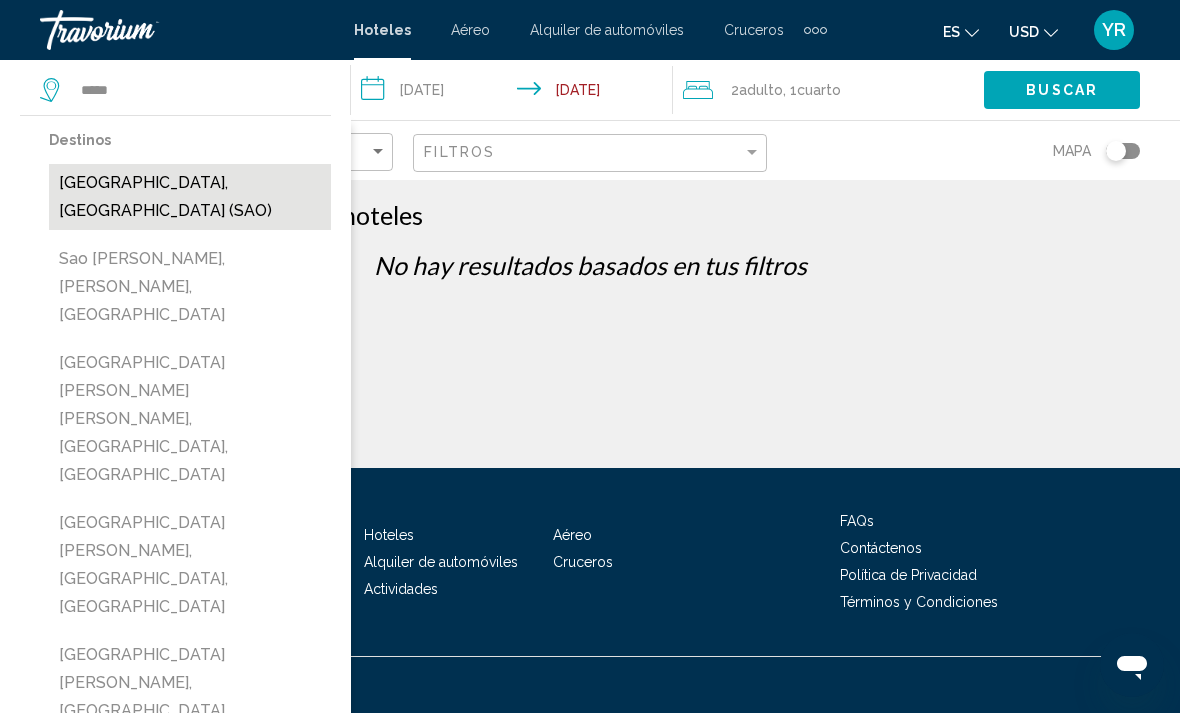 click on "[GEOGRAPHIC_DATA], [GEOGRAPHIC_DATA] (SAO)" at bounding box center (190, 197) 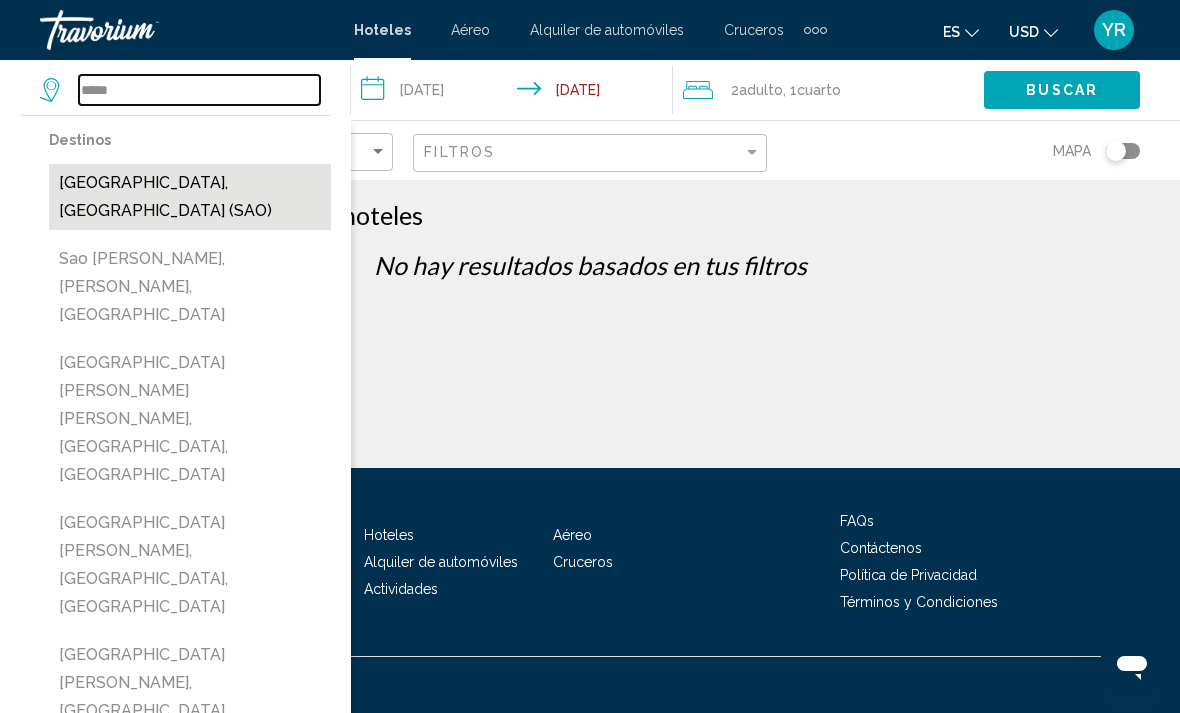 type on "**********" 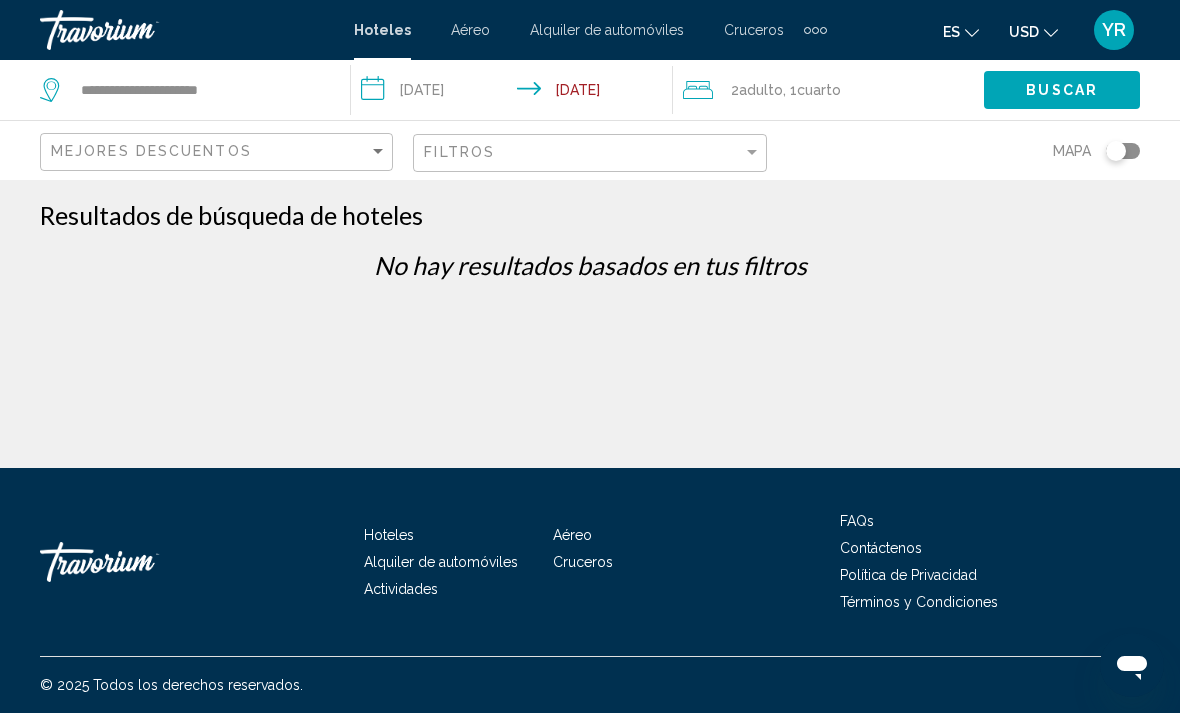 click on "Buscar" 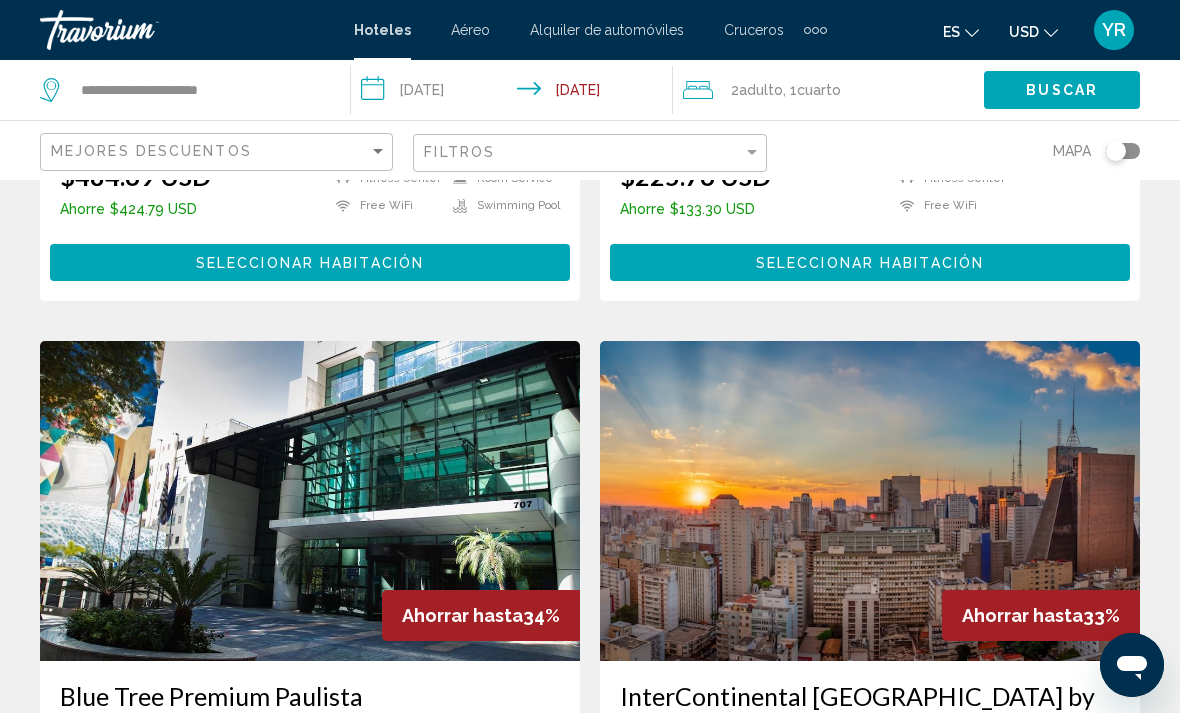 scroll, scrollTop: 603, scrollLeft: 0, axis: vertical 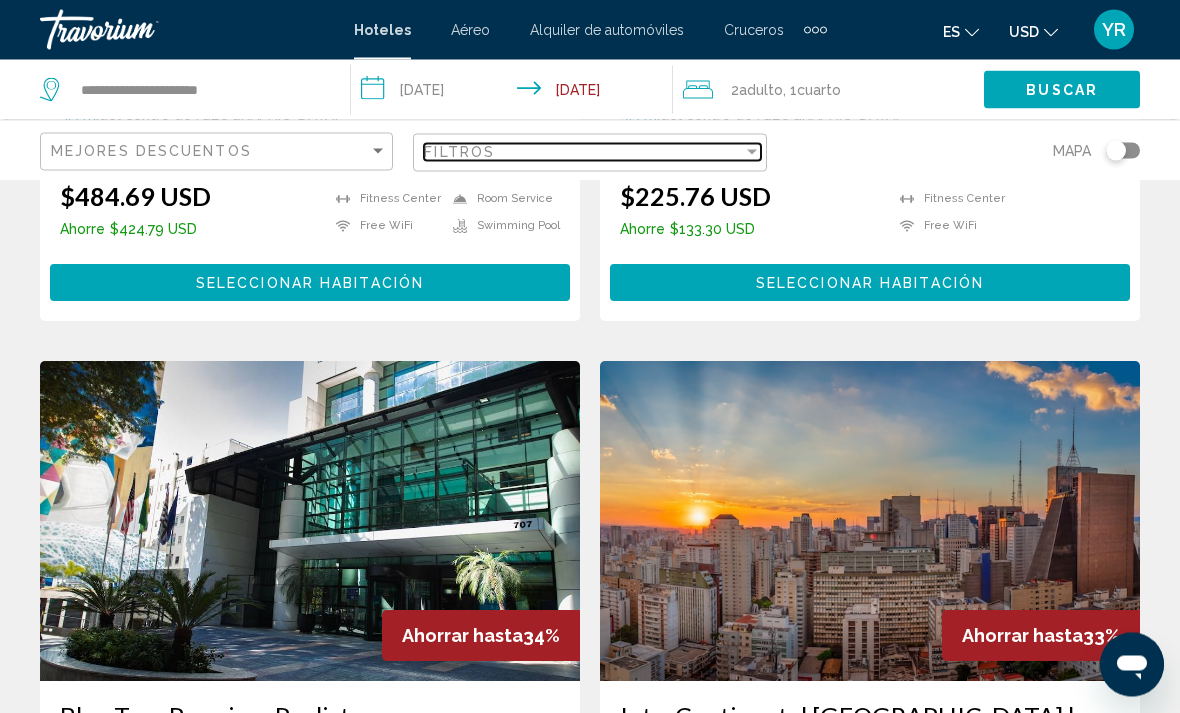 click at bounding box center (752, 152) 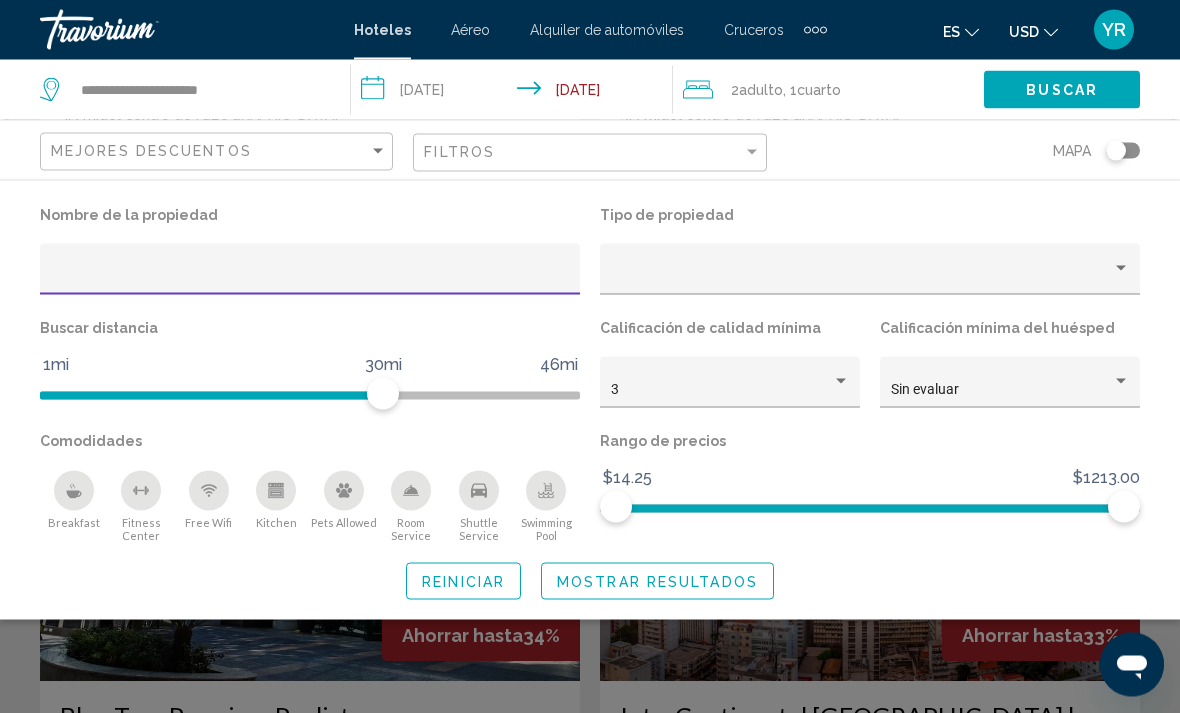 scroll, scrollTop: 603, scrollLeft: 0, axis: vertical 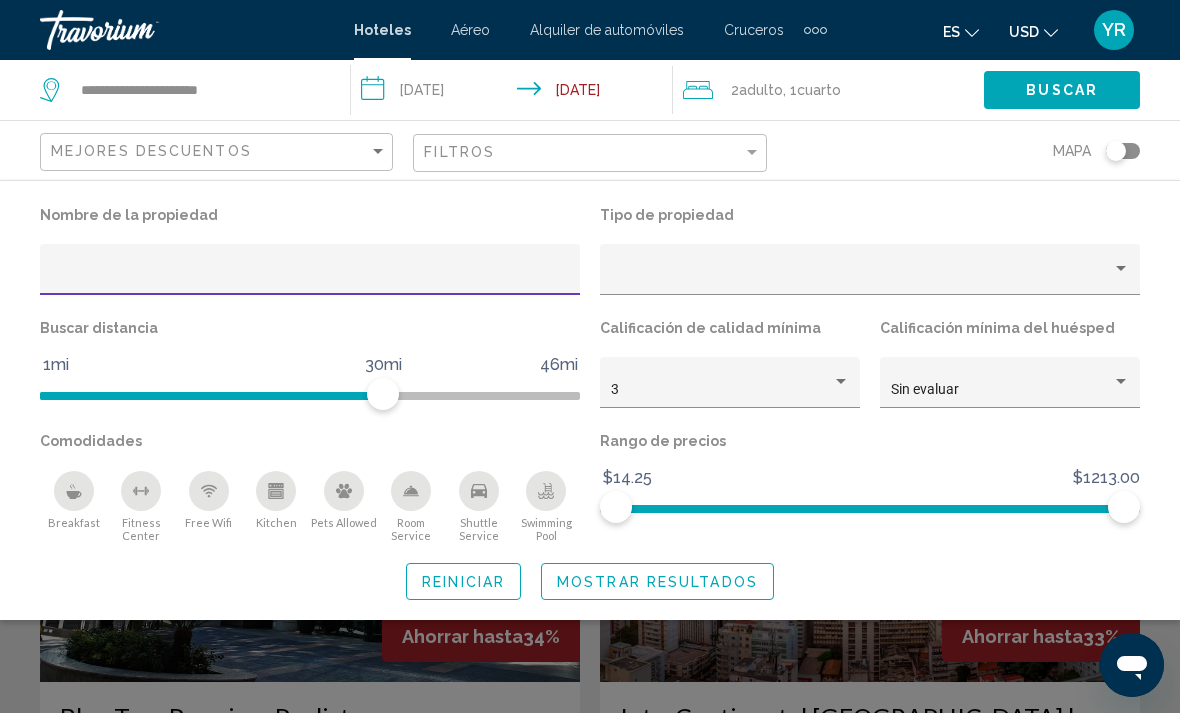 click 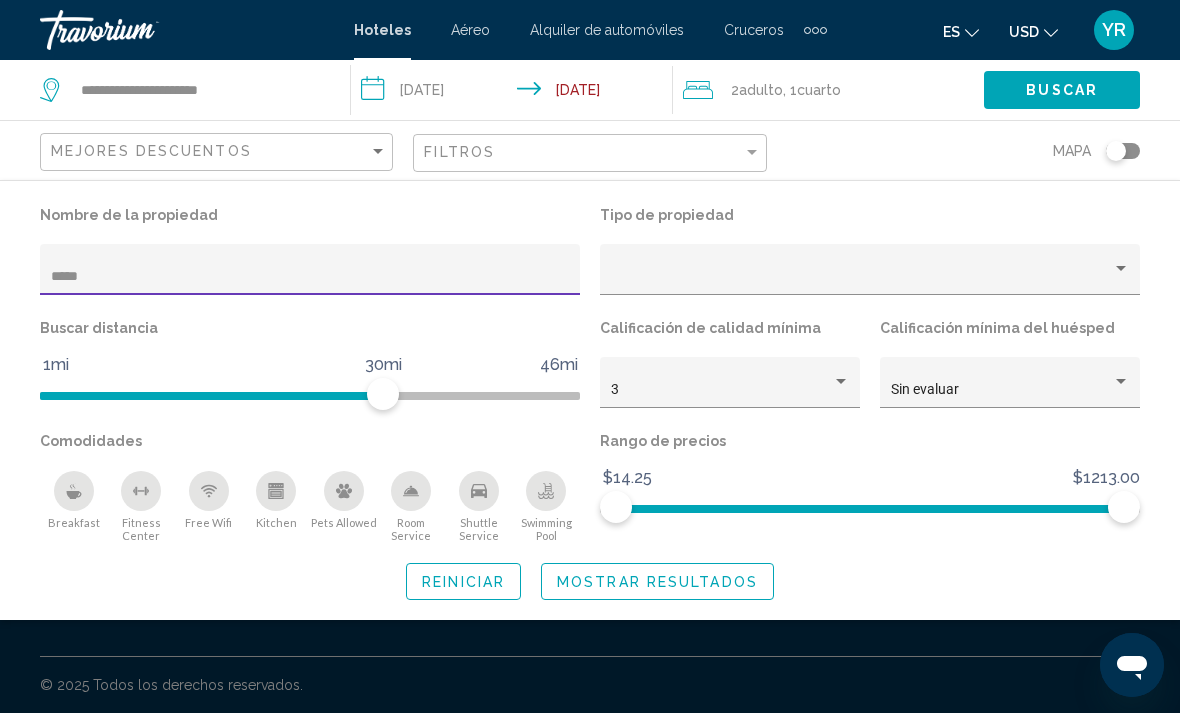 type on "******" 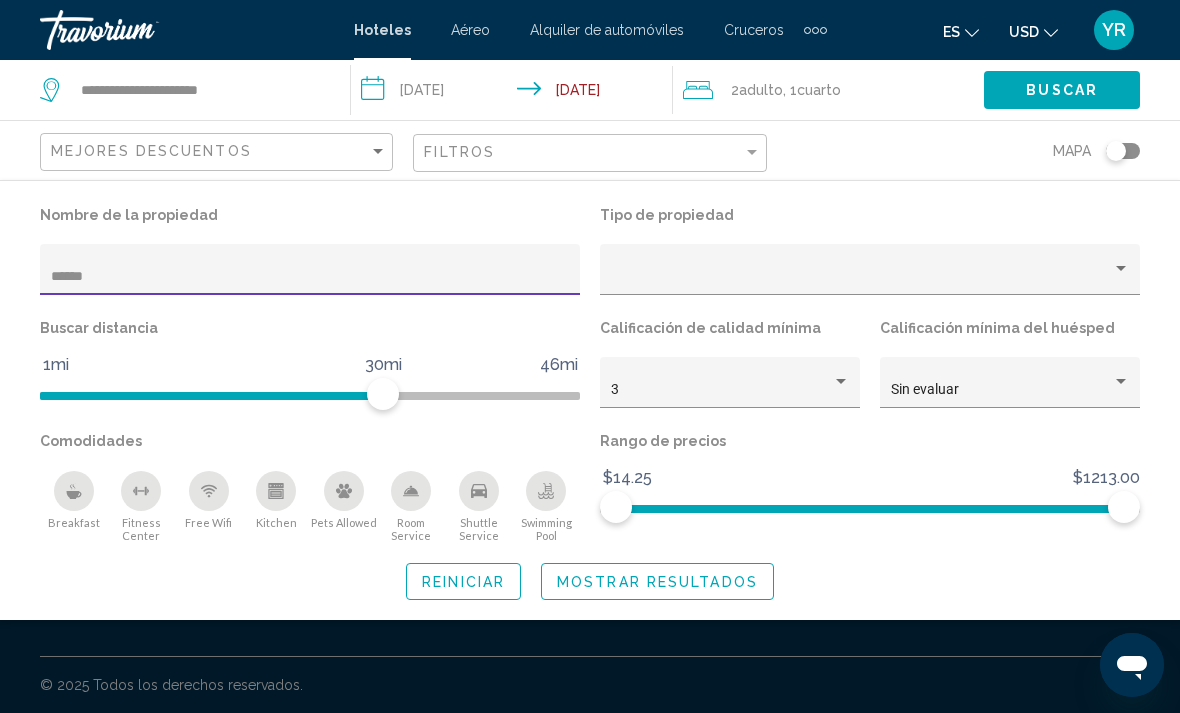 scroll, scrollTop: 64, scrollLeft: 0, axis: vertical 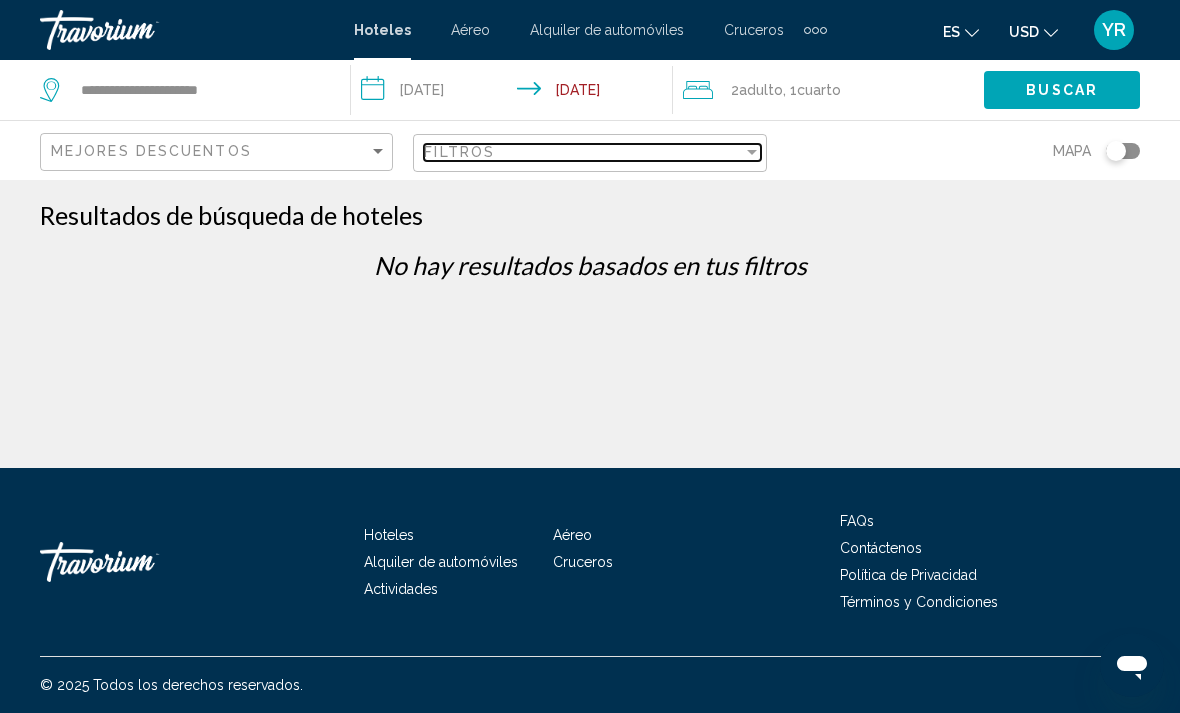 click on "Filtros" at bounding box center [583, 152] 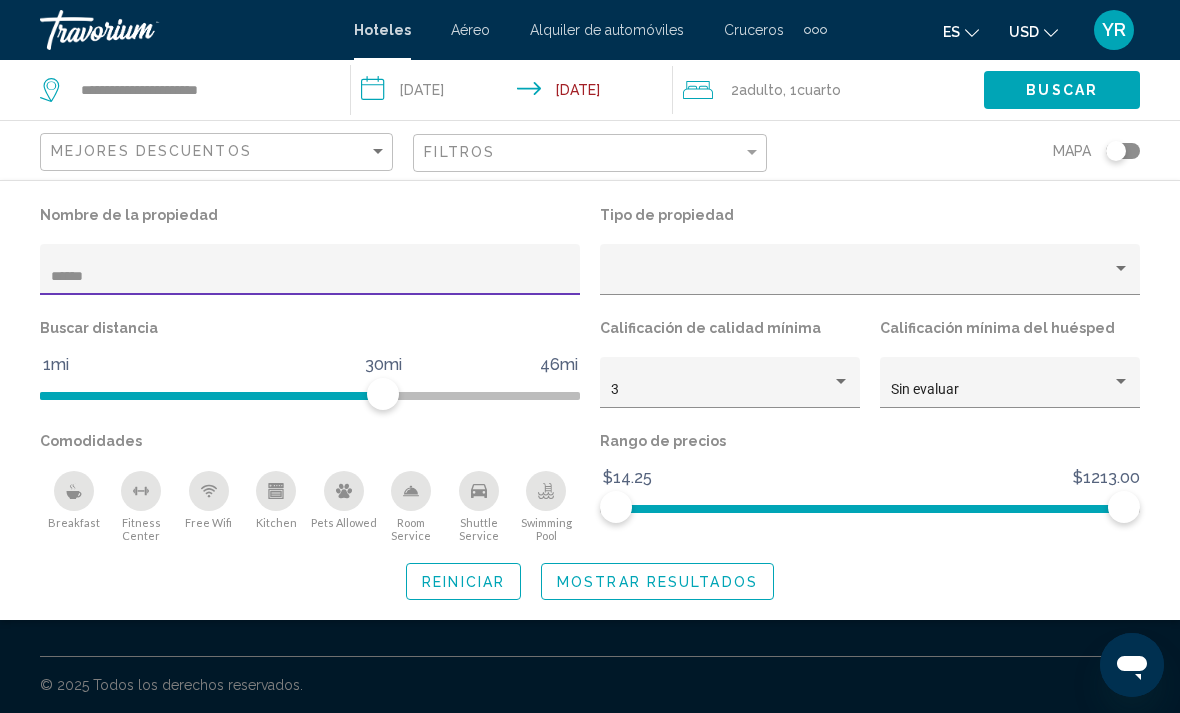 click on "******" at bounding box center (310, 277) 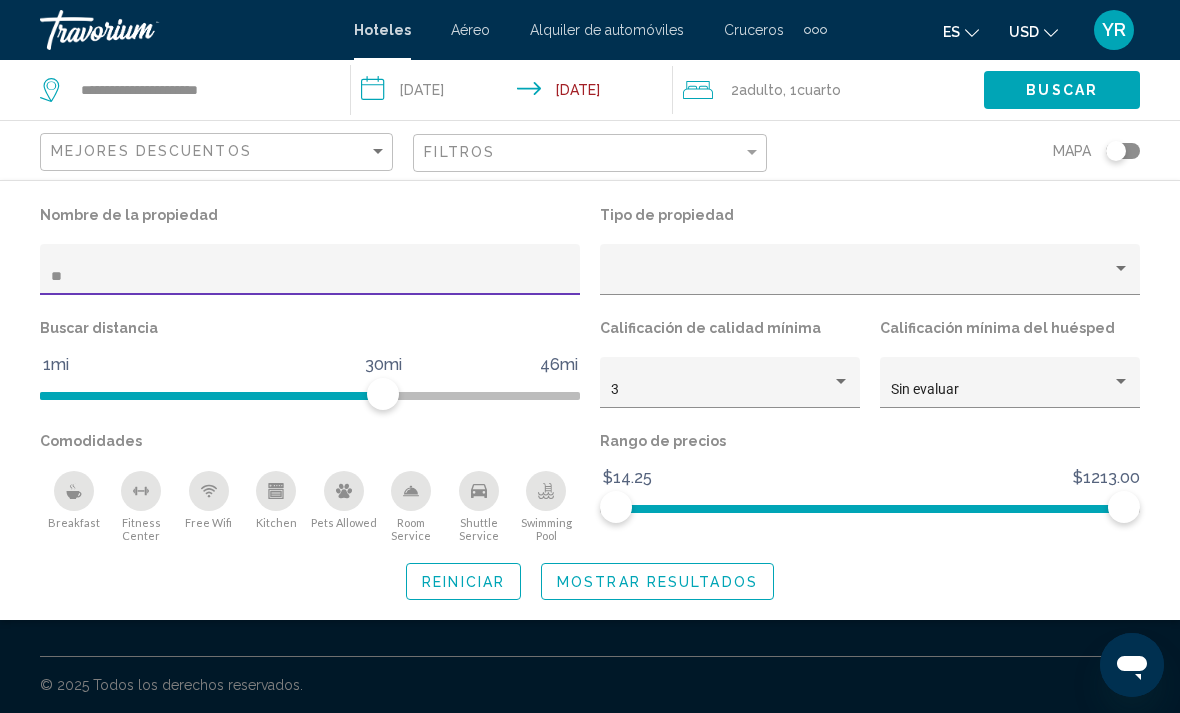 type on "*" 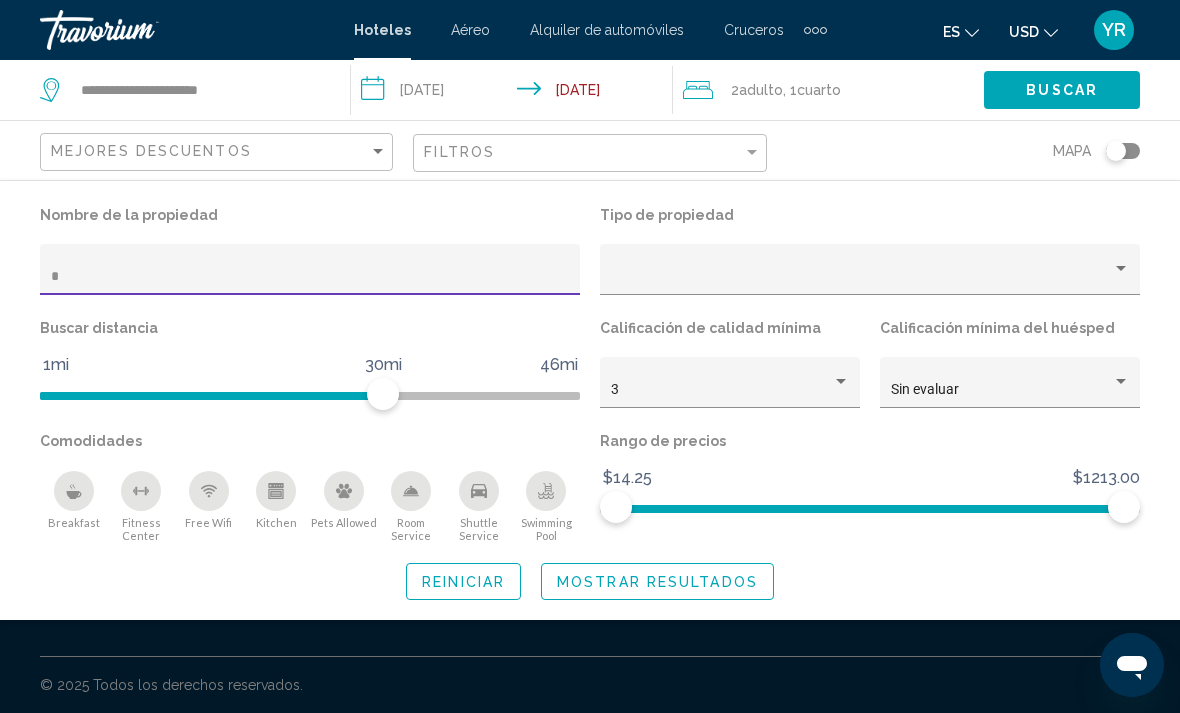 type 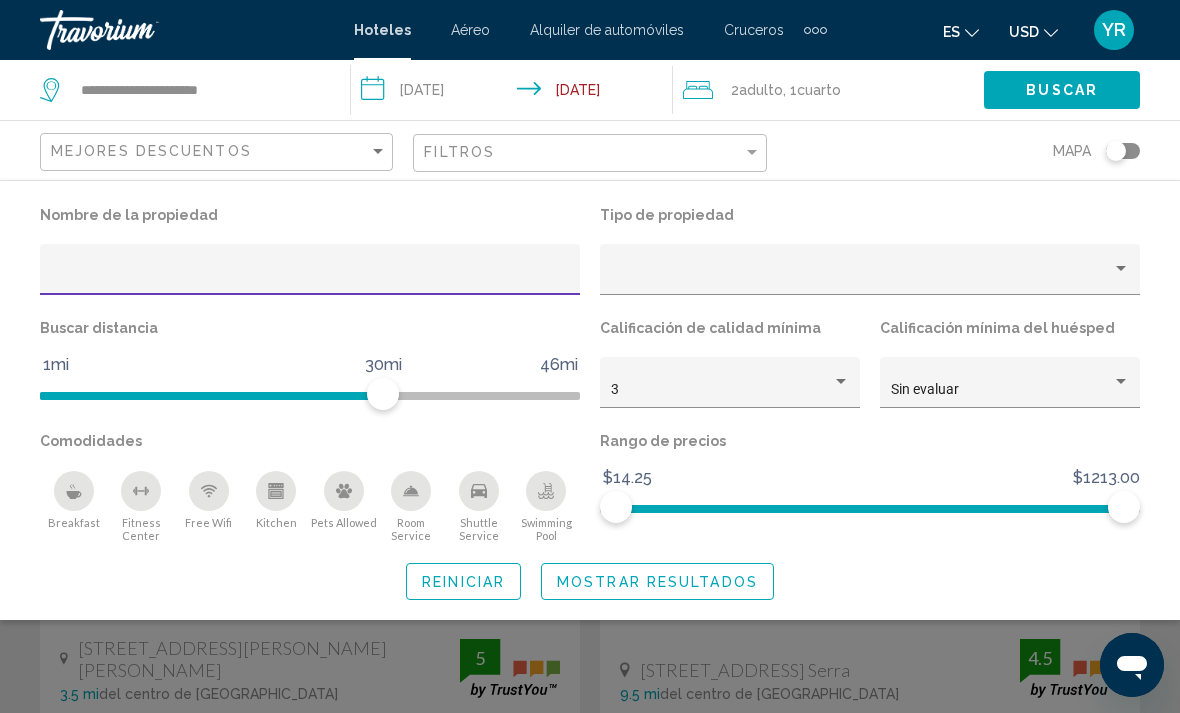 click on "Mostrar resultados" 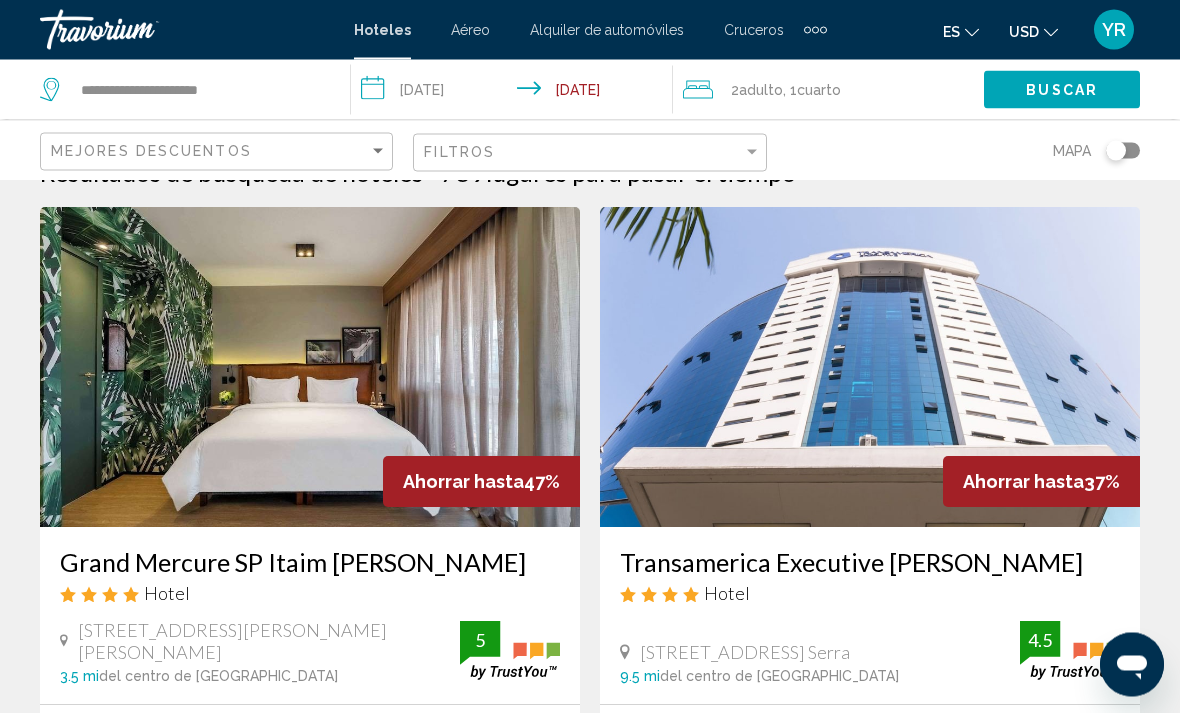click at bounding box center (870, 368) 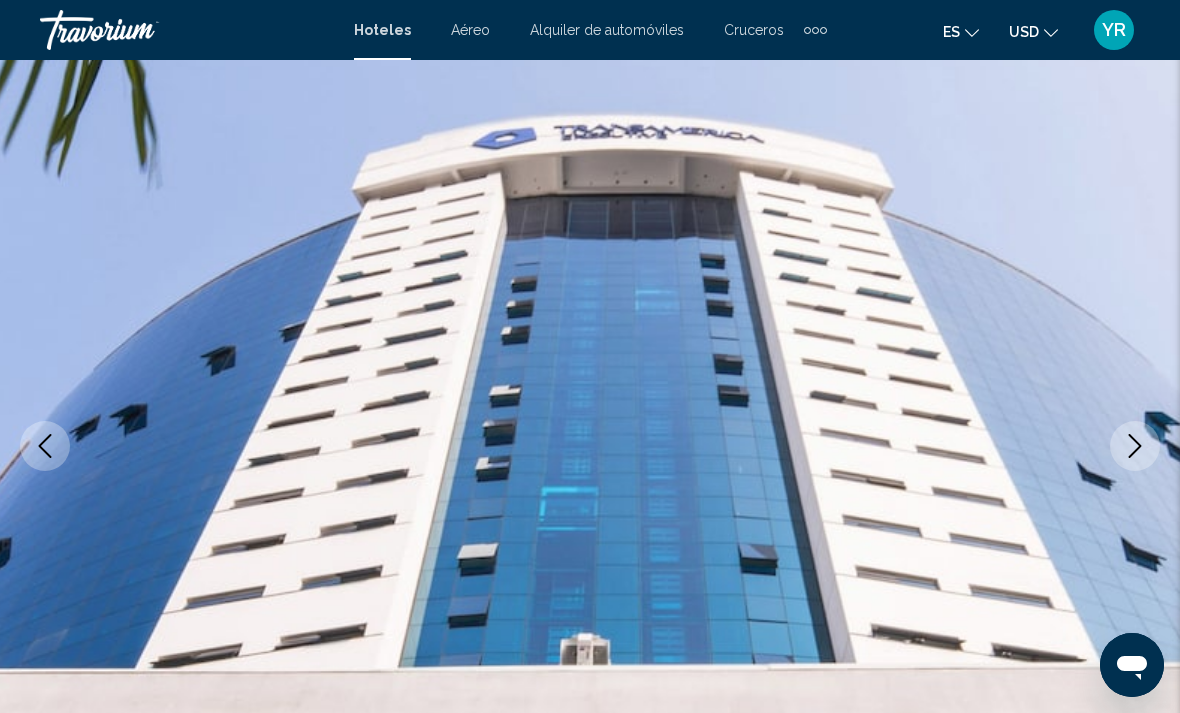 scroll, scrollTop: 148, scrollLeft: 0, axis: vertical 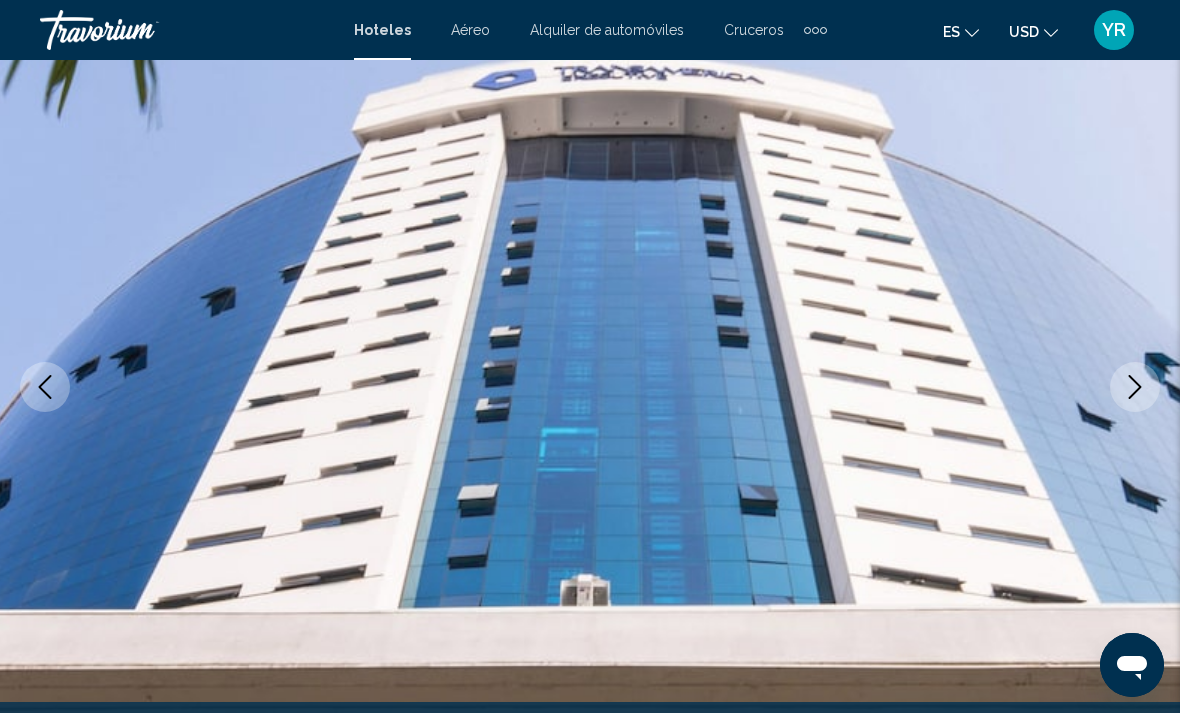 click 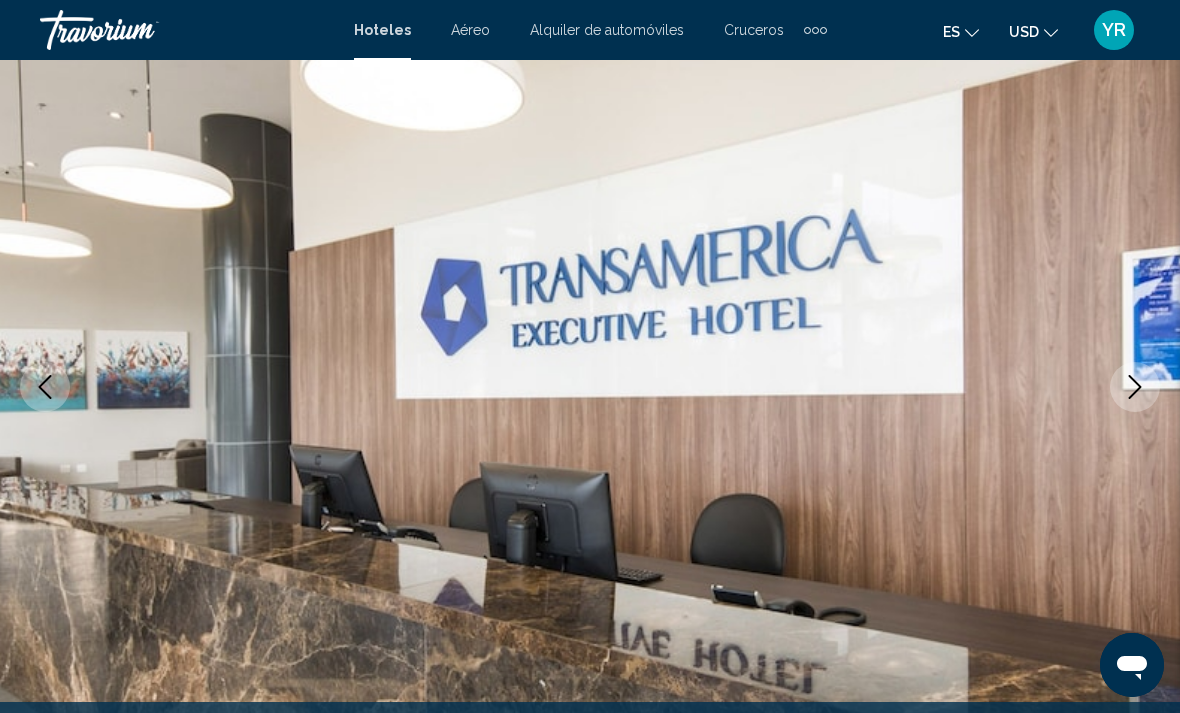 click 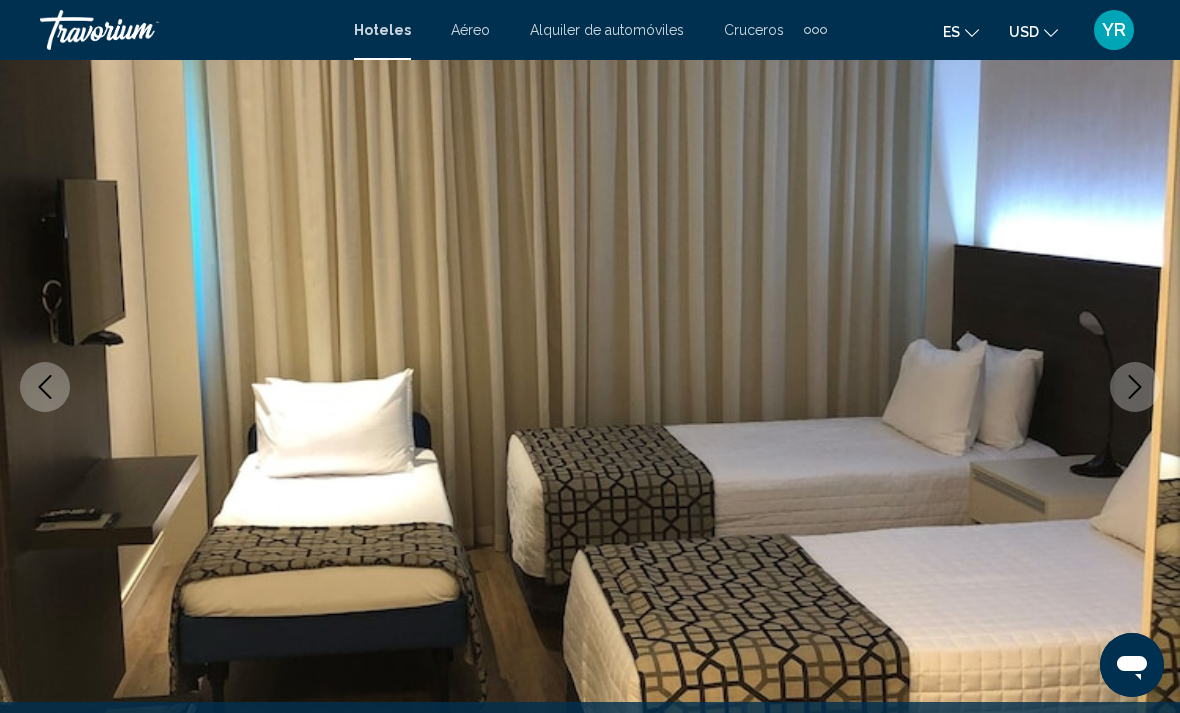 click 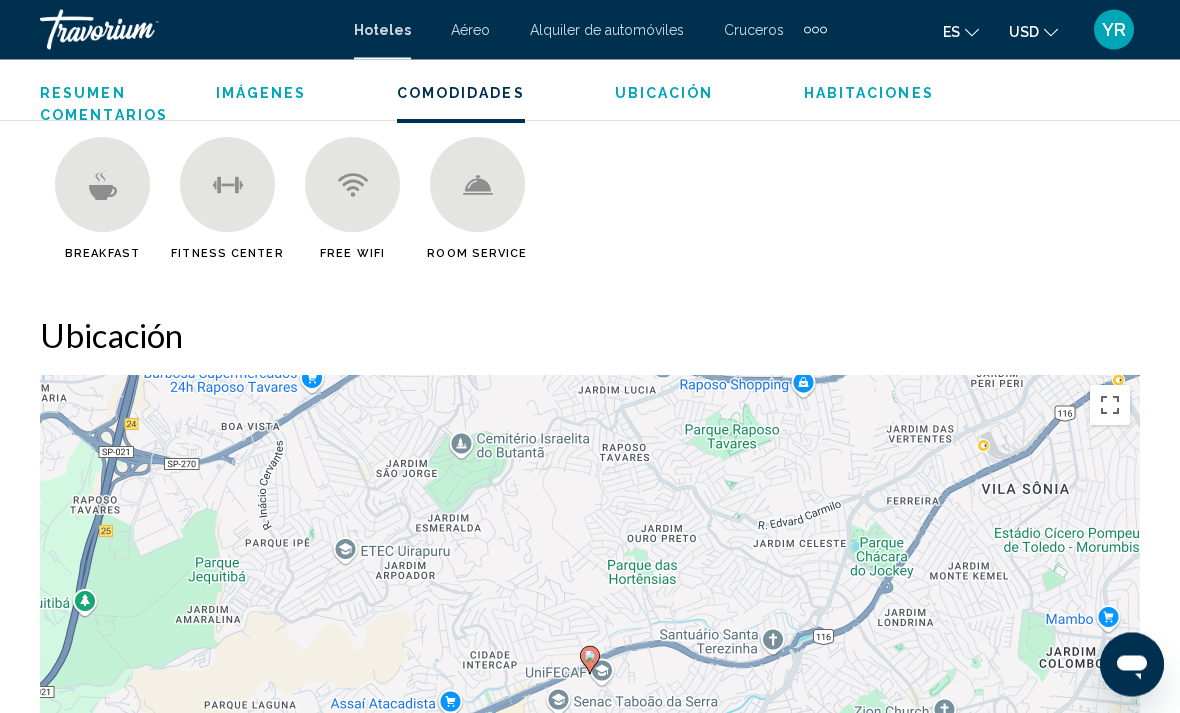 scroll, scrollTop: 1952, scrollLeft: 0, axis: vertical 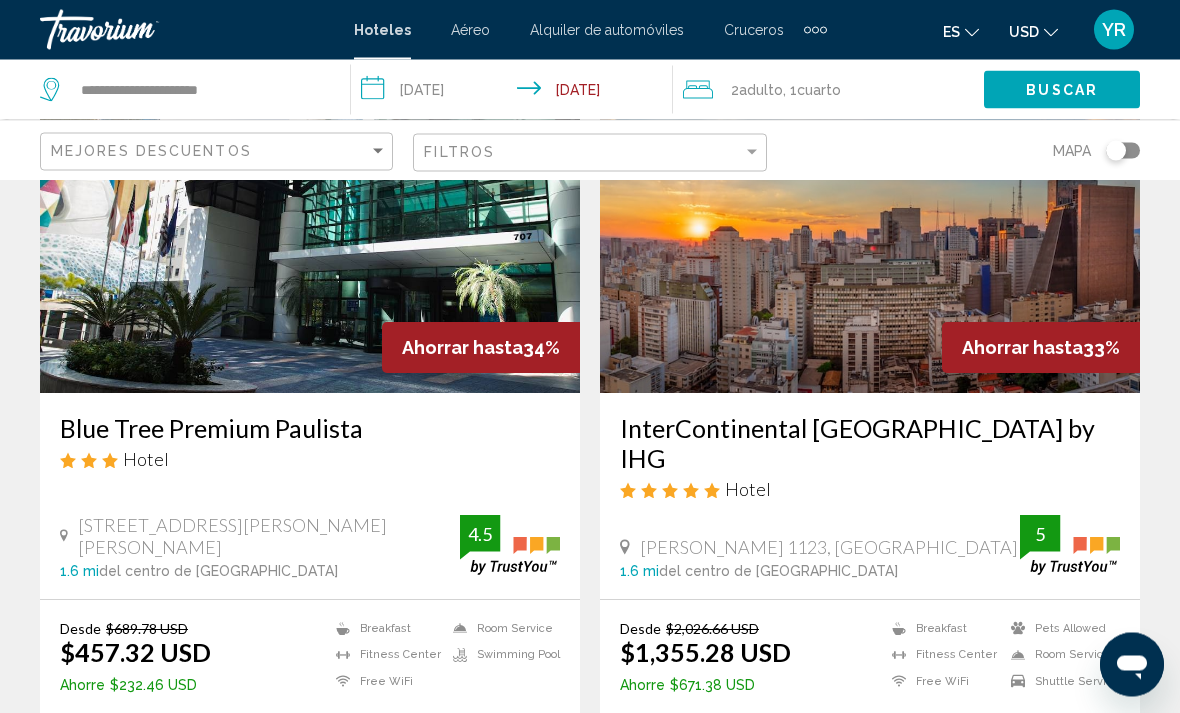 click at bounding box center (870, 234) 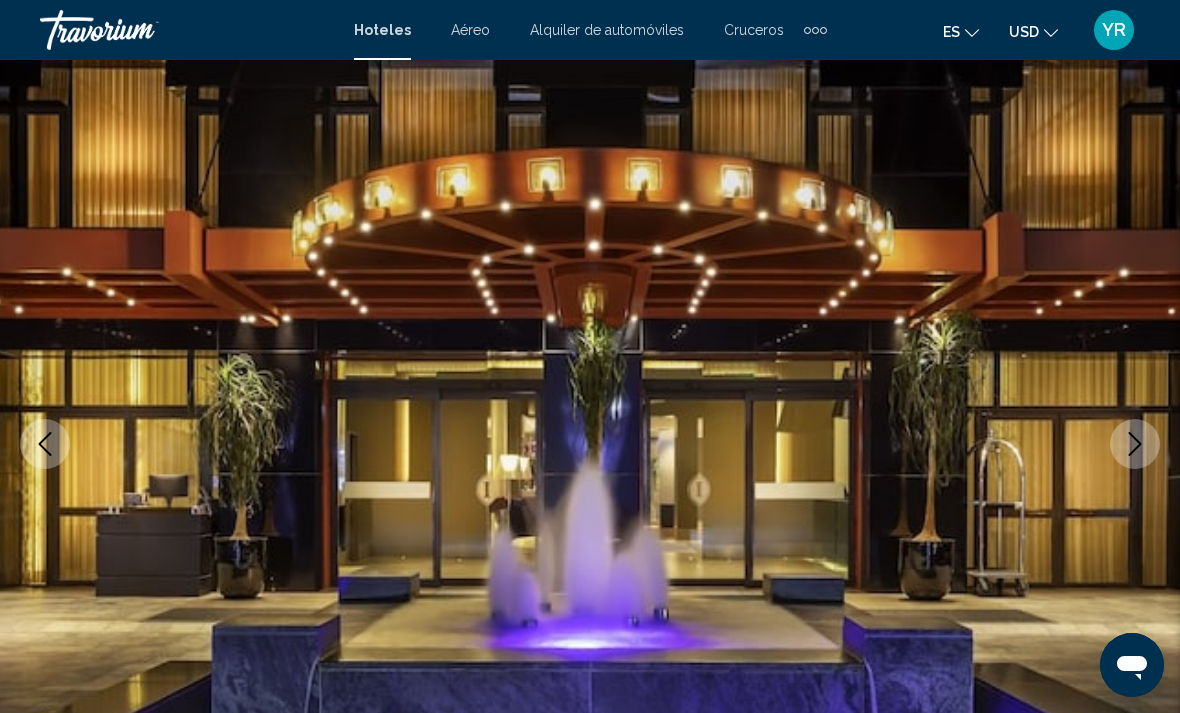 scroll, scrollTop: 94, scrollLeft: 0, axis: vertical 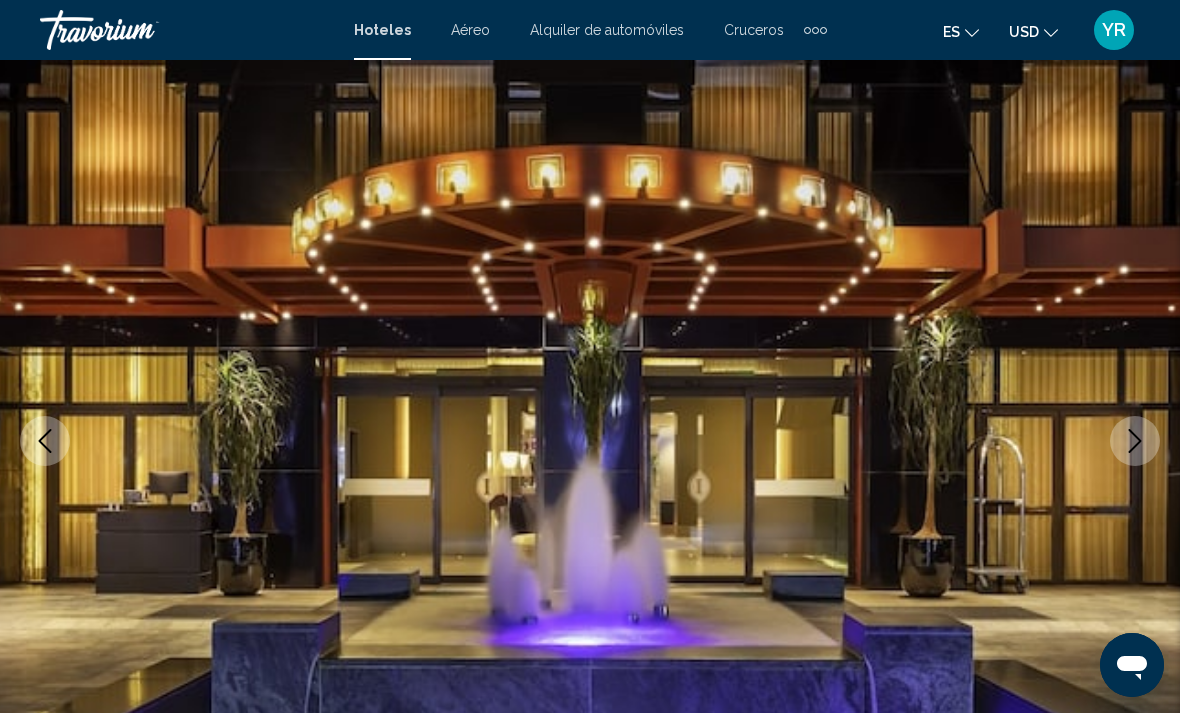 click 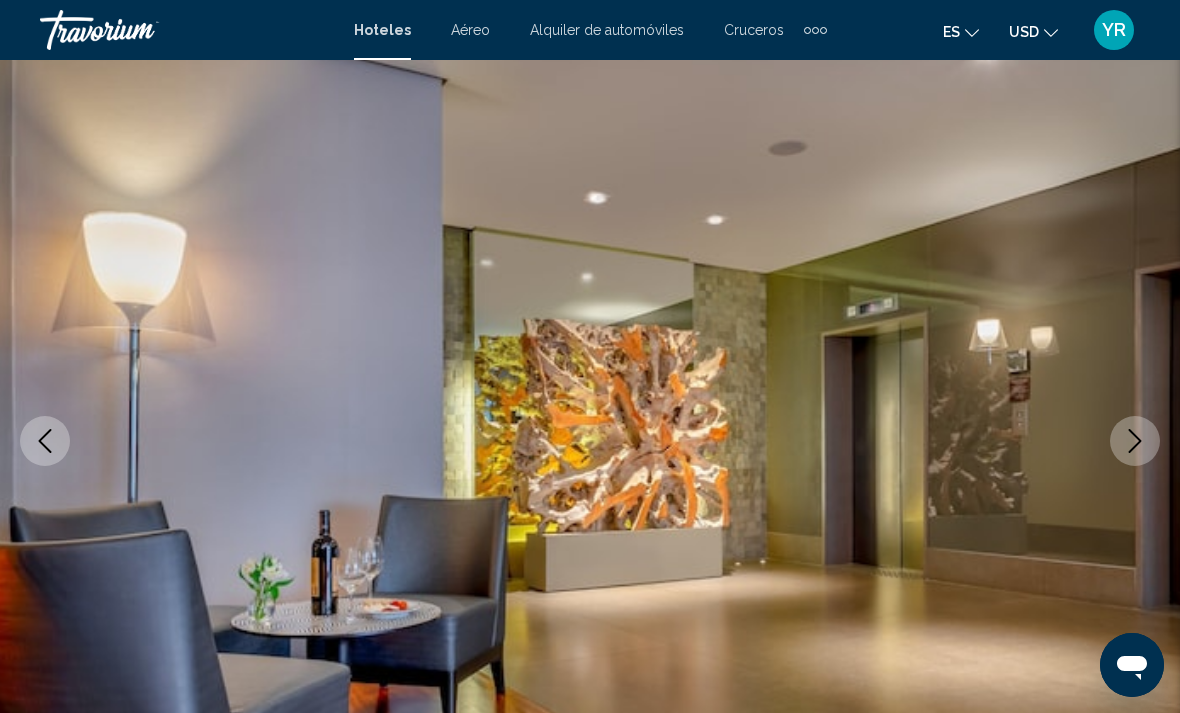 click 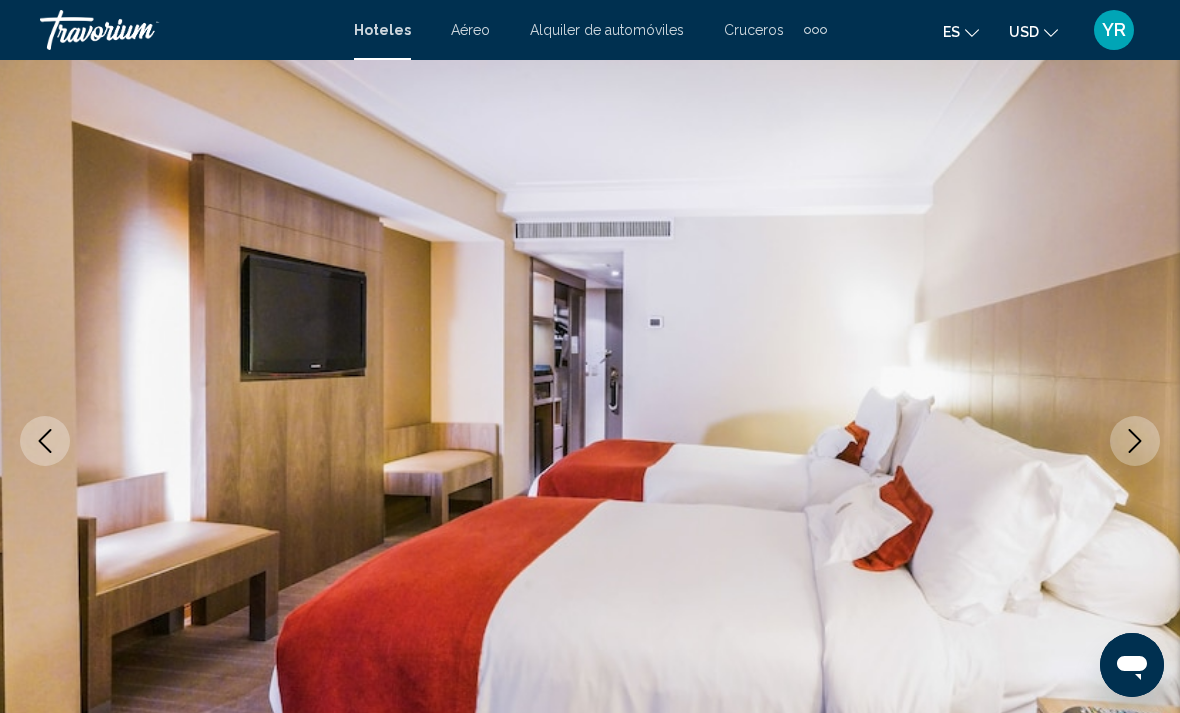 click 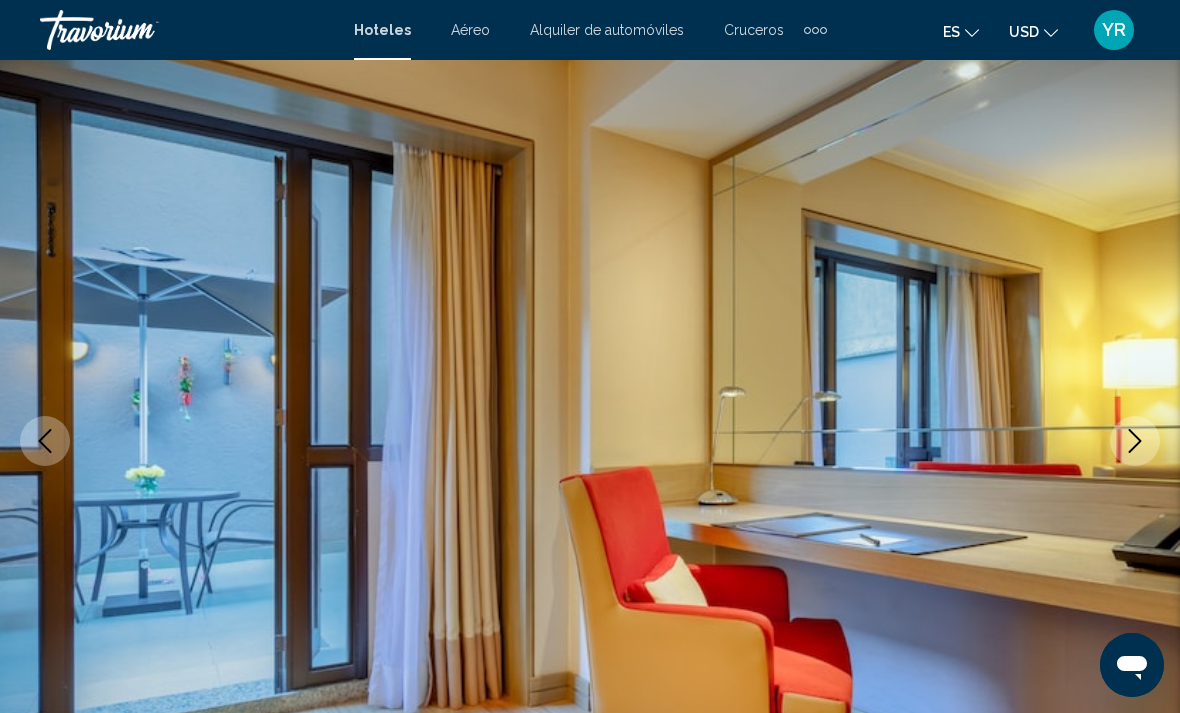 click 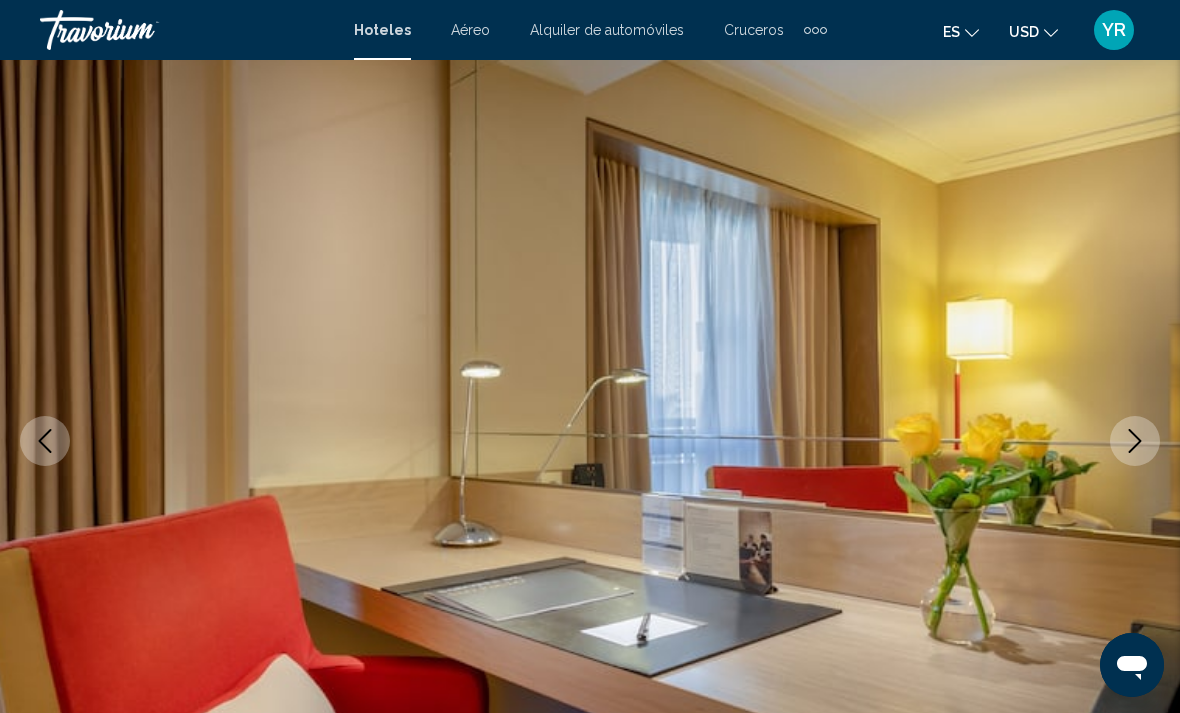 click at bounding box center (1135, 441) 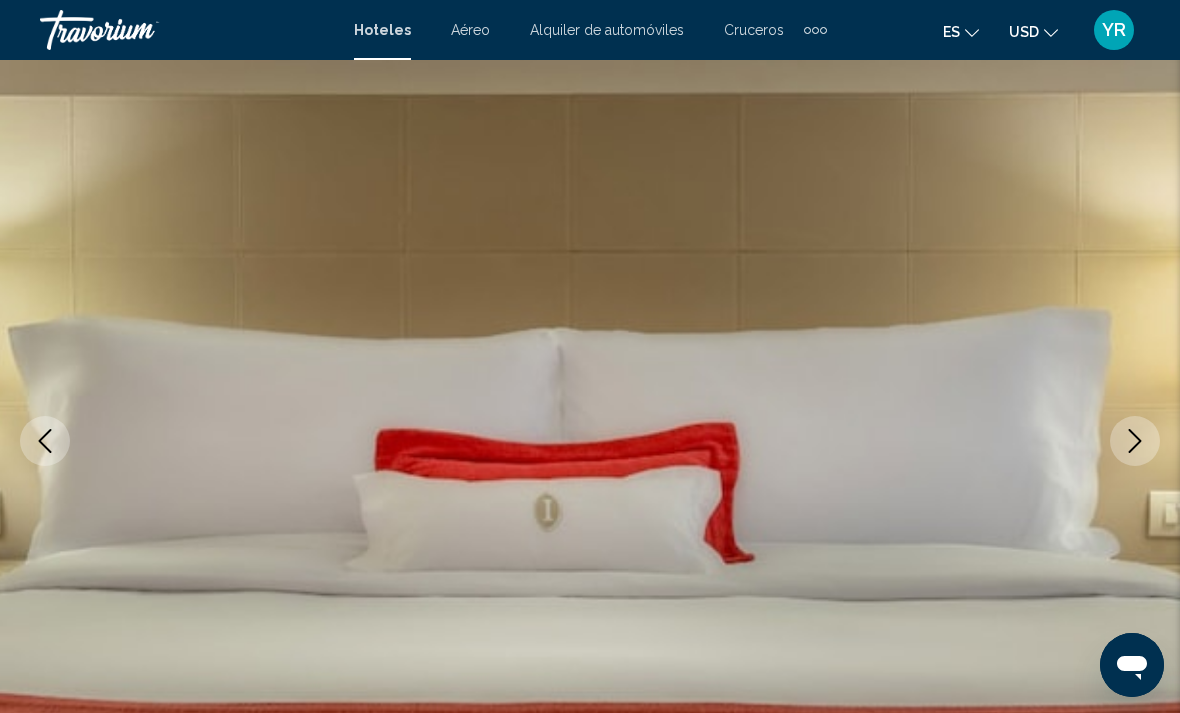 click 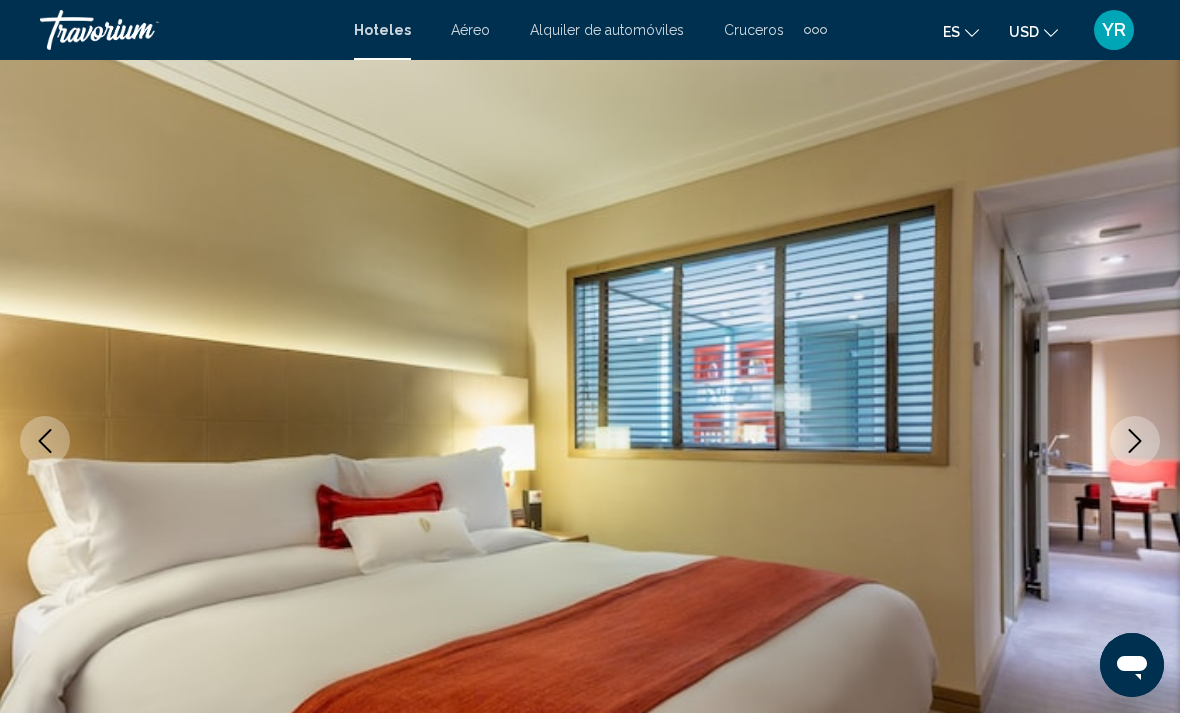 click at bounding box center [1135, 441] 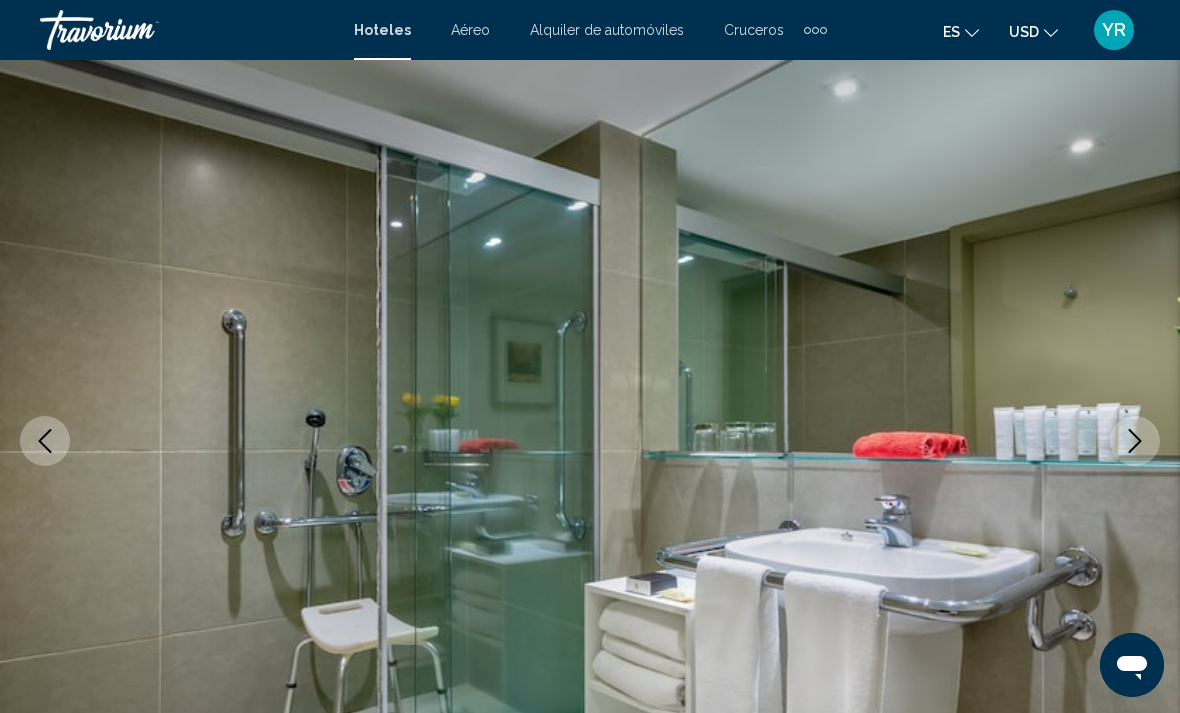 click at bounding box center (1135, 441) 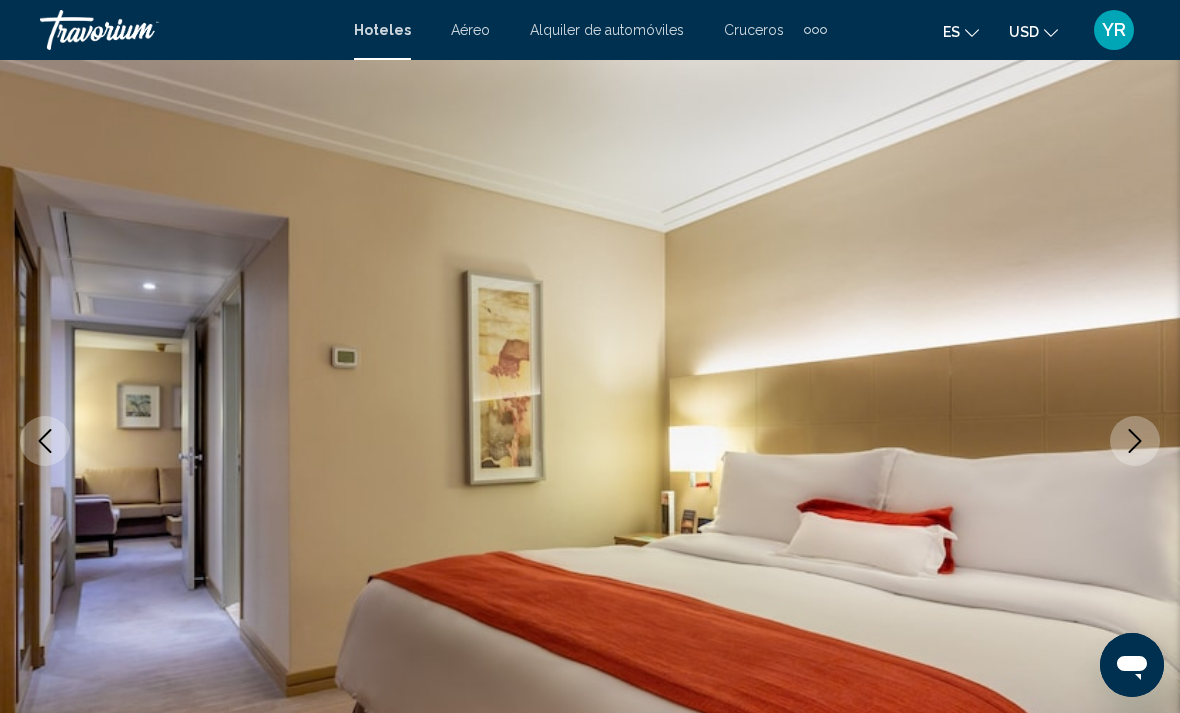click at bounding box center [1135, 441] 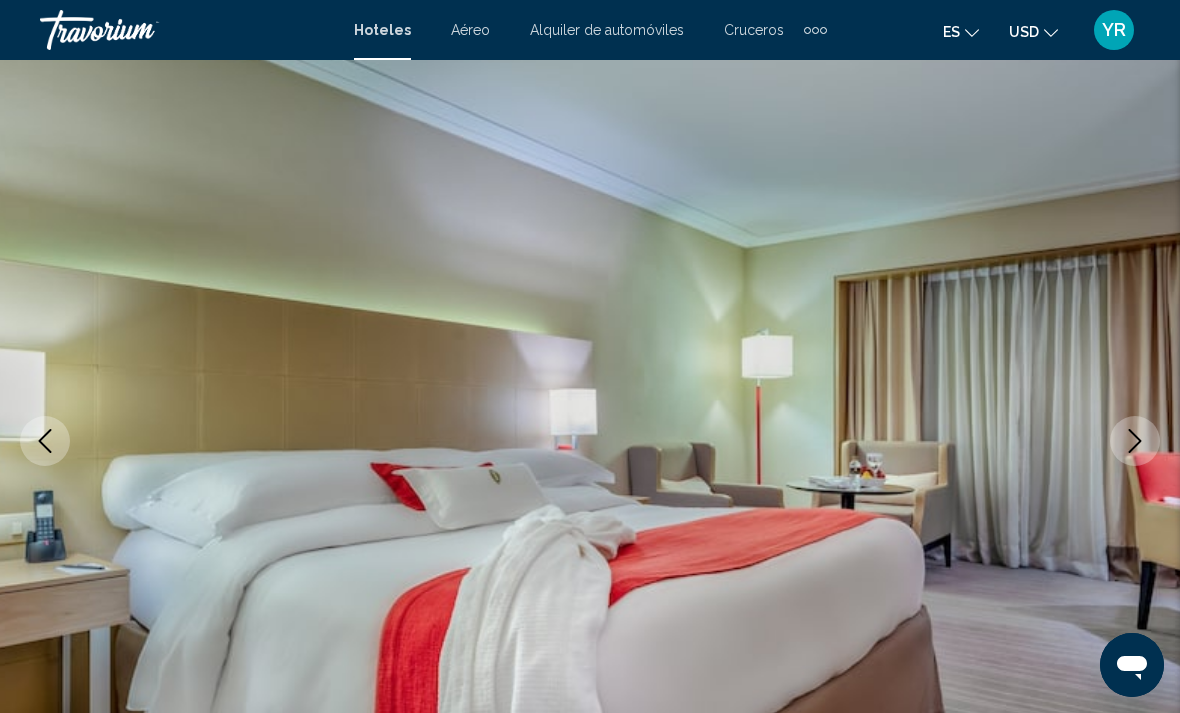 click 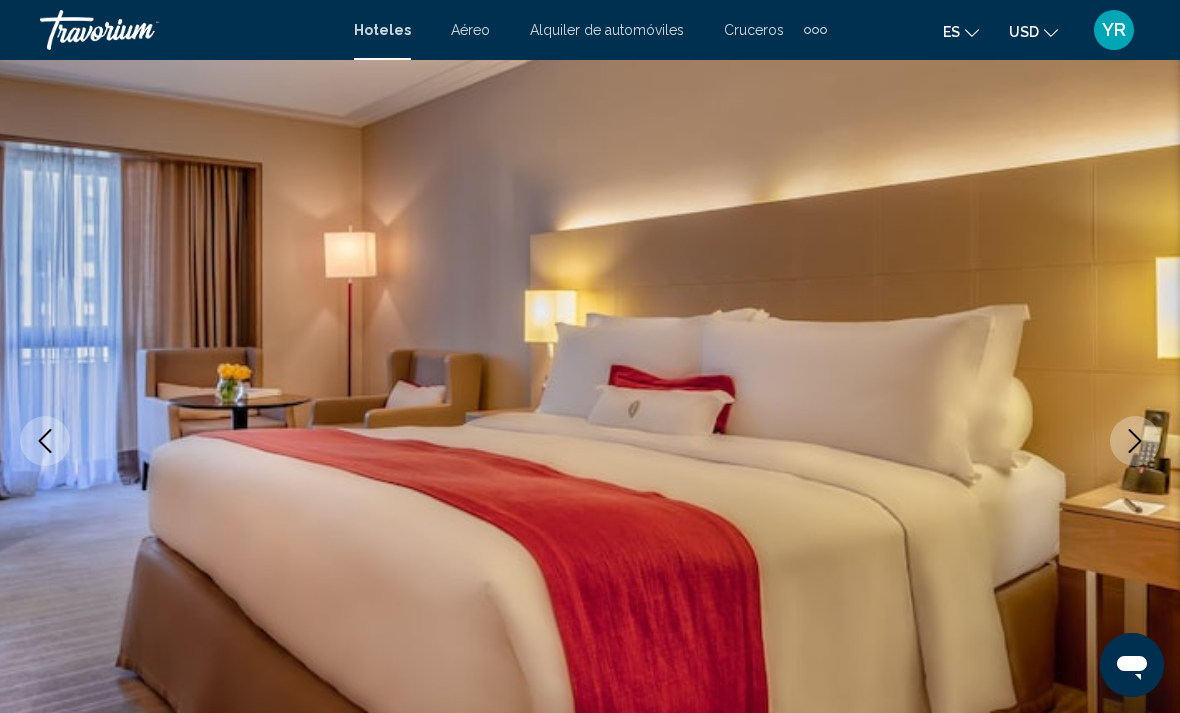 click 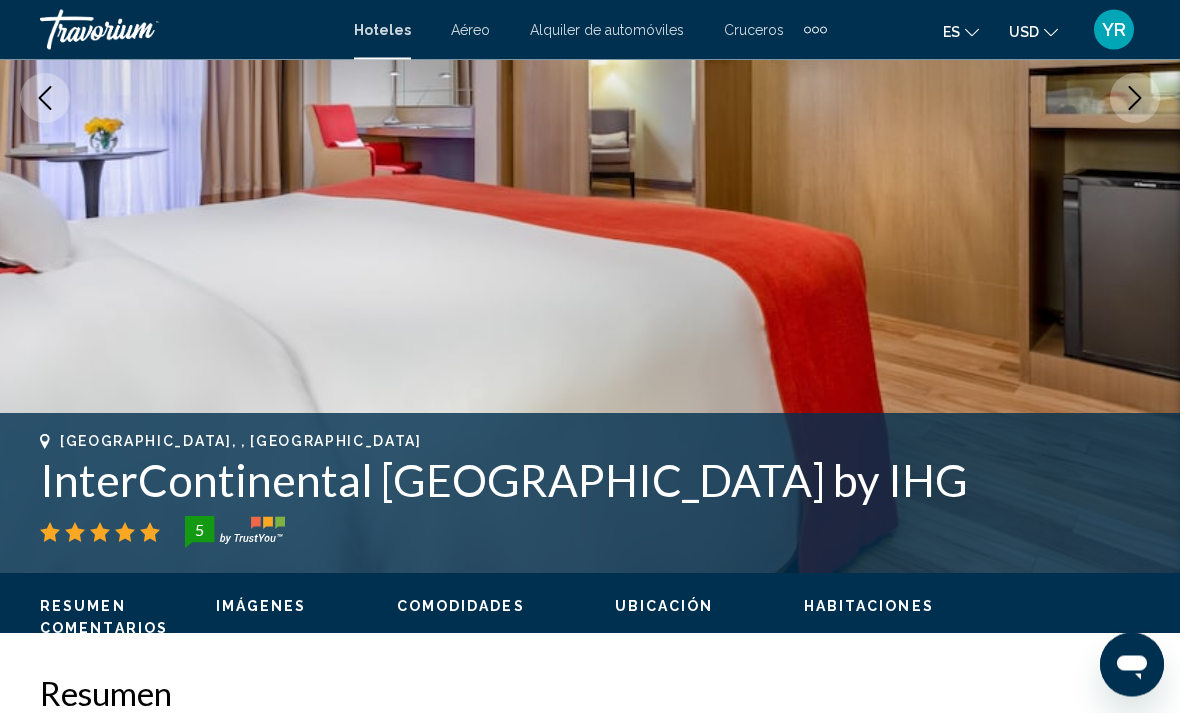 scroll, scrollTop: 0, scrollLeft: 0, axis: both 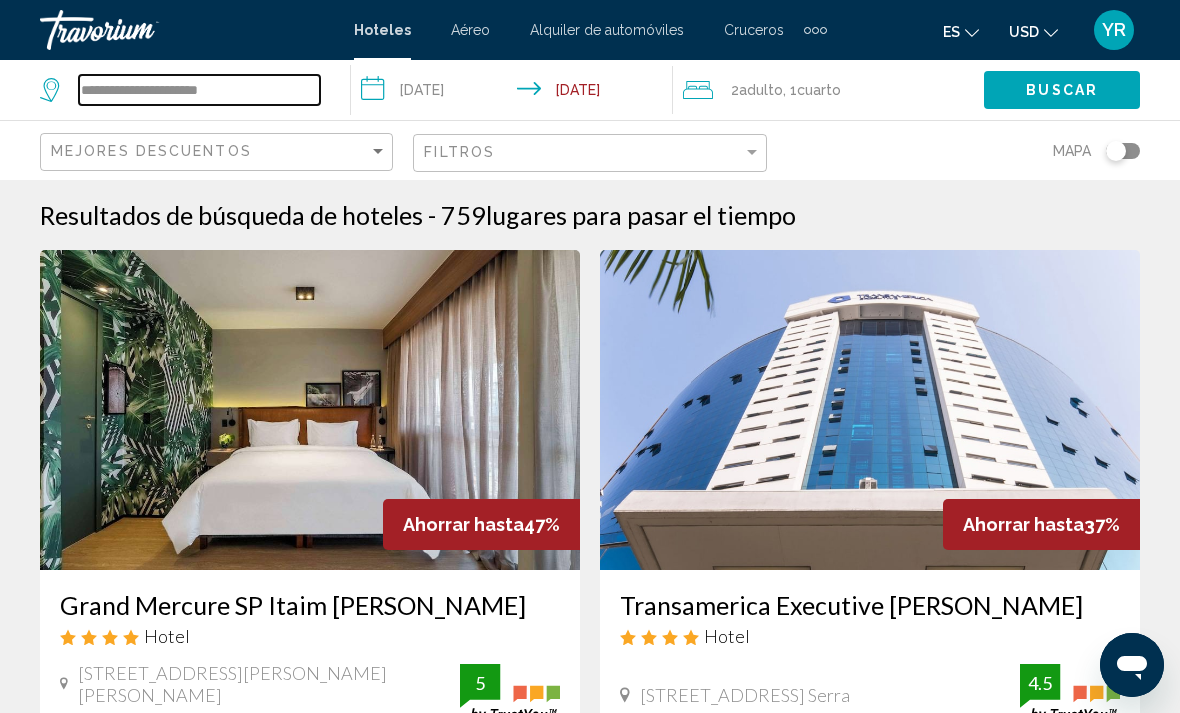 click on "**********" at bounding box center [199, 90] 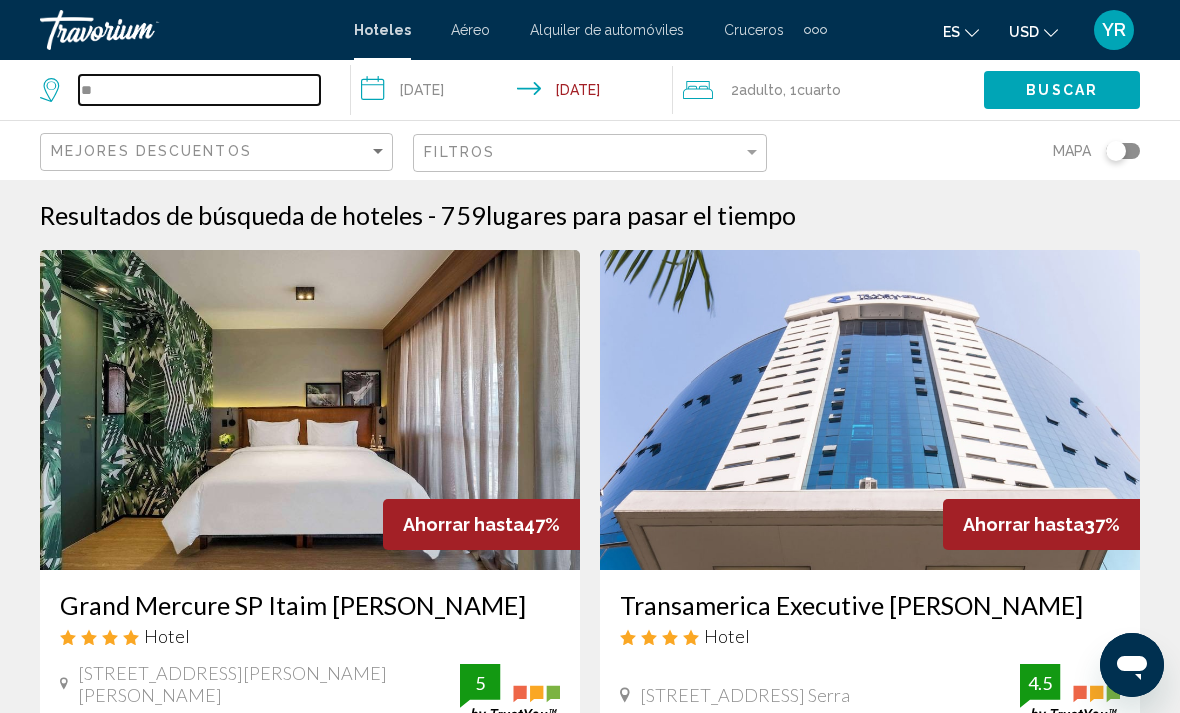 type on "*" 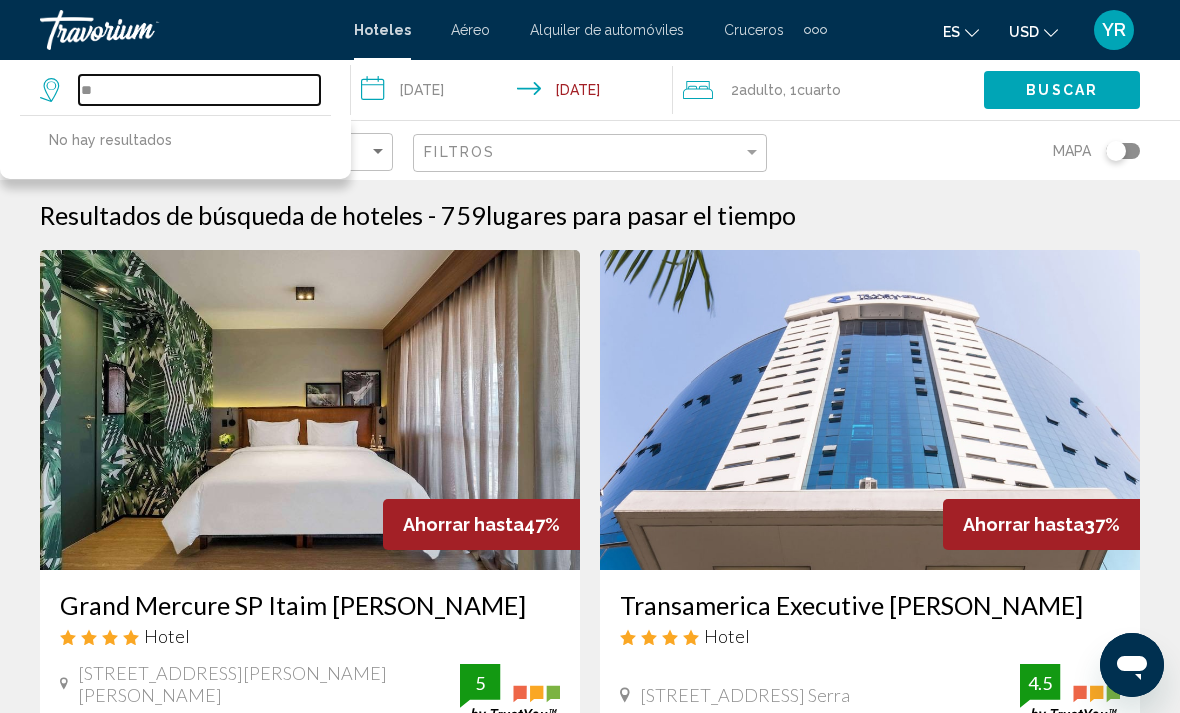 type on "*" 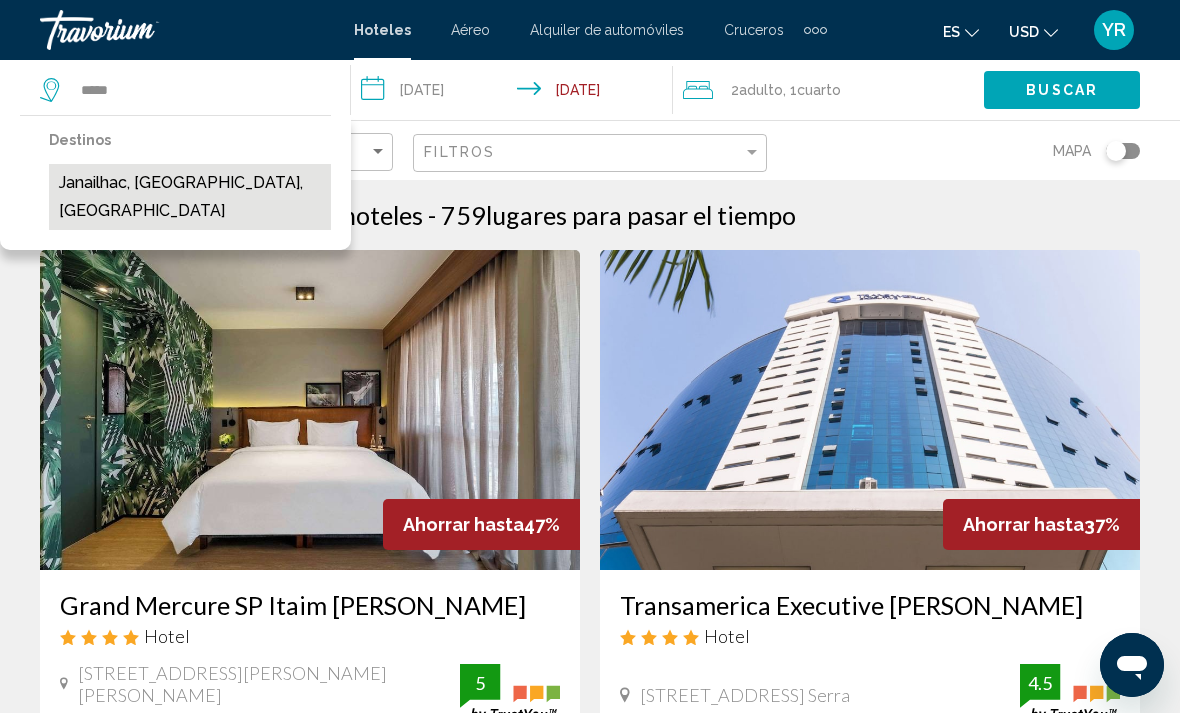 click on "Janailhac, [GEOGRAPHIC_DATA], [GEOGRAPHIC_DATA]" at bounding box center [190, 197] 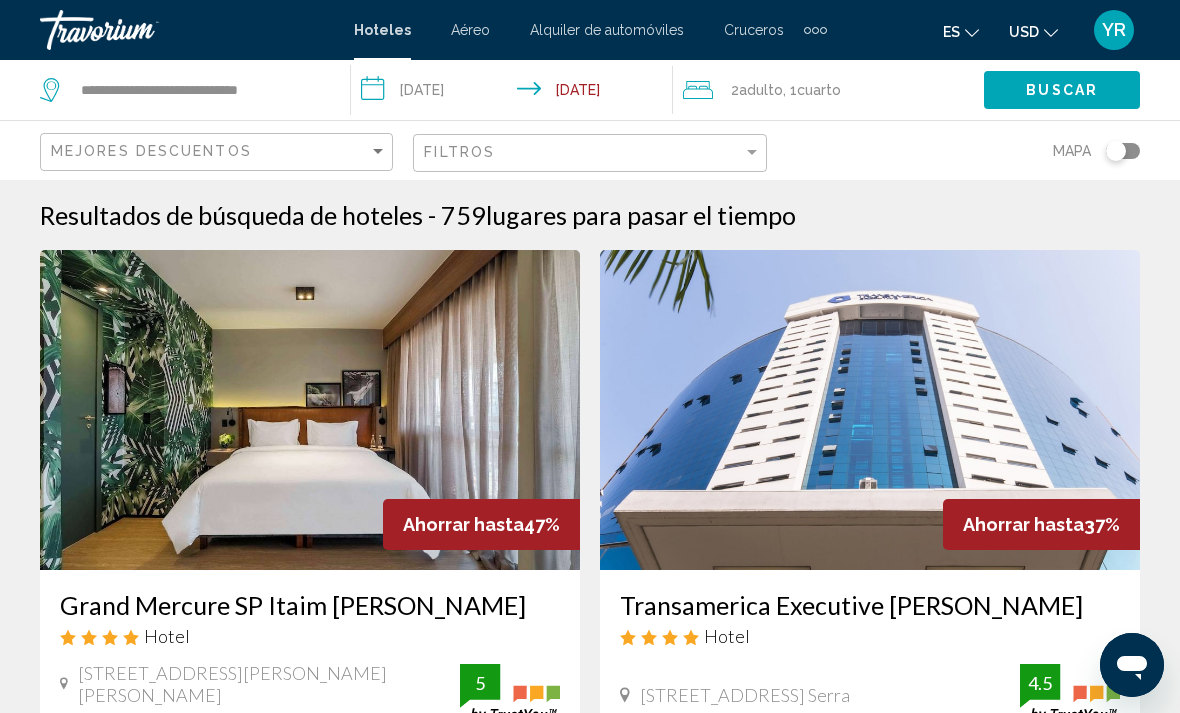click on "Buscar" 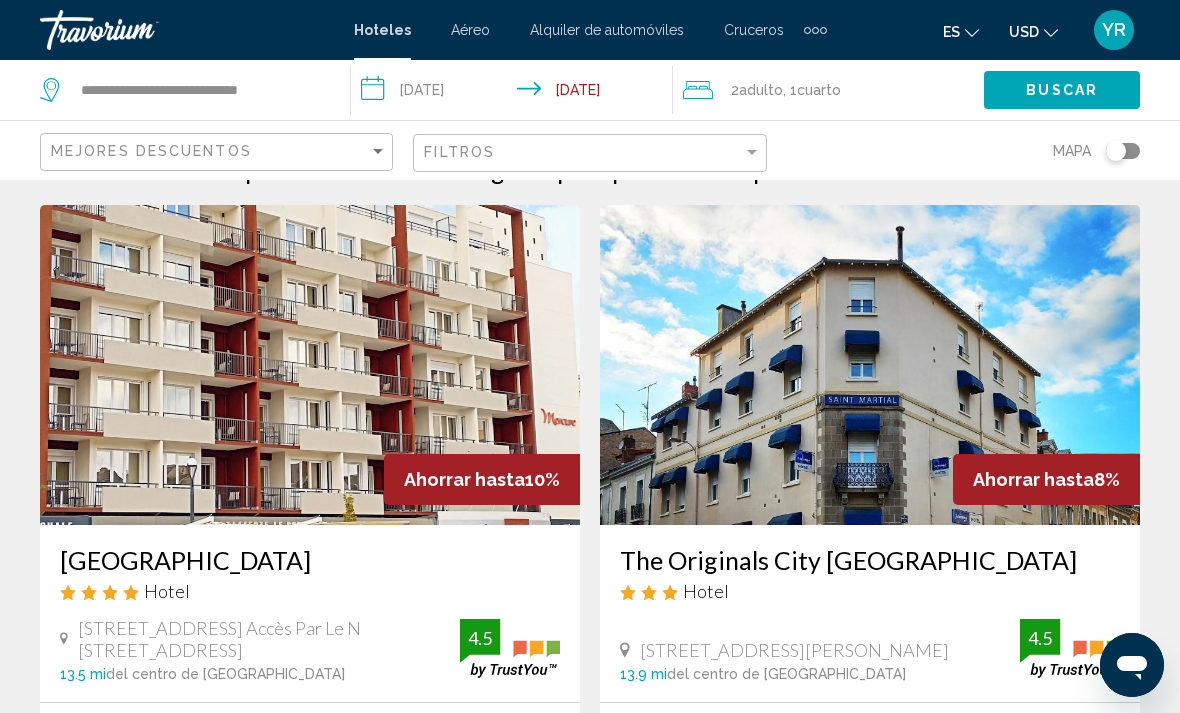 scroll, scrollTop: 0, scrollLeft: 0, axis: both 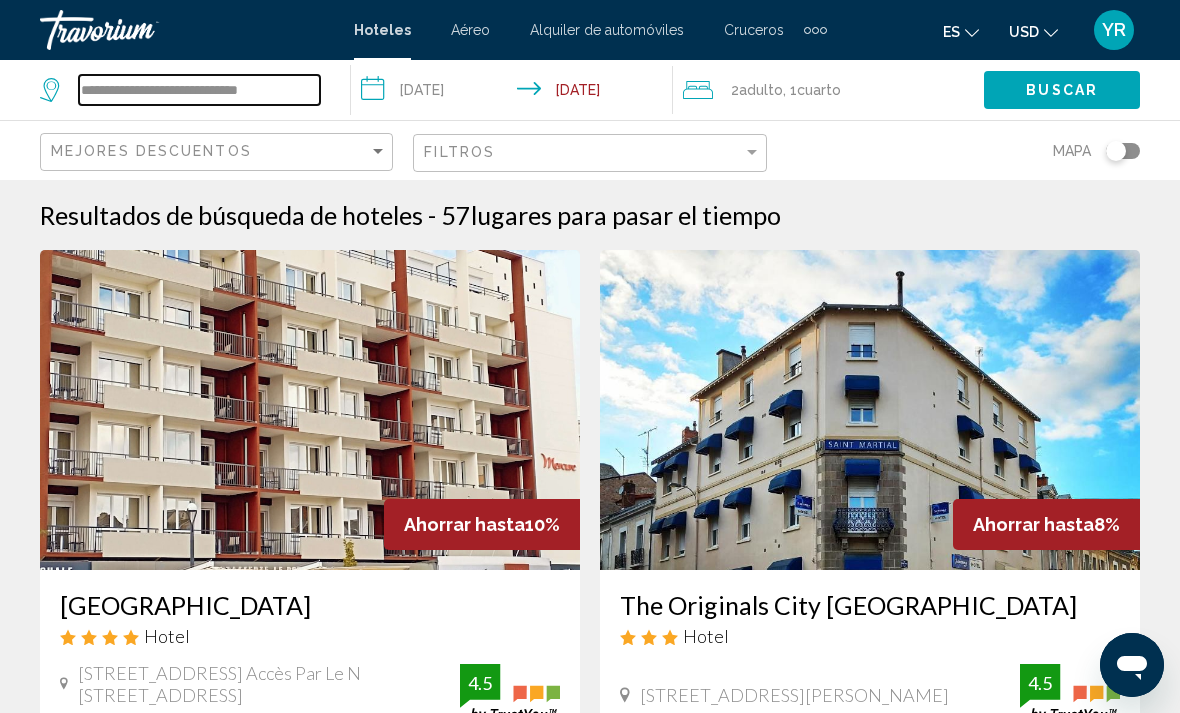 click on "**********" at bounding box center [199, 90] 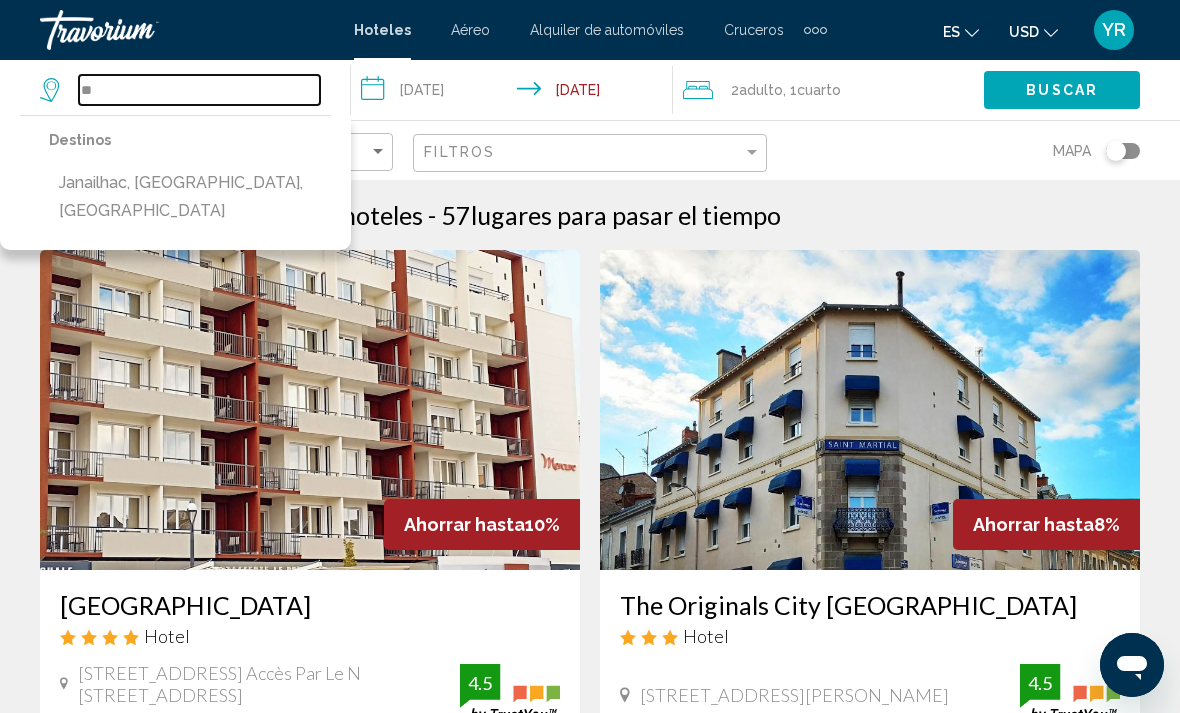 type on "*" 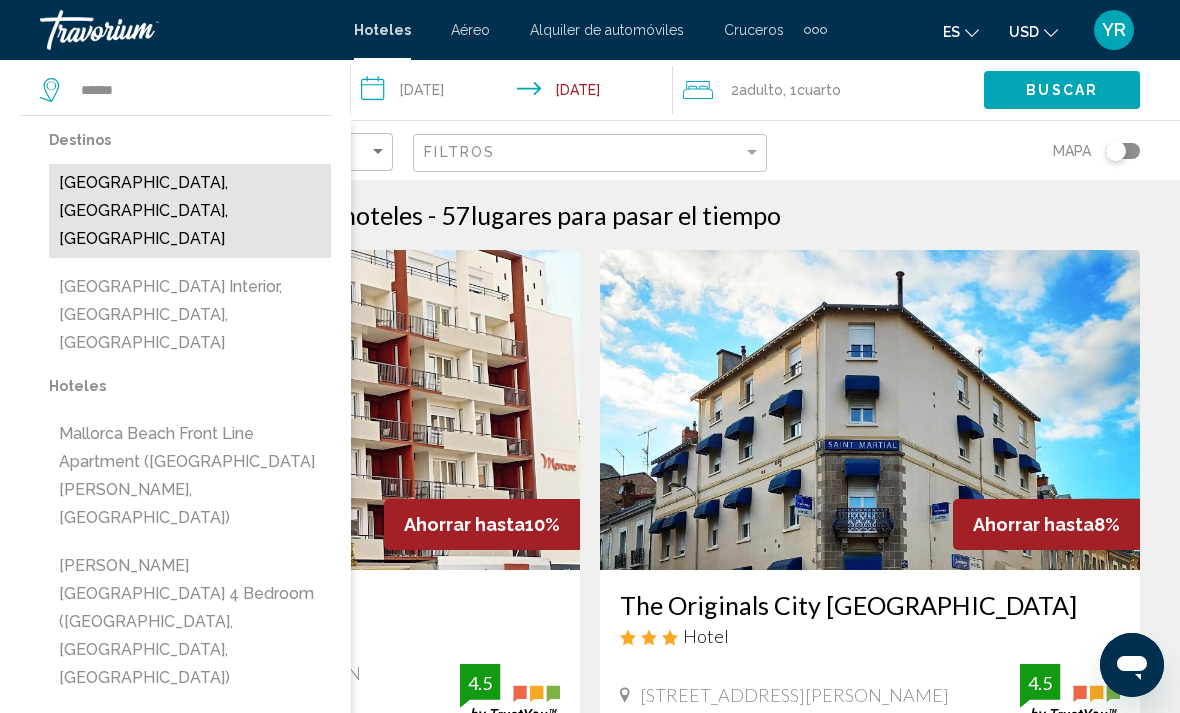 click on "[GEOGRAPHIC_DATA], [GEOGRAPHIC_DATA], [GEOGRAPHIC_DATA]" at bounding box center (190, 211) 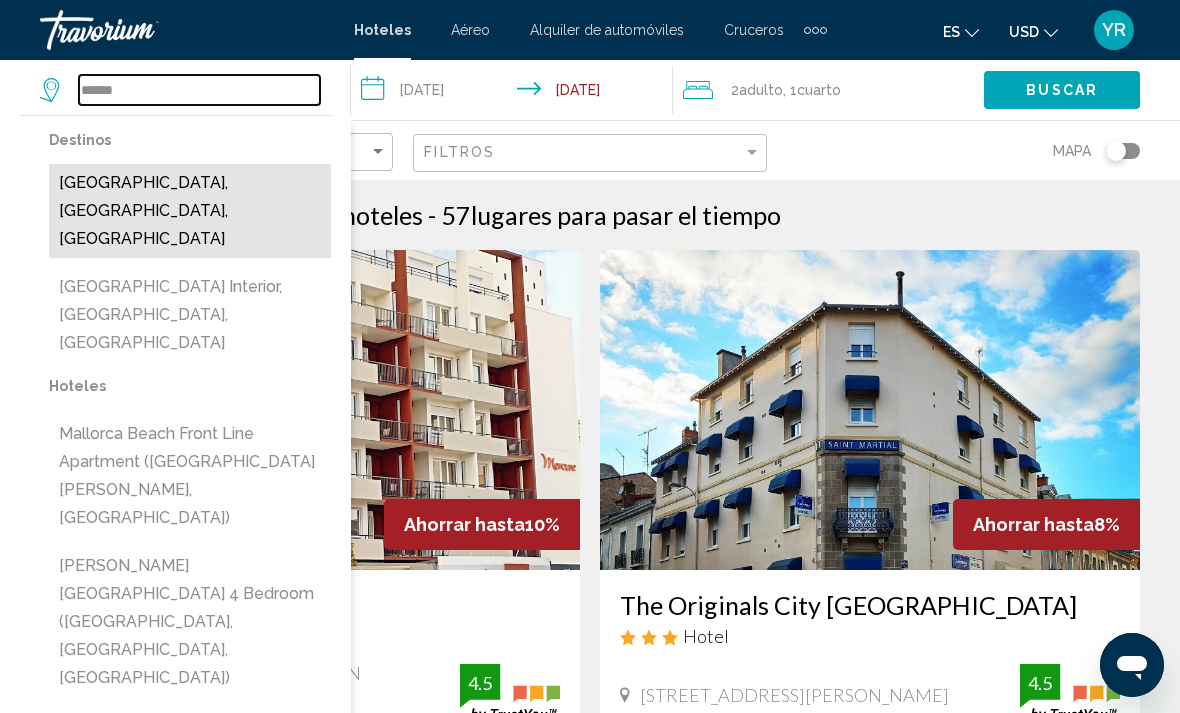 type on "**********" 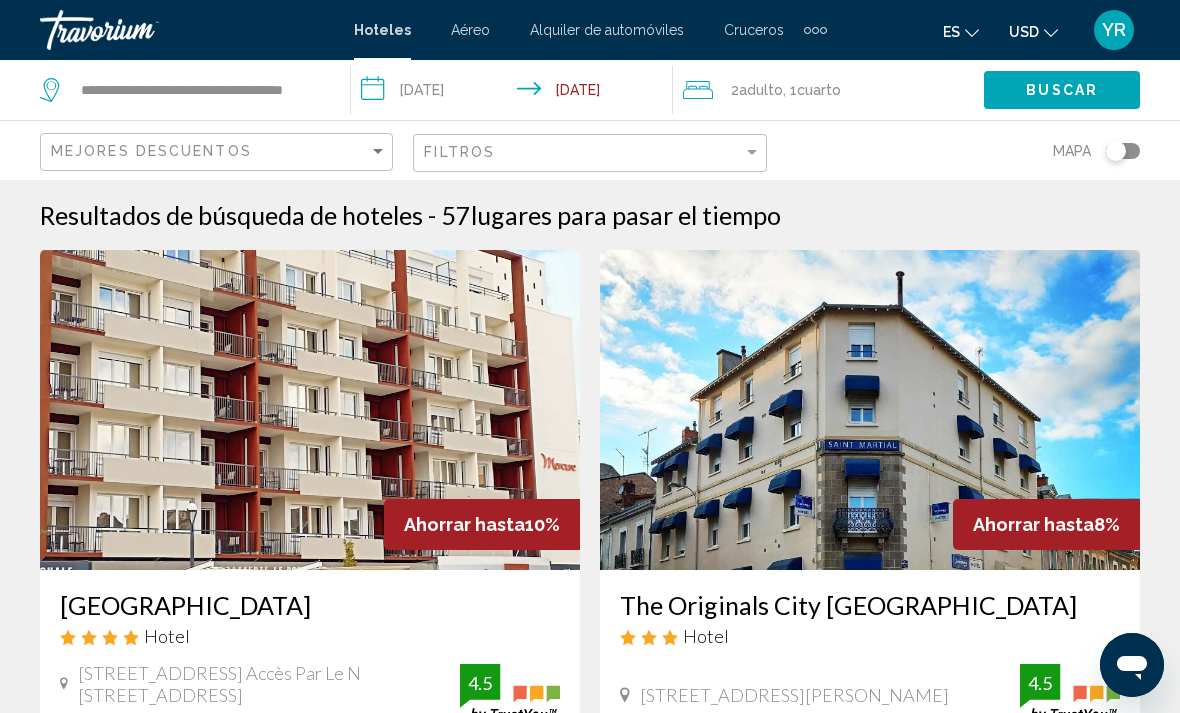 click on "Buscar" 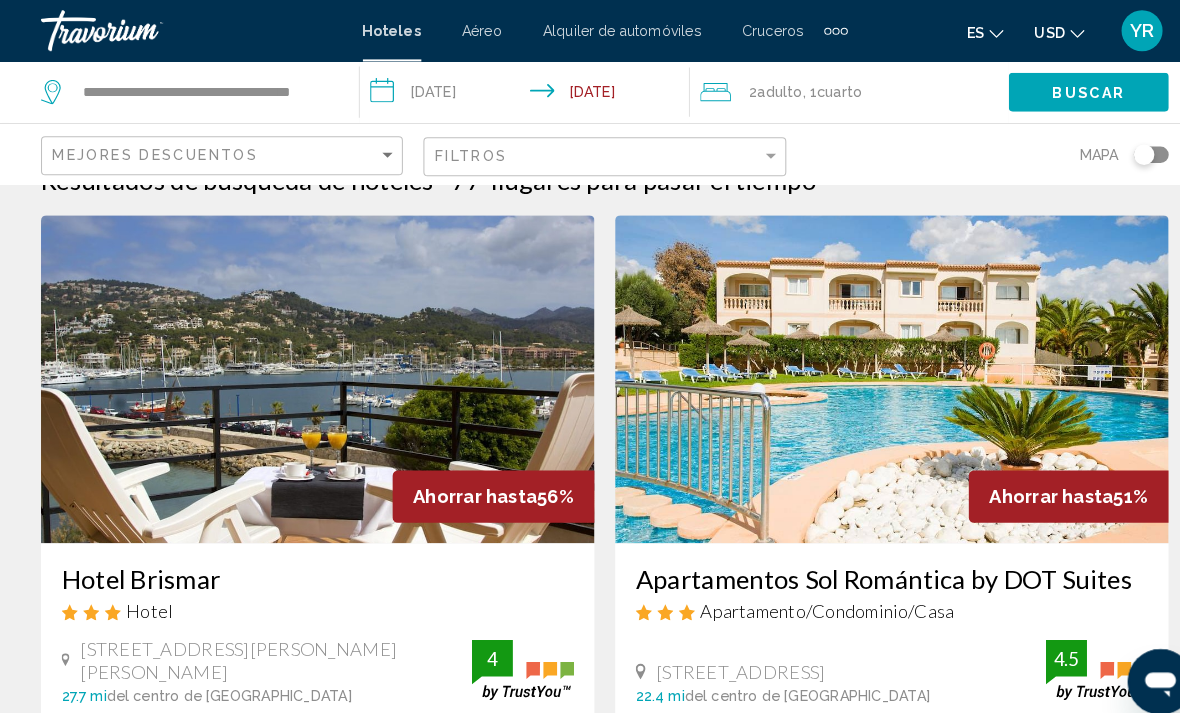 click at bounding box center (310, 370) 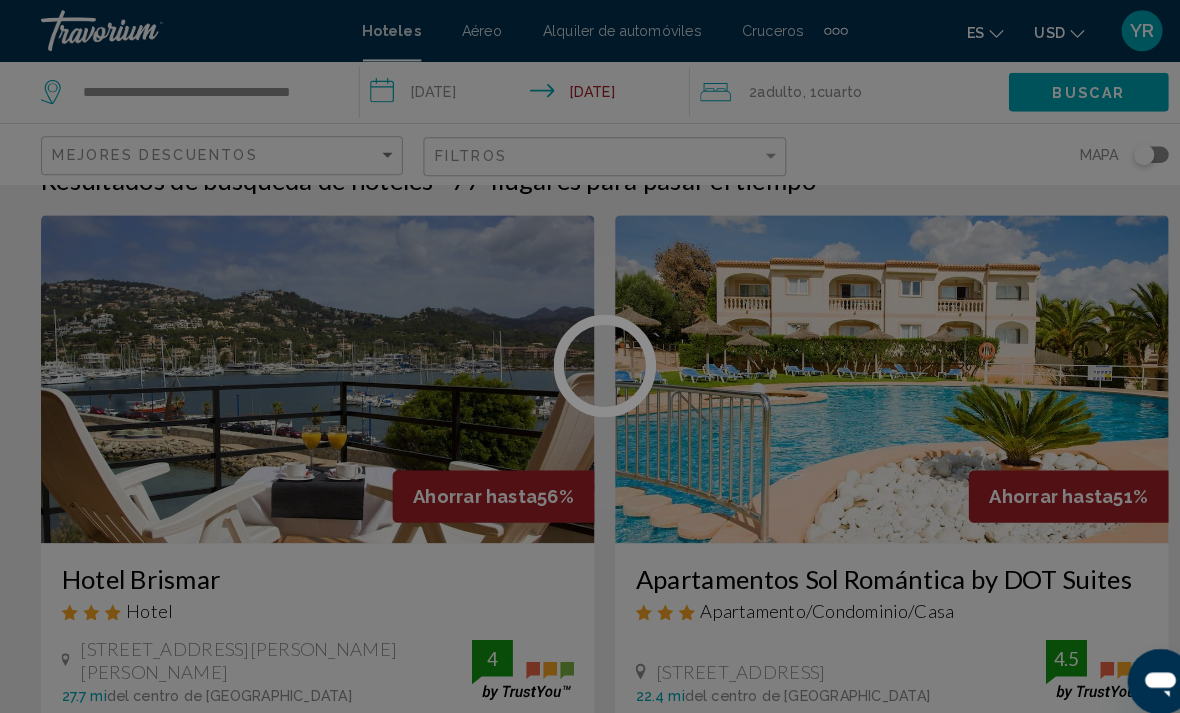 scroll, scrollTop: 41, scrollLeft: 0, axis: vertical 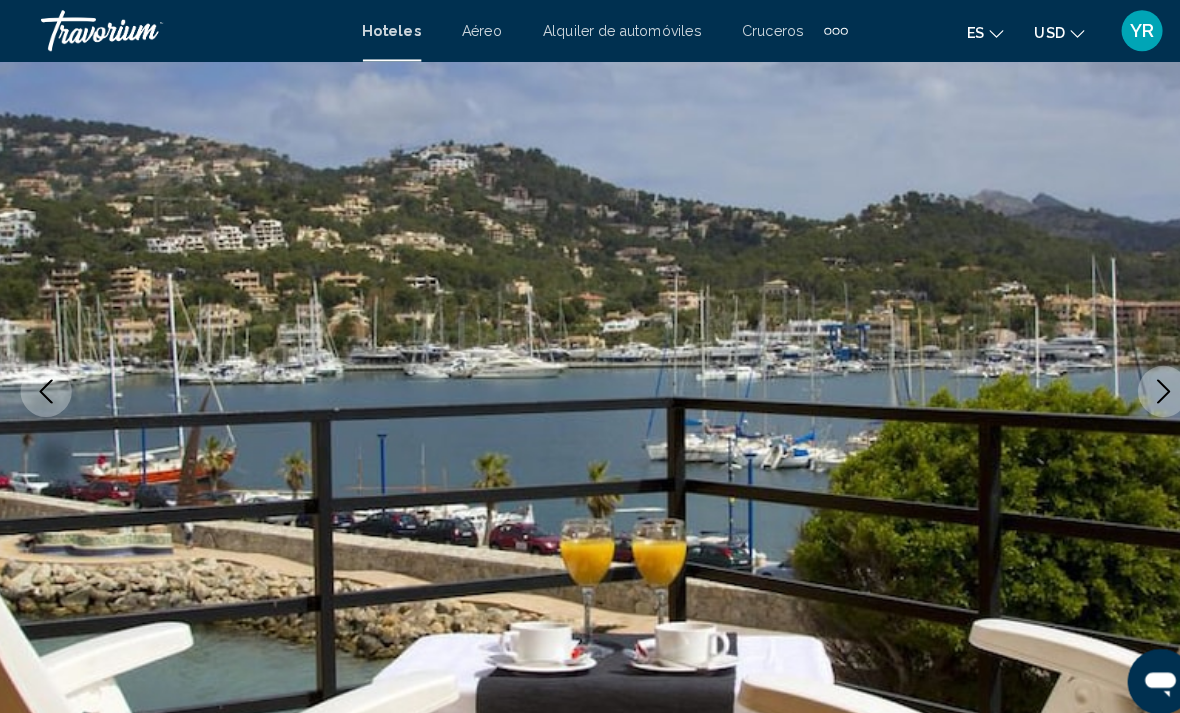 click 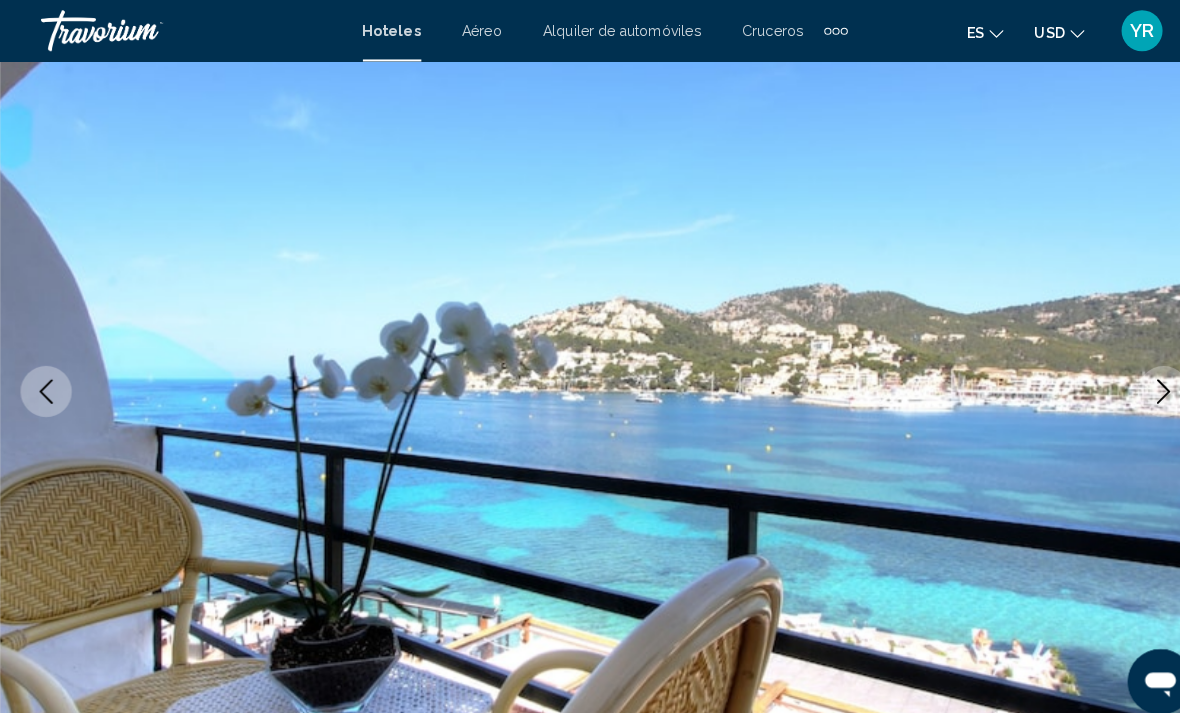click 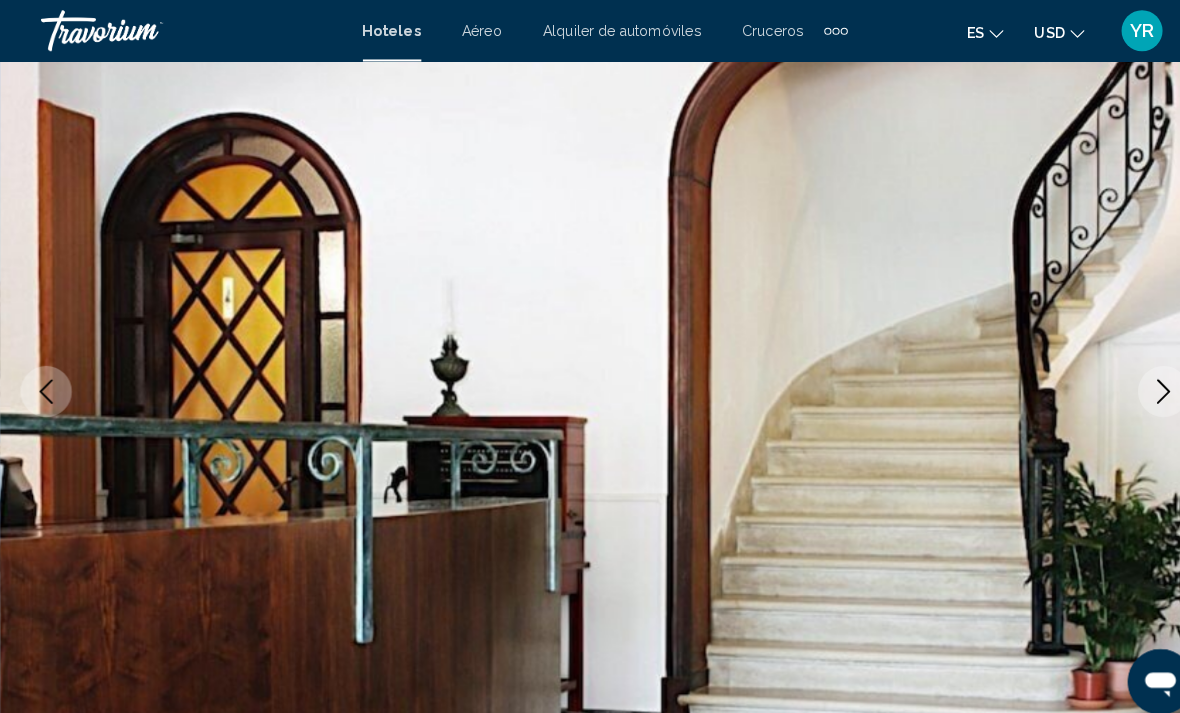 click at bounding box center (1135, 382) 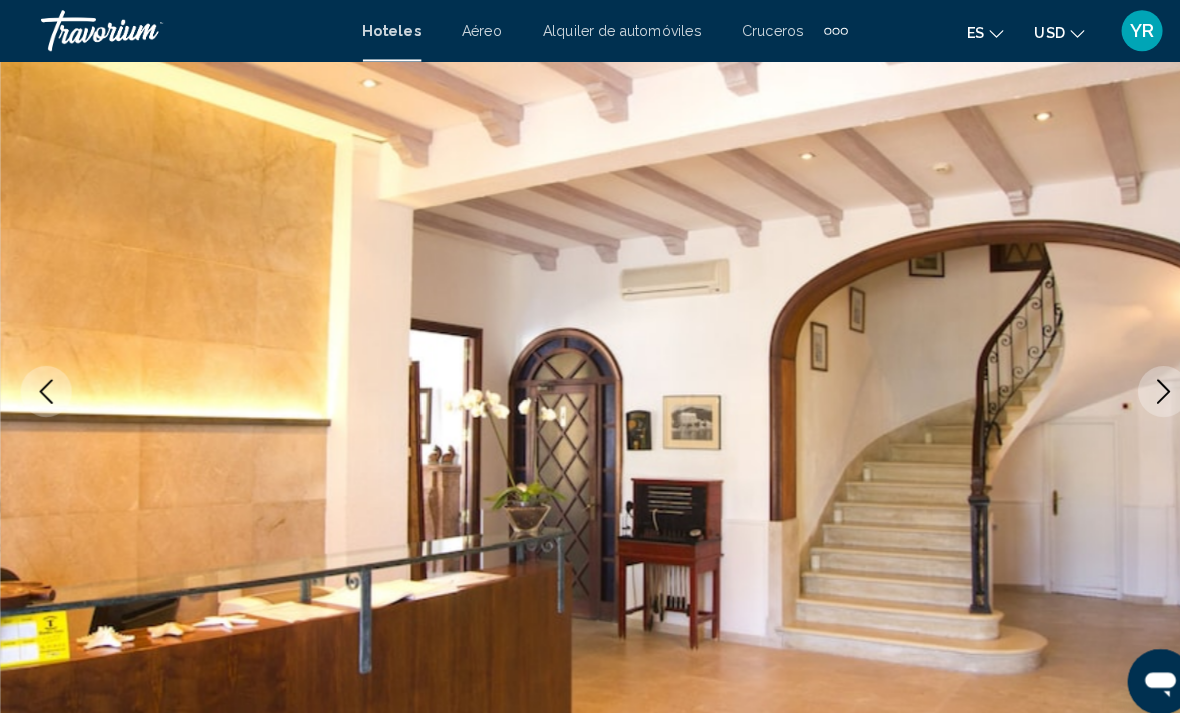 click at bounding box center [1135, 382] 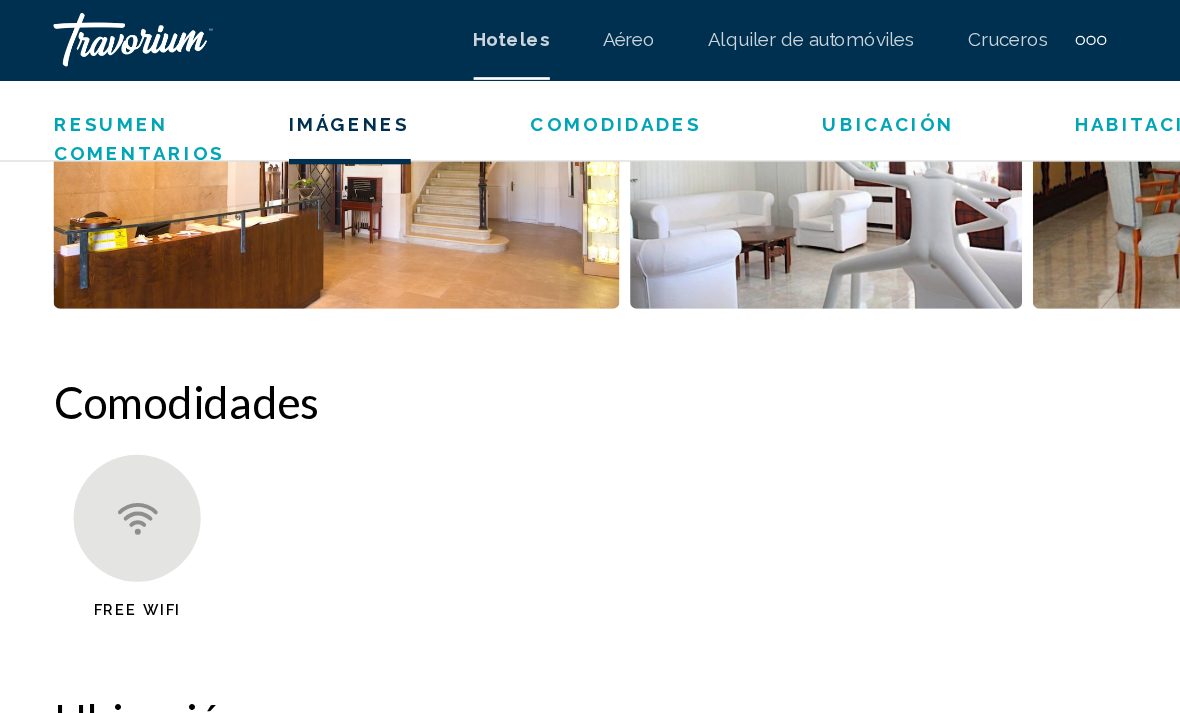 scroll, scrollTop: 1755, scrollLeft: 0, axis: vertical 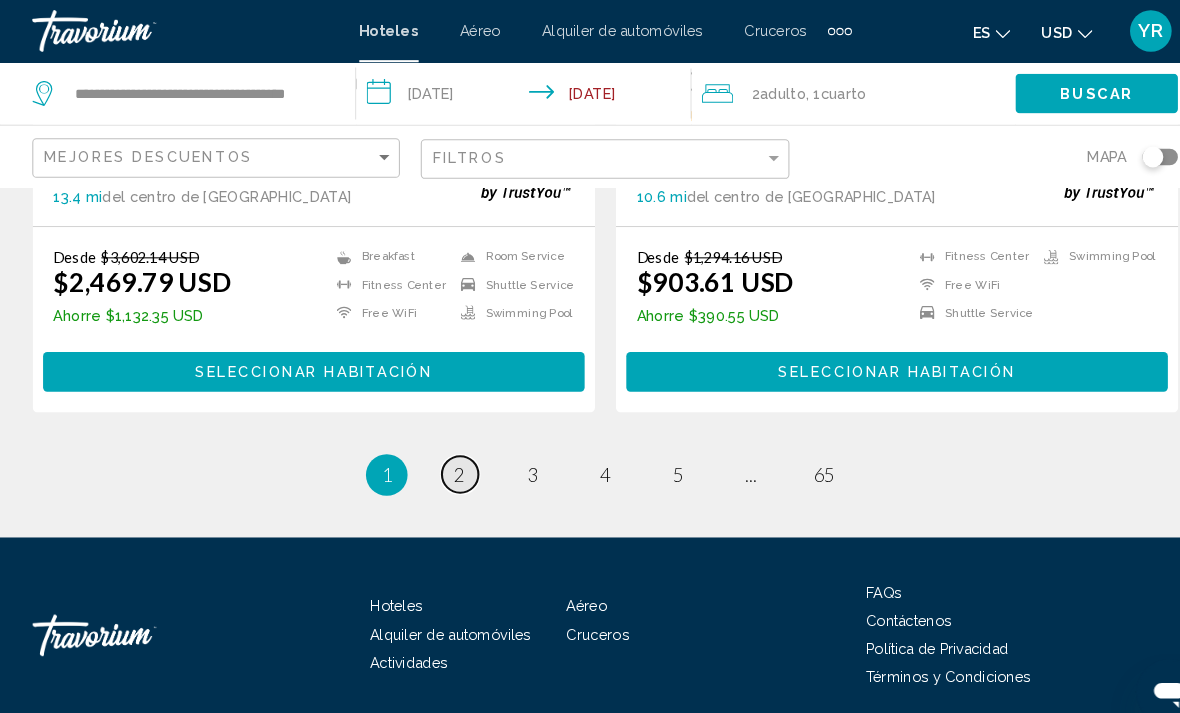 click on "page  2" at bounding box center [450, 455] 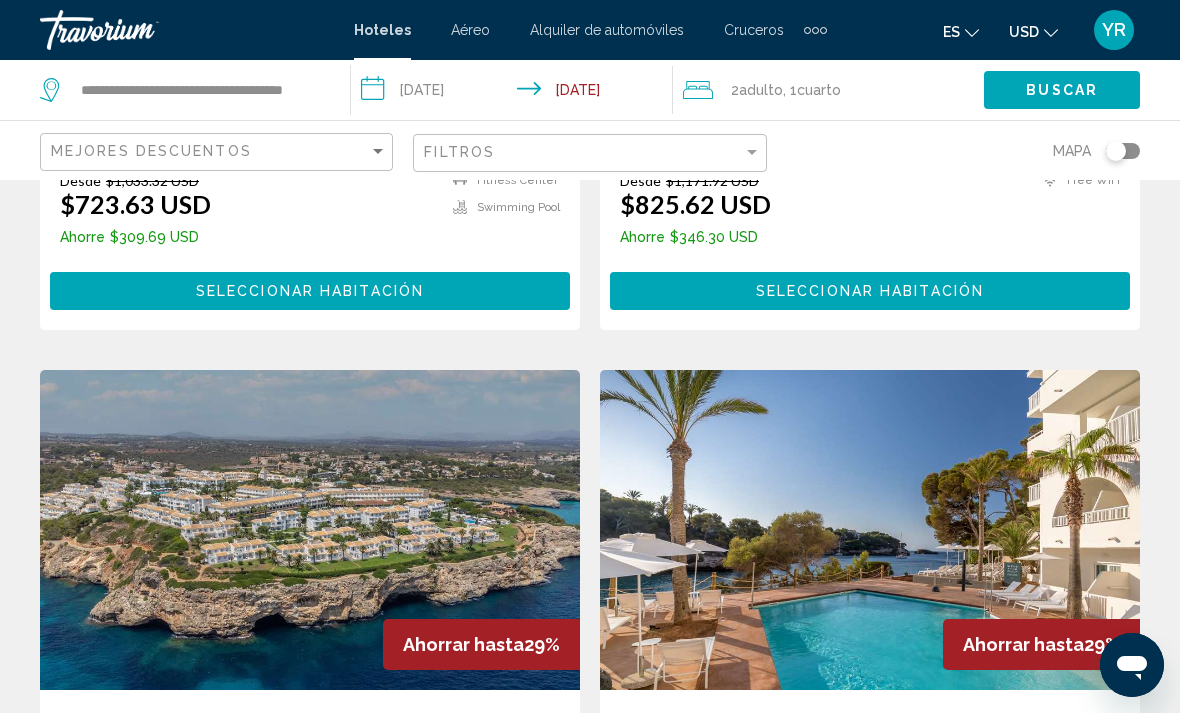 scroll, scrollTop: 1317, scrollLeft: 0, axis: vertical 